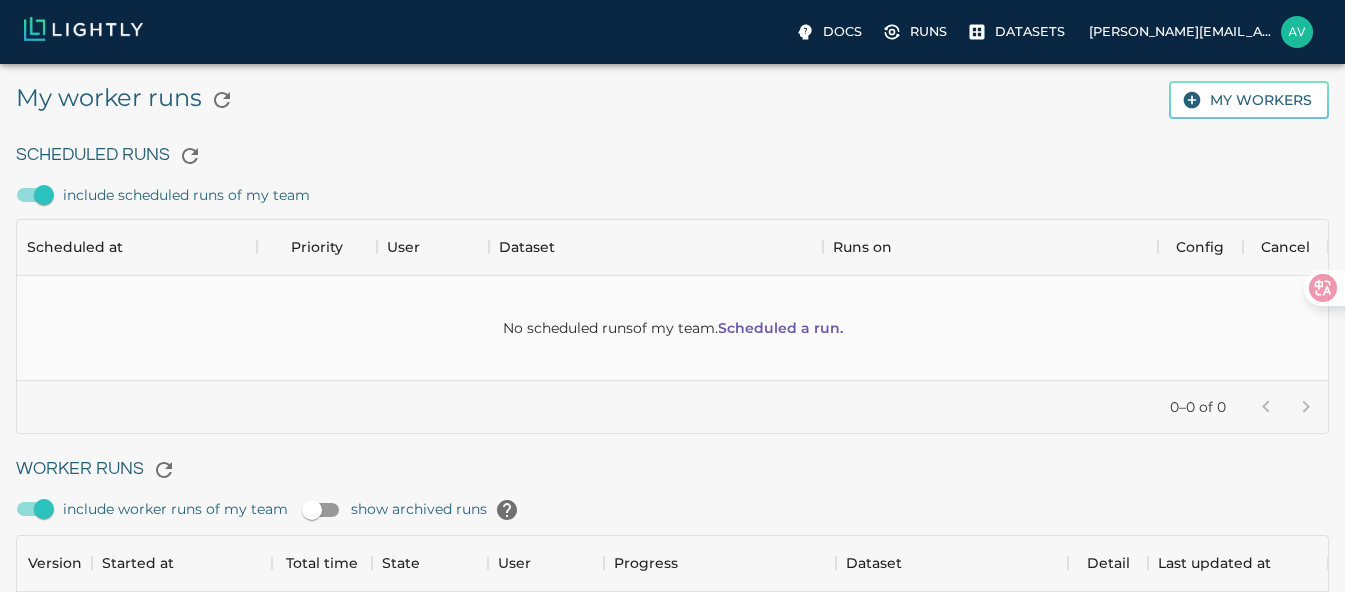 scroll, scrollTop: 208, scrollLeft: 0, axis: vertical 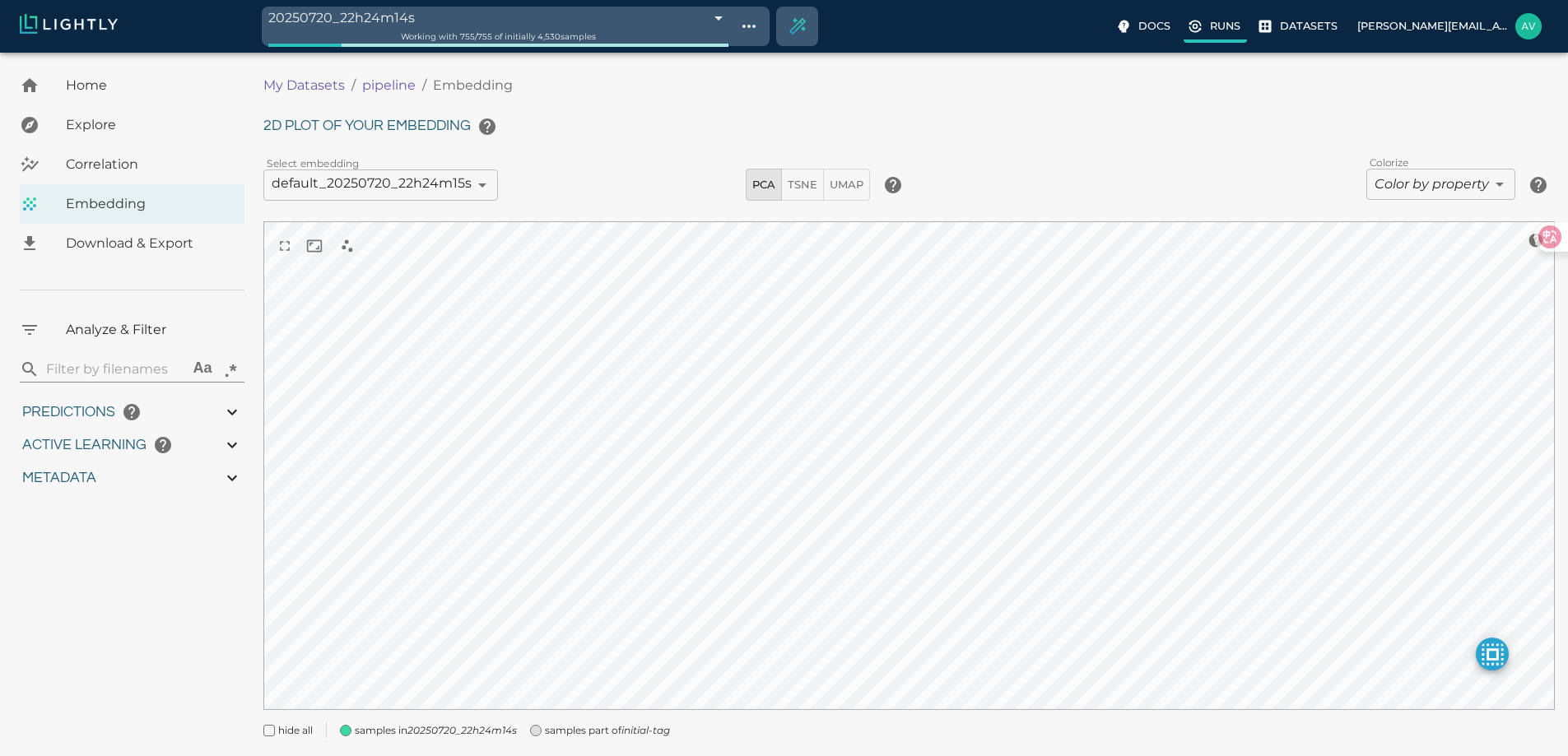 click on "Runs" at bounding box center [1215, 28] 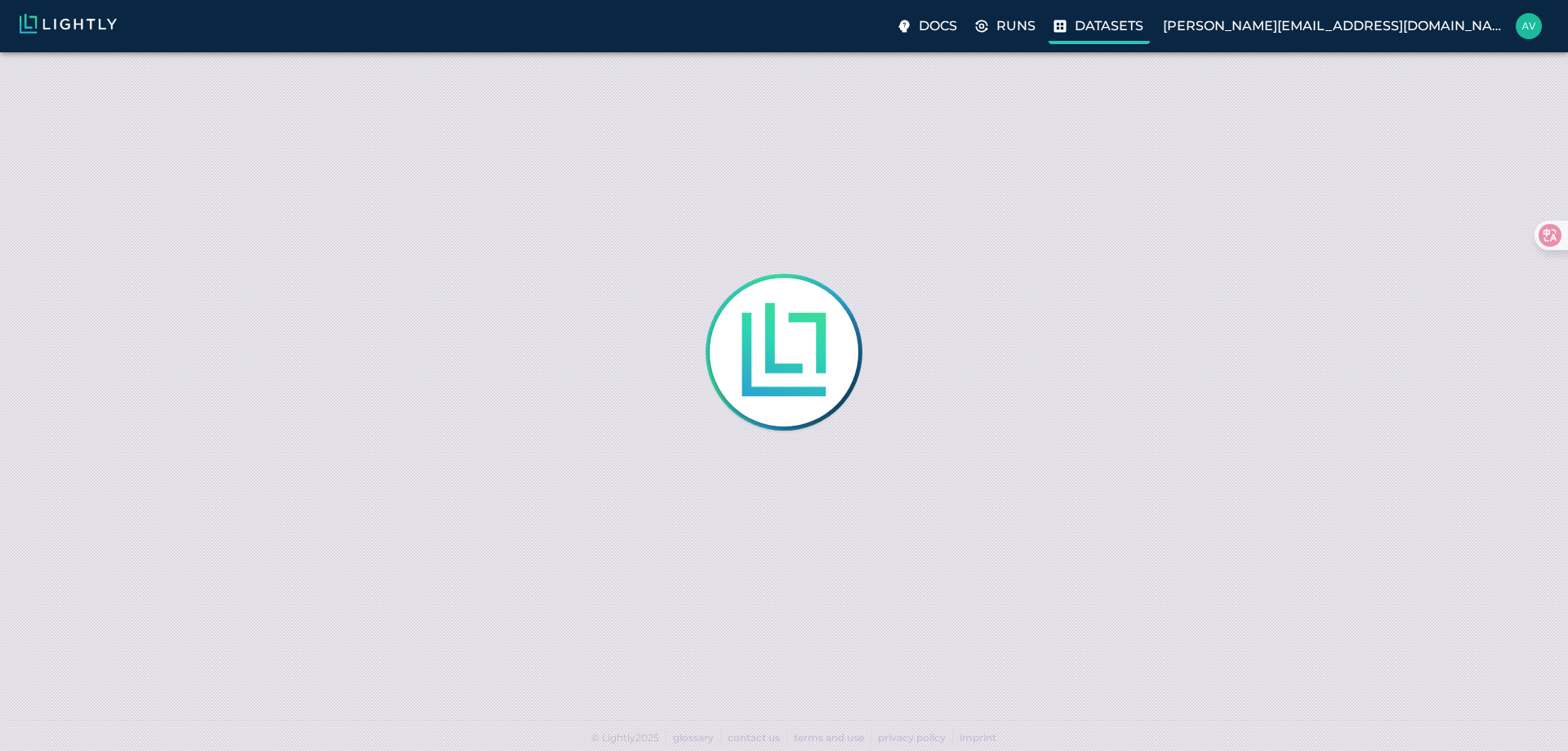 click on "Datasets" at bounding box center (1109, 26) 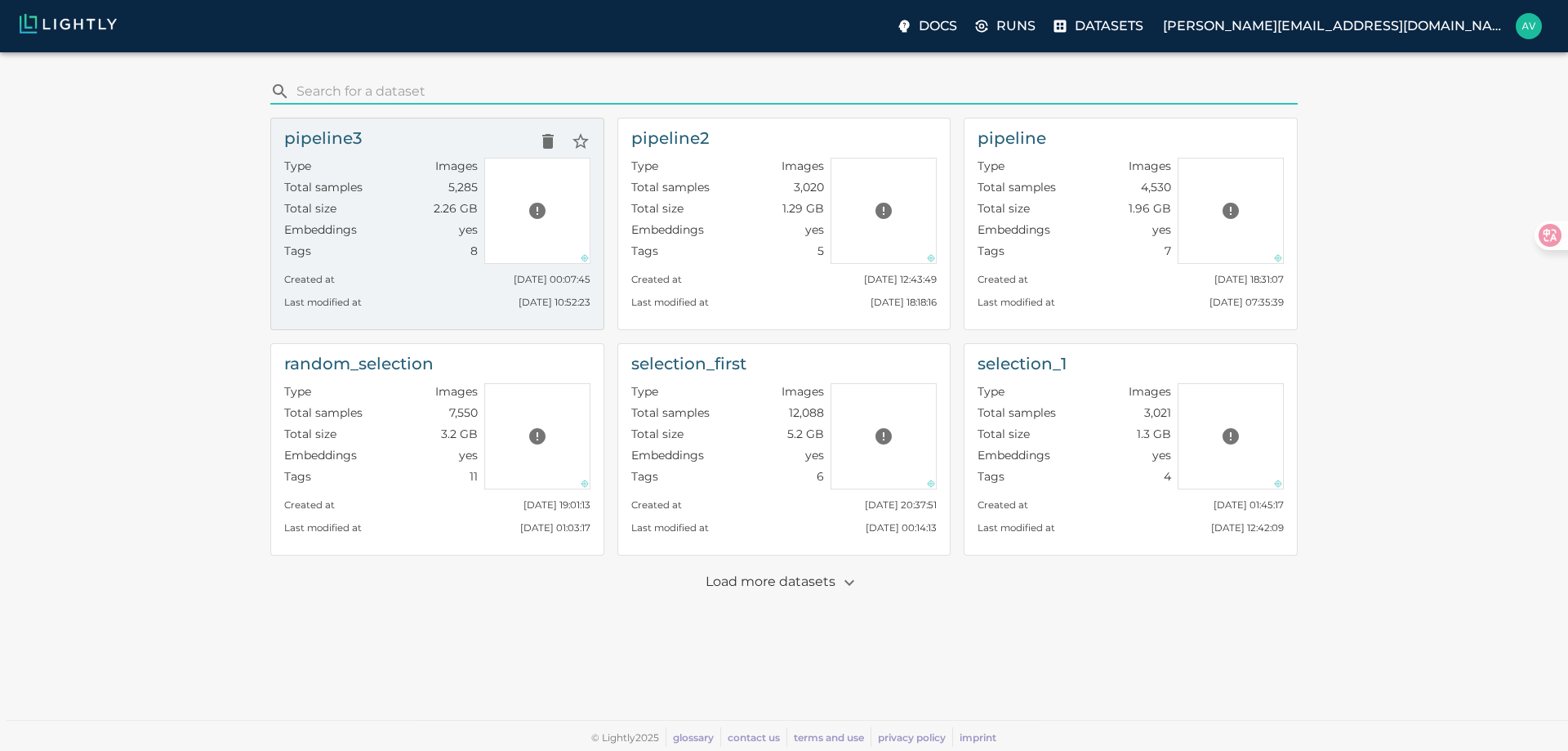 click on "Tags 8" at bounding box center (381, 253) 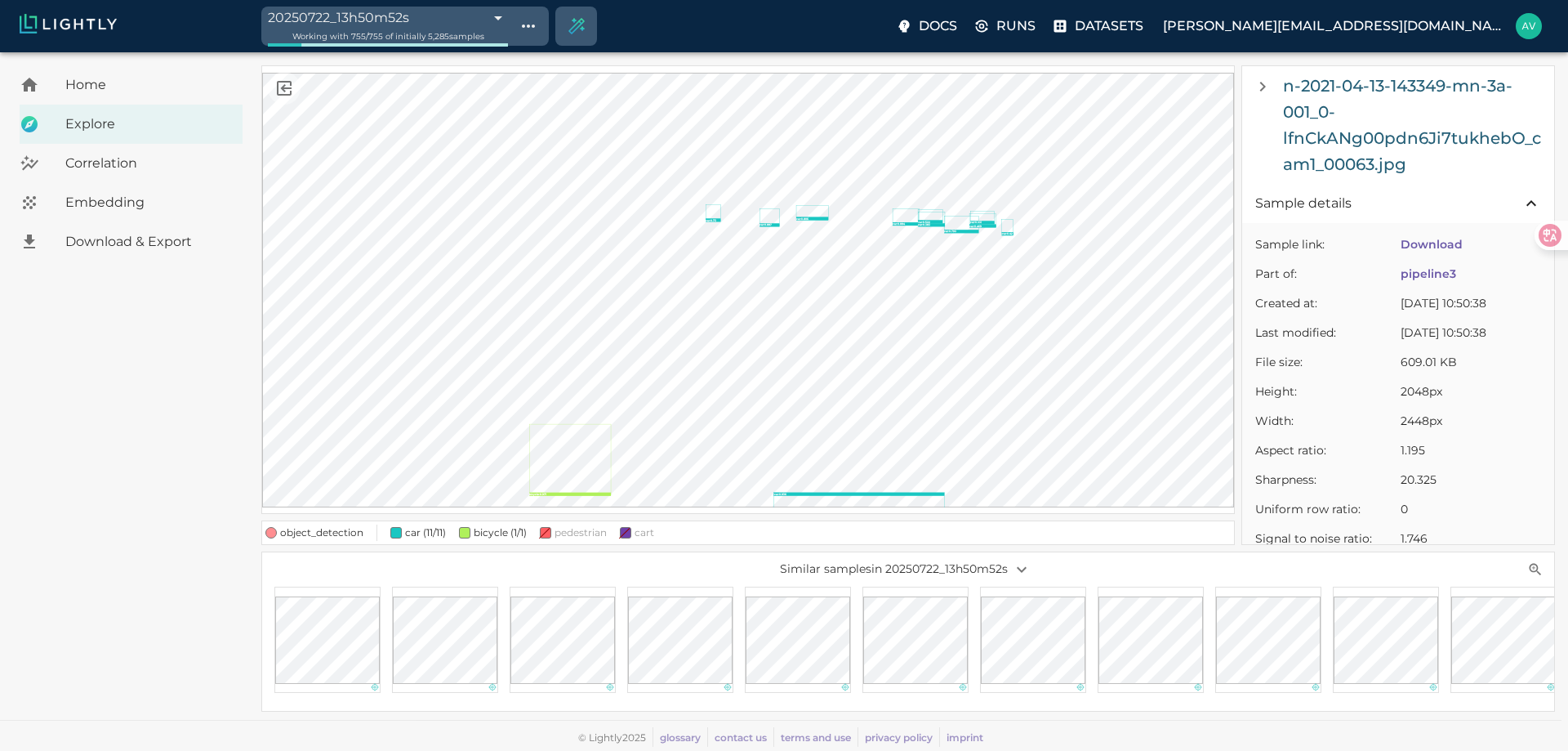 click on "car (11/11)" at bounding box center [412, 533] 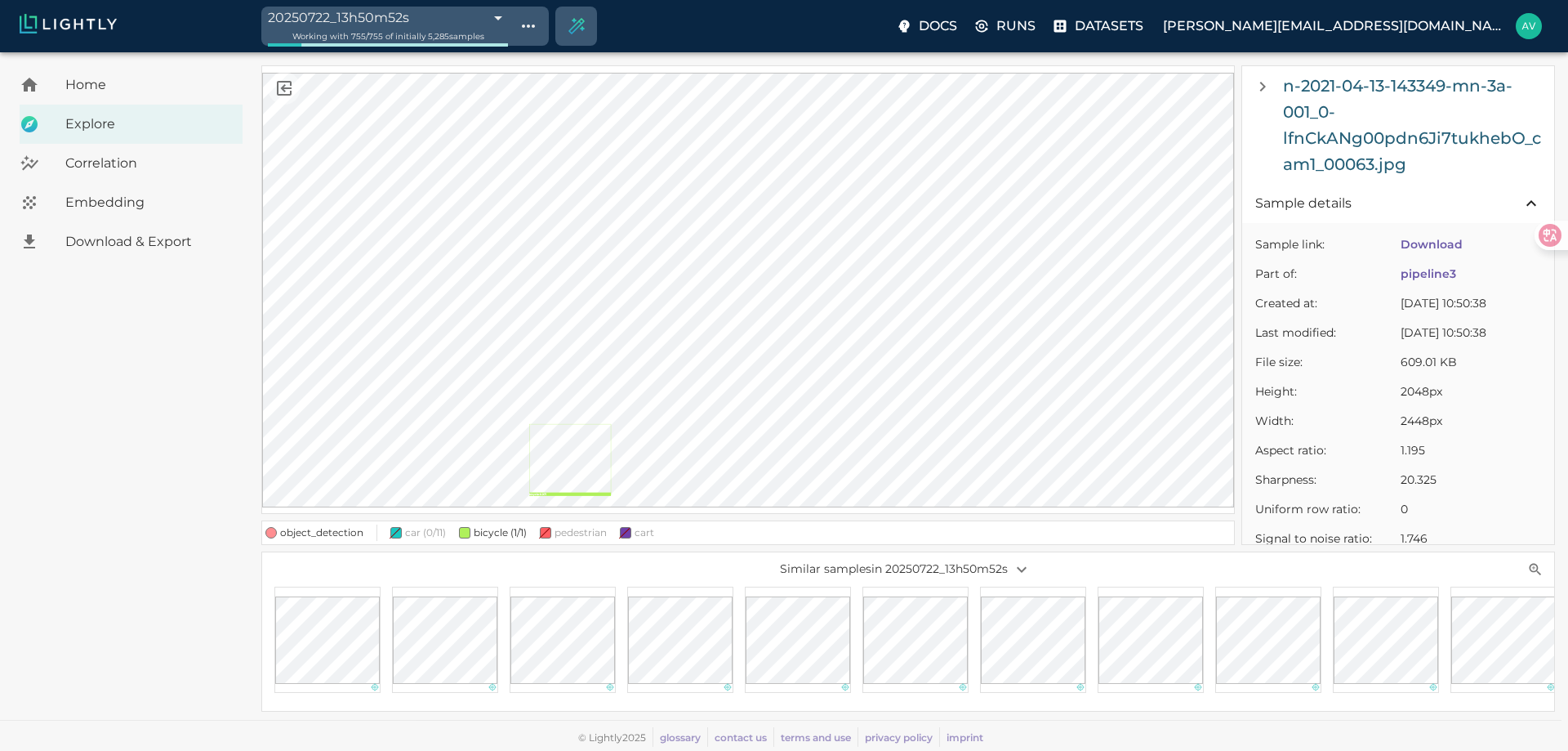 click on "car (0/11)" at bounding box center [412, 533] 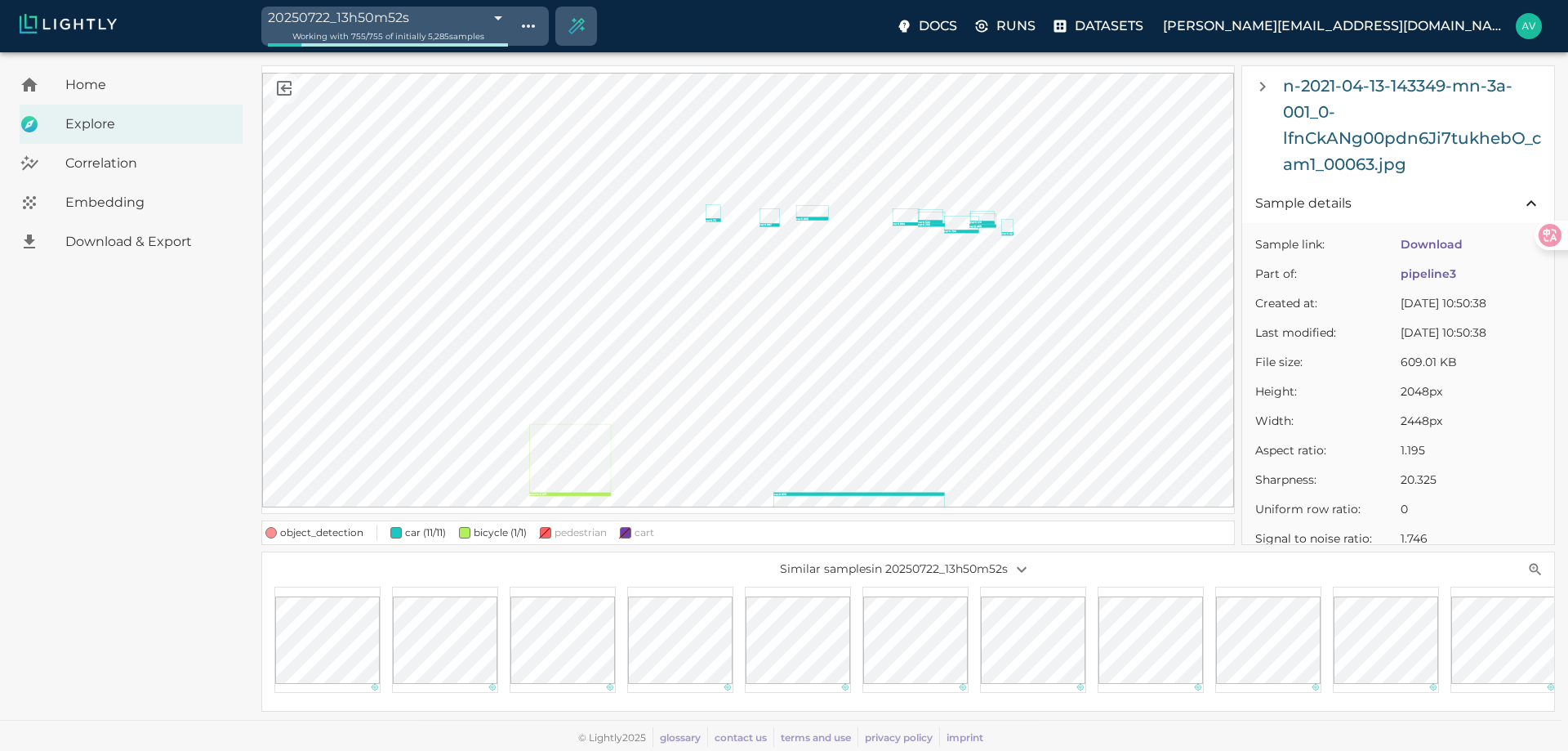 click on "car (11/11)" at bounding box center (412, 533) 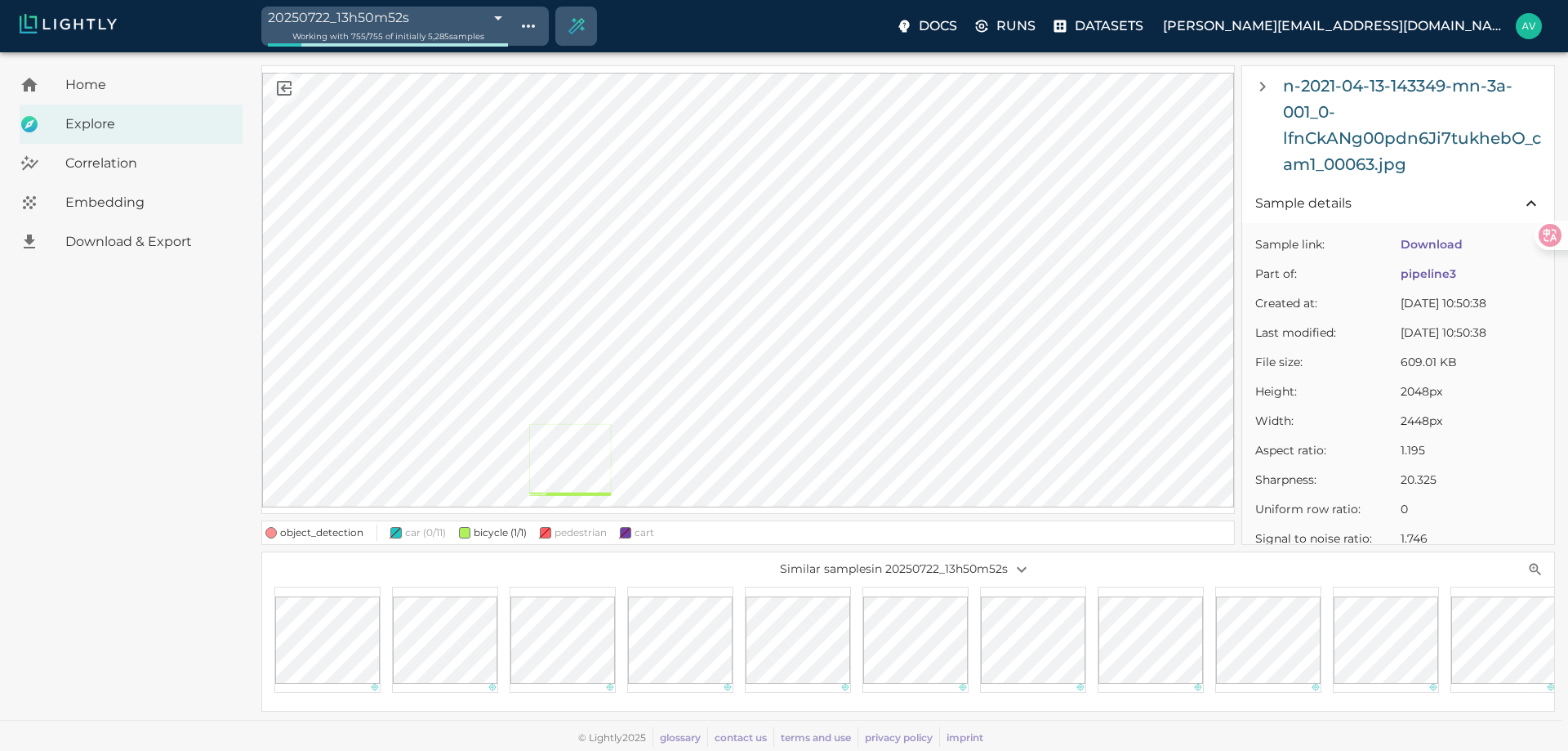 click at bounding box center [396, 533] 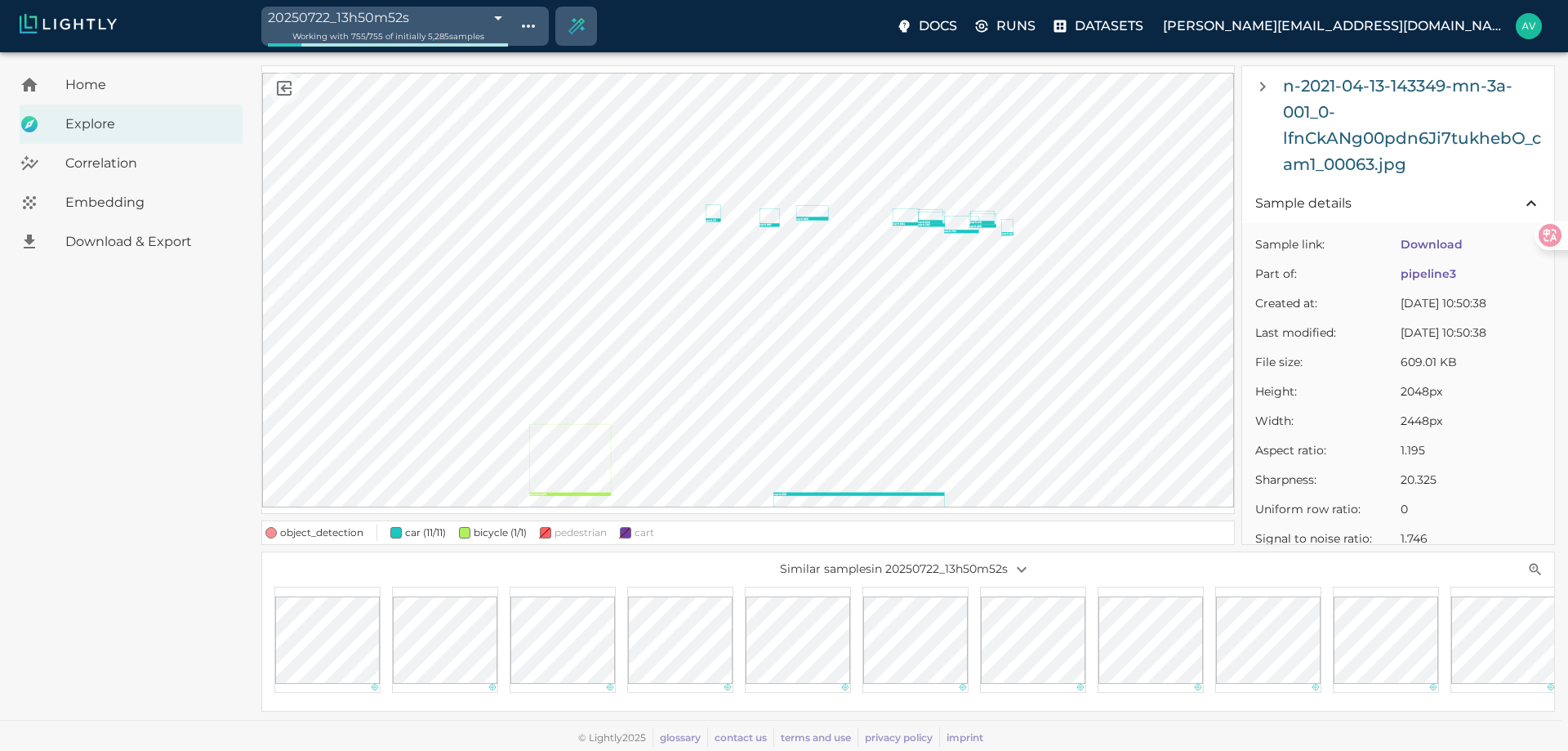 click at bounding box center [396, 533] 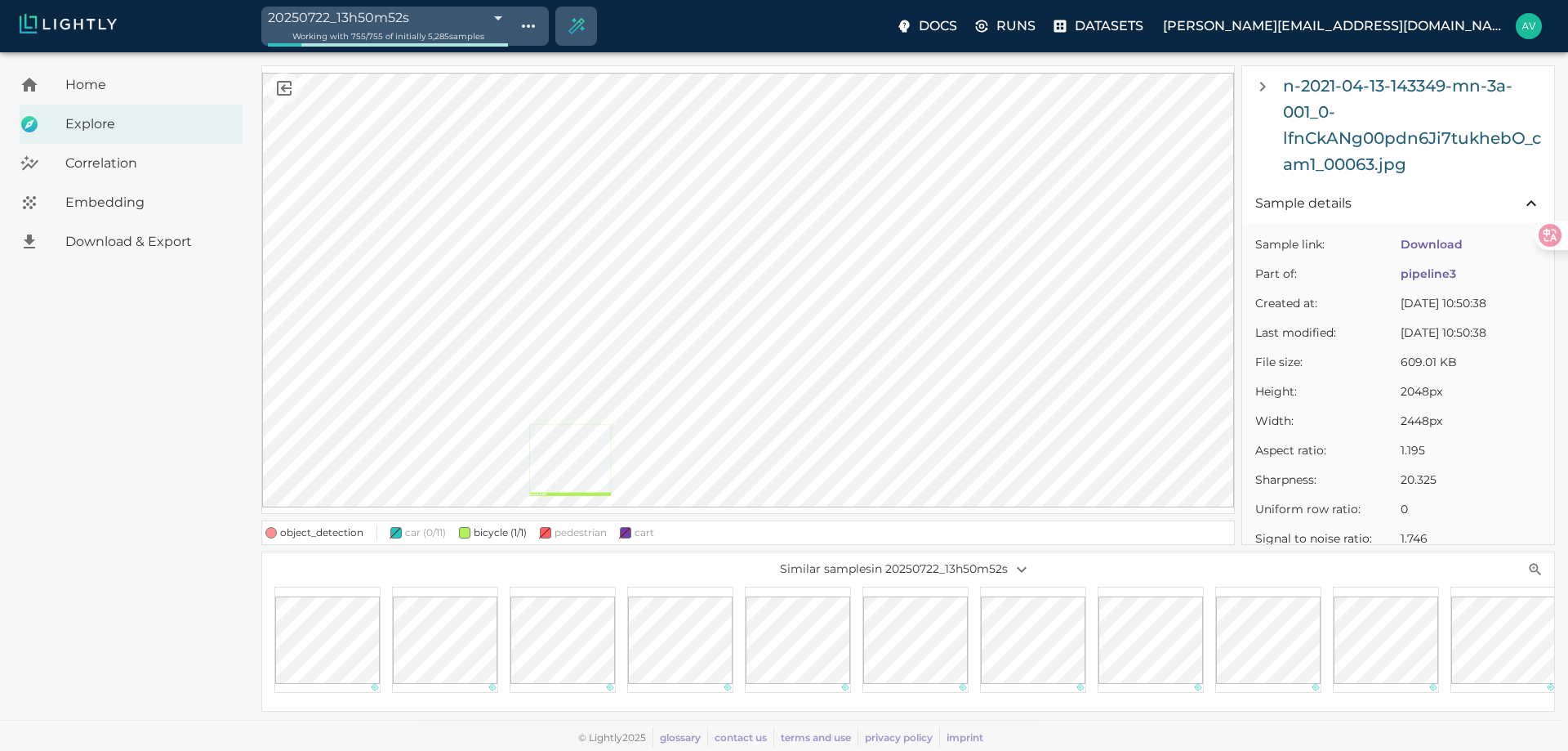 click at bounding box center [465, 533] 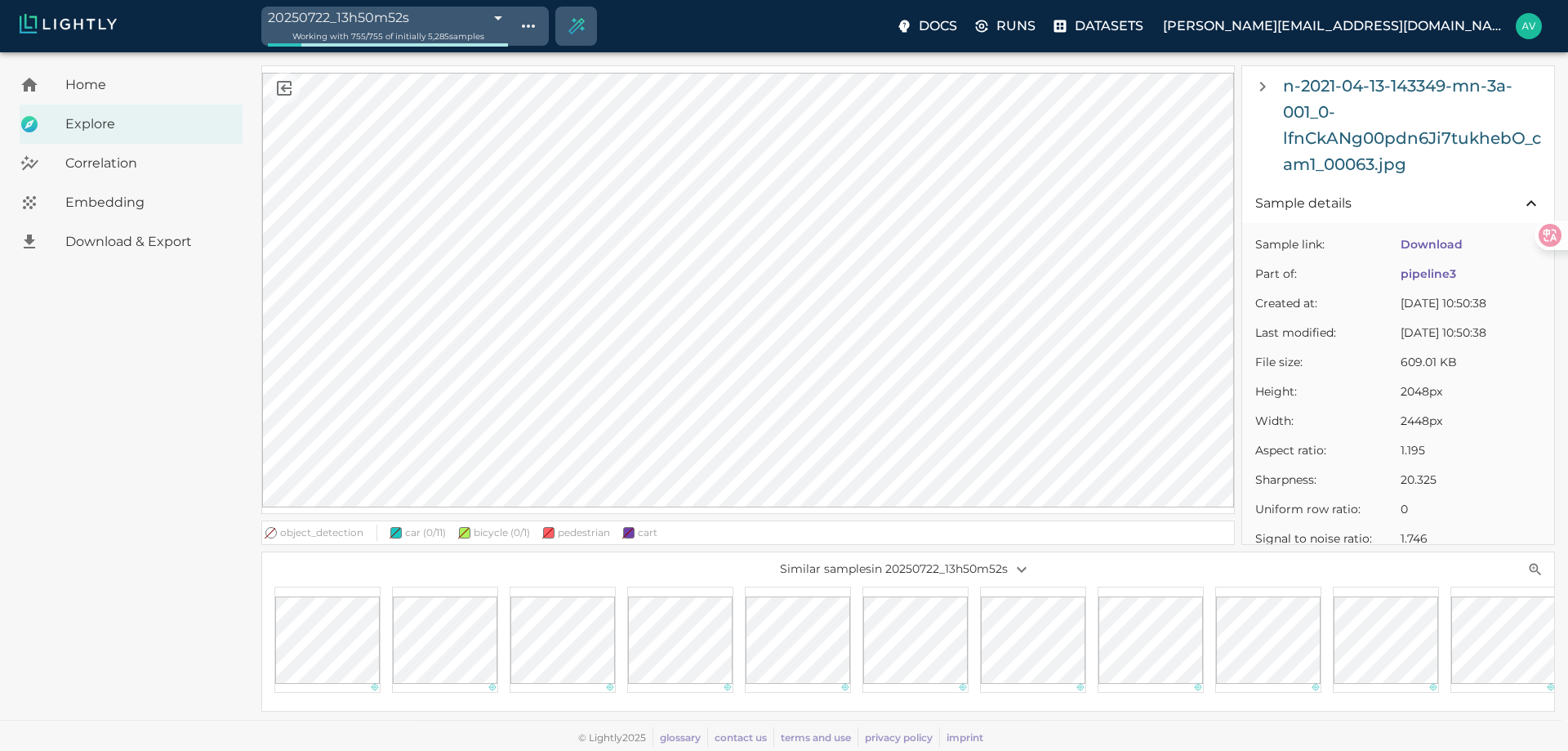 click at bounding box center (465, 533) 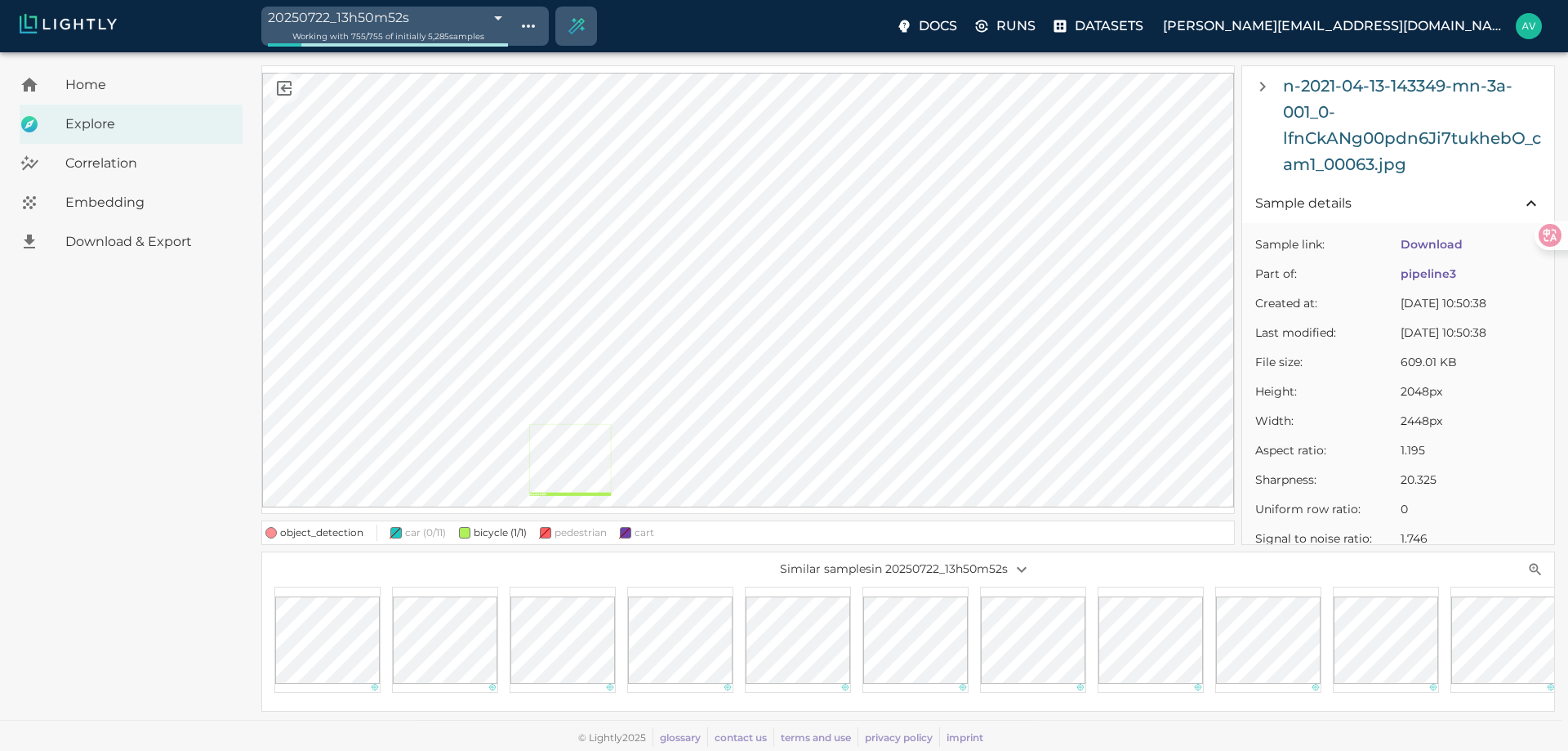 click at bounding box center (465, 533) 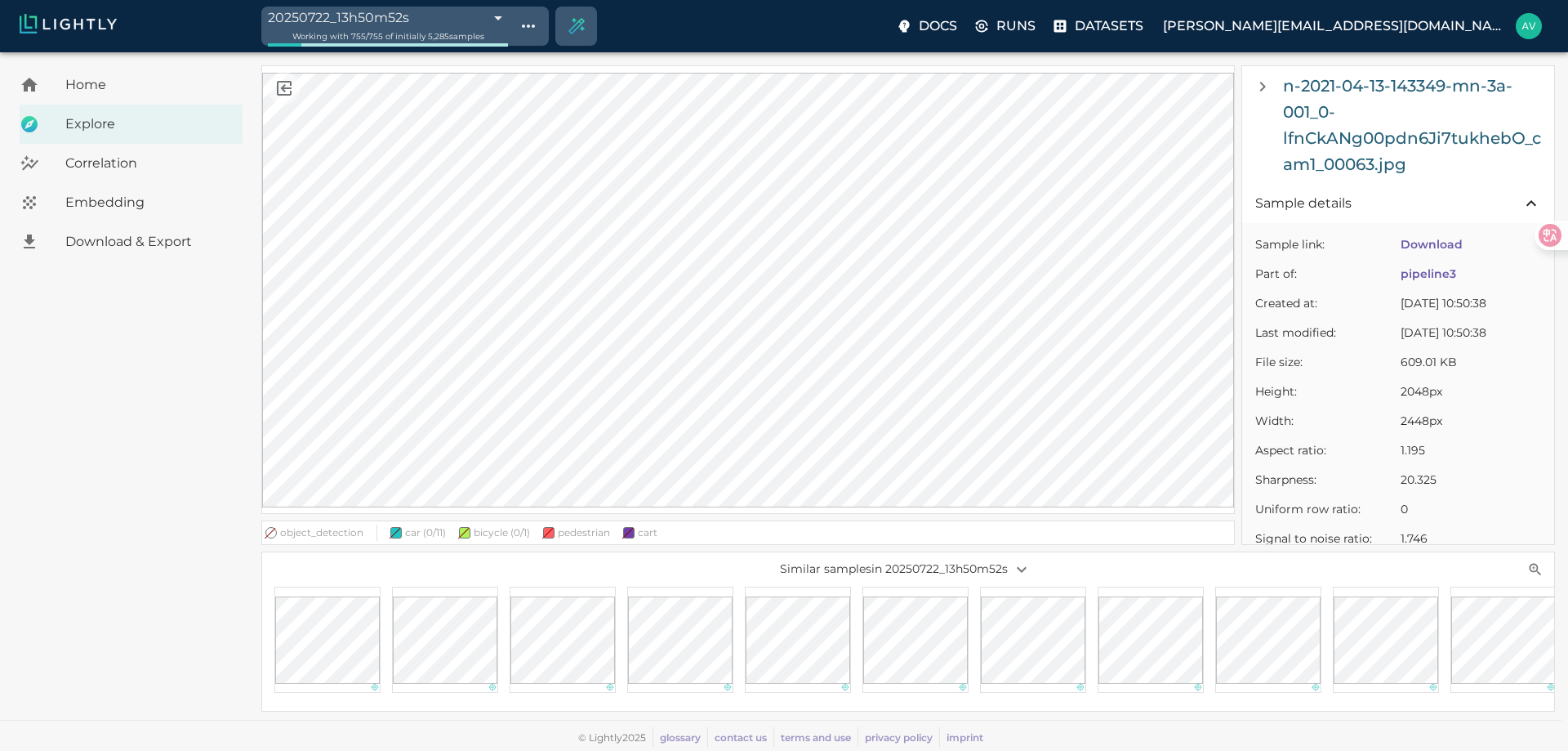 click at bounding box center [465, 533] 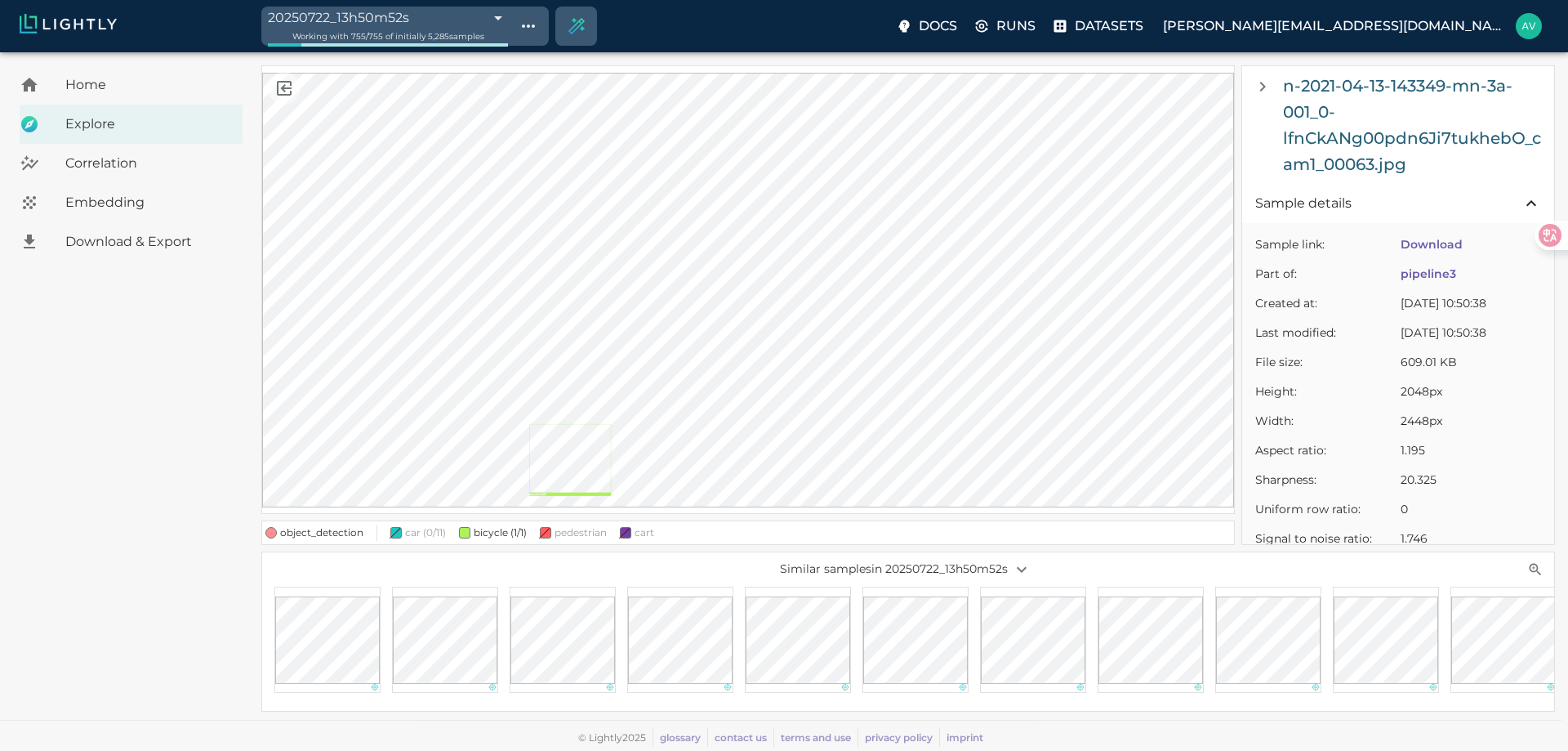 click at bounding box center [465, 533] 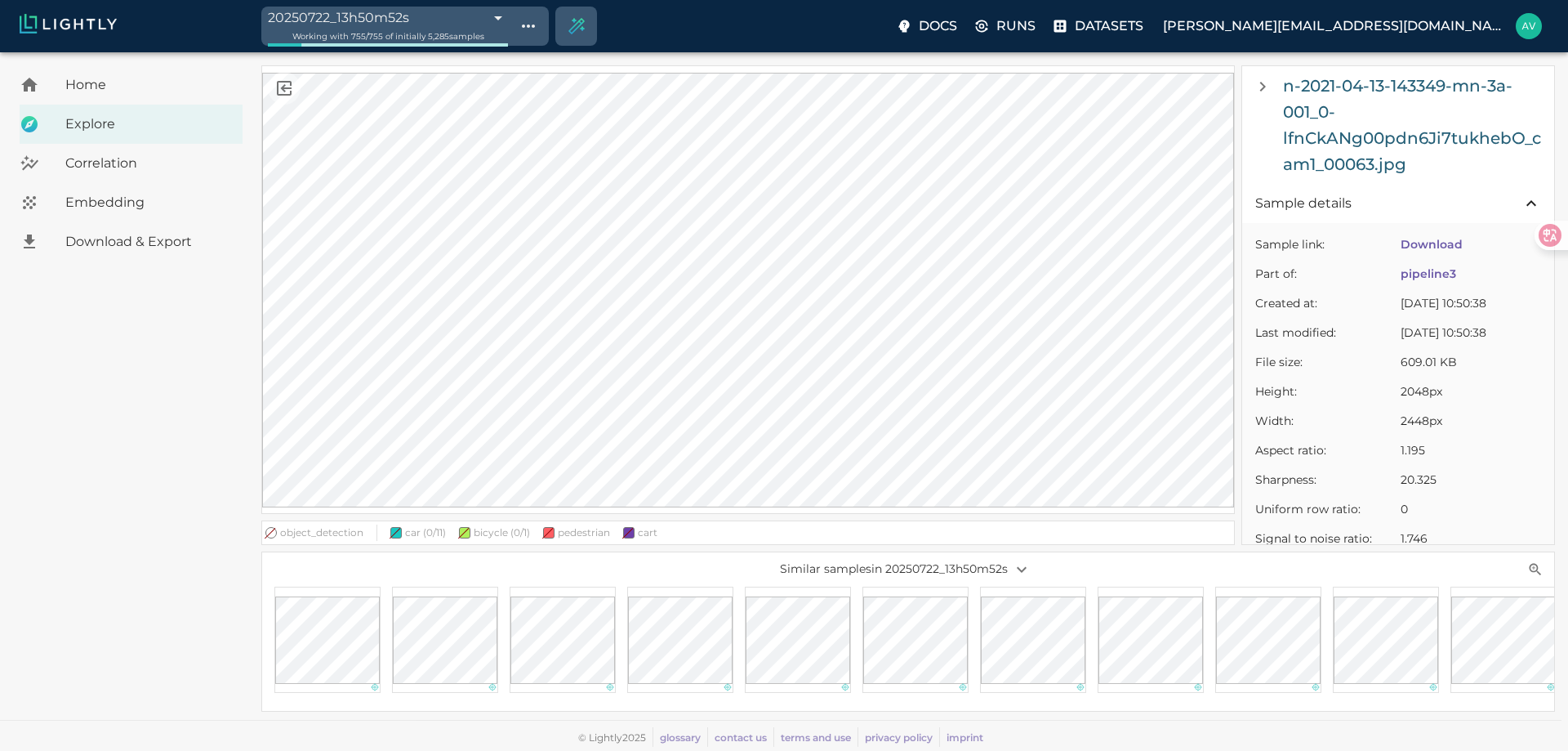click at bounding box center [465, 533] 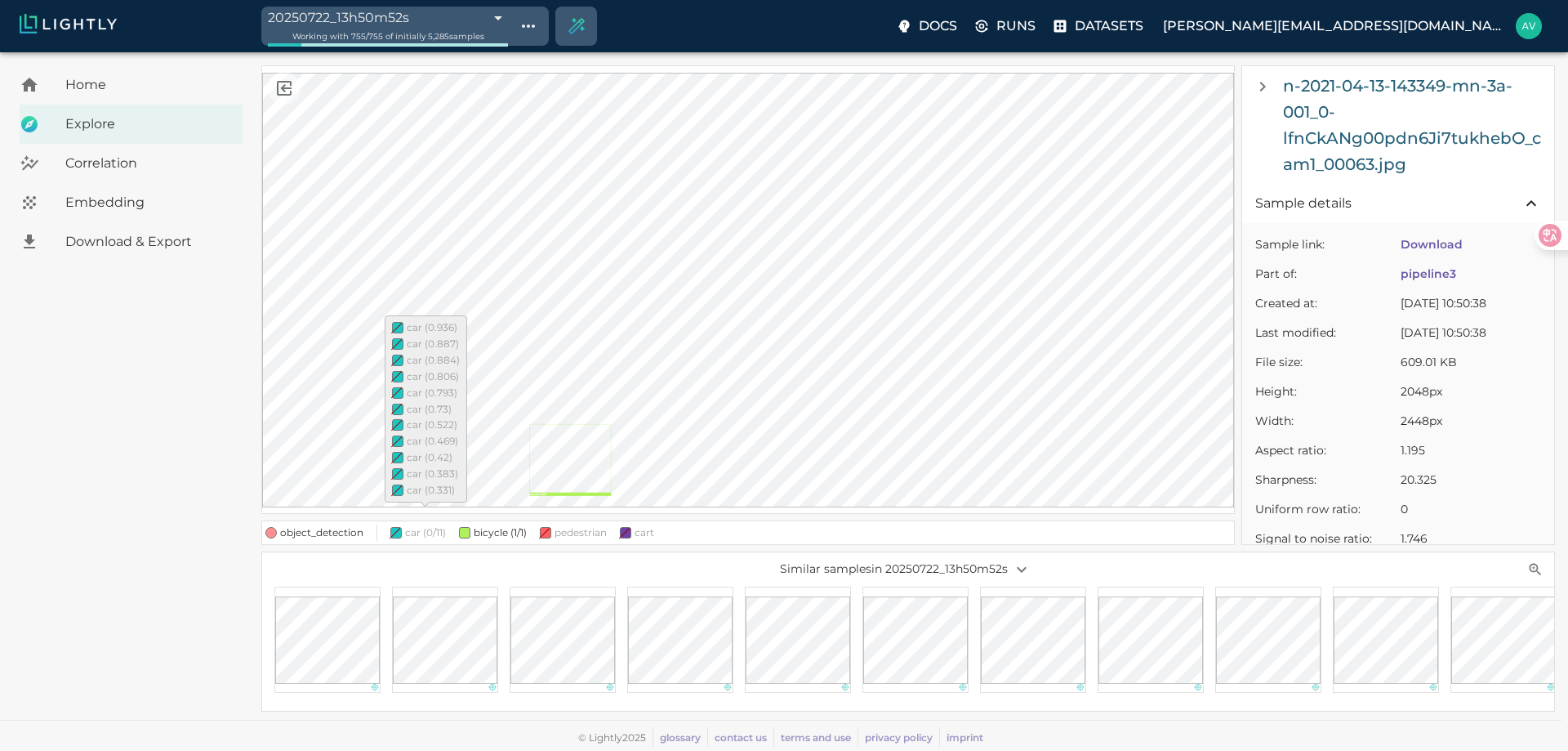 click on "car (0/11)" at bounding box center [425, 532] 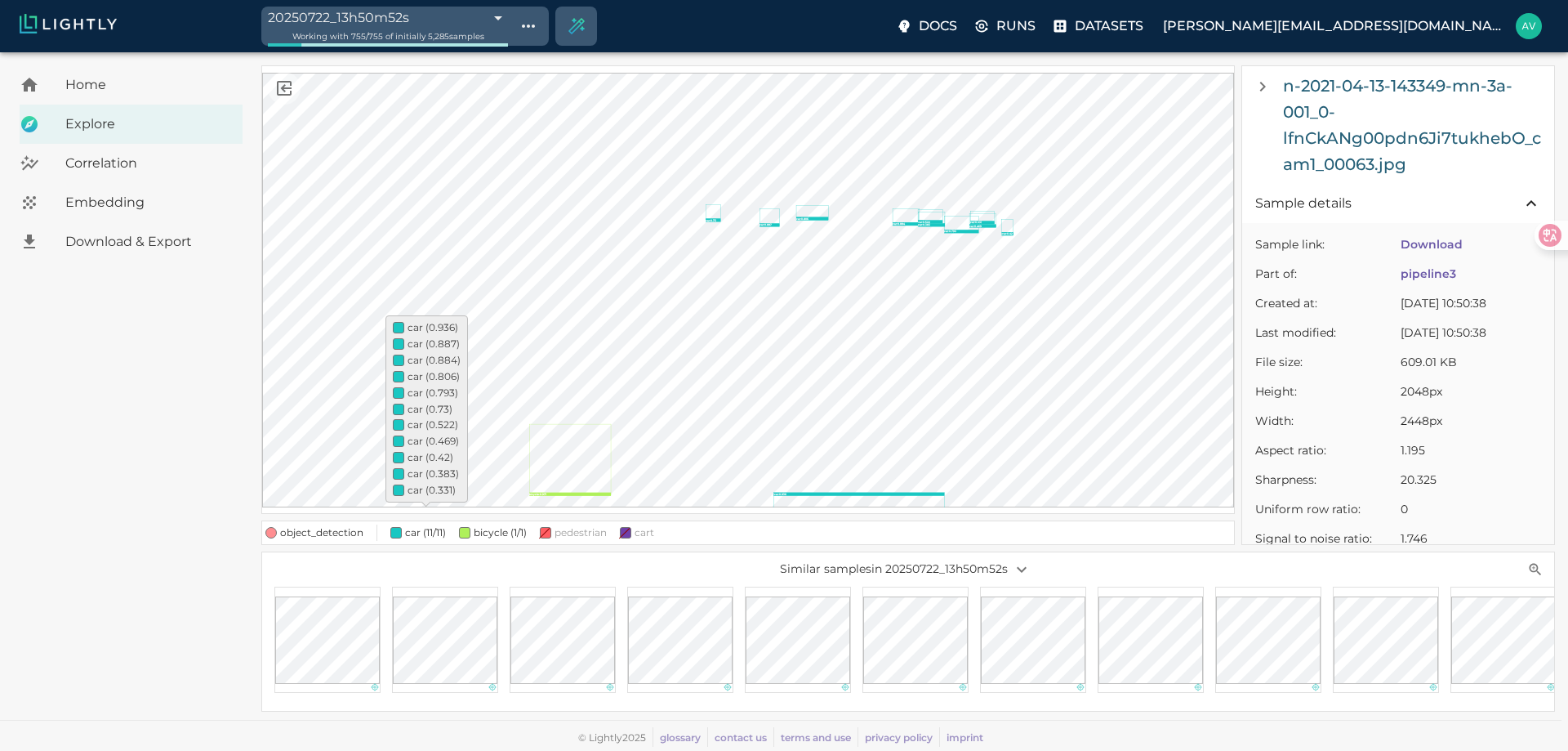 click on "car (11/11)" at bounding box center (425, 532) 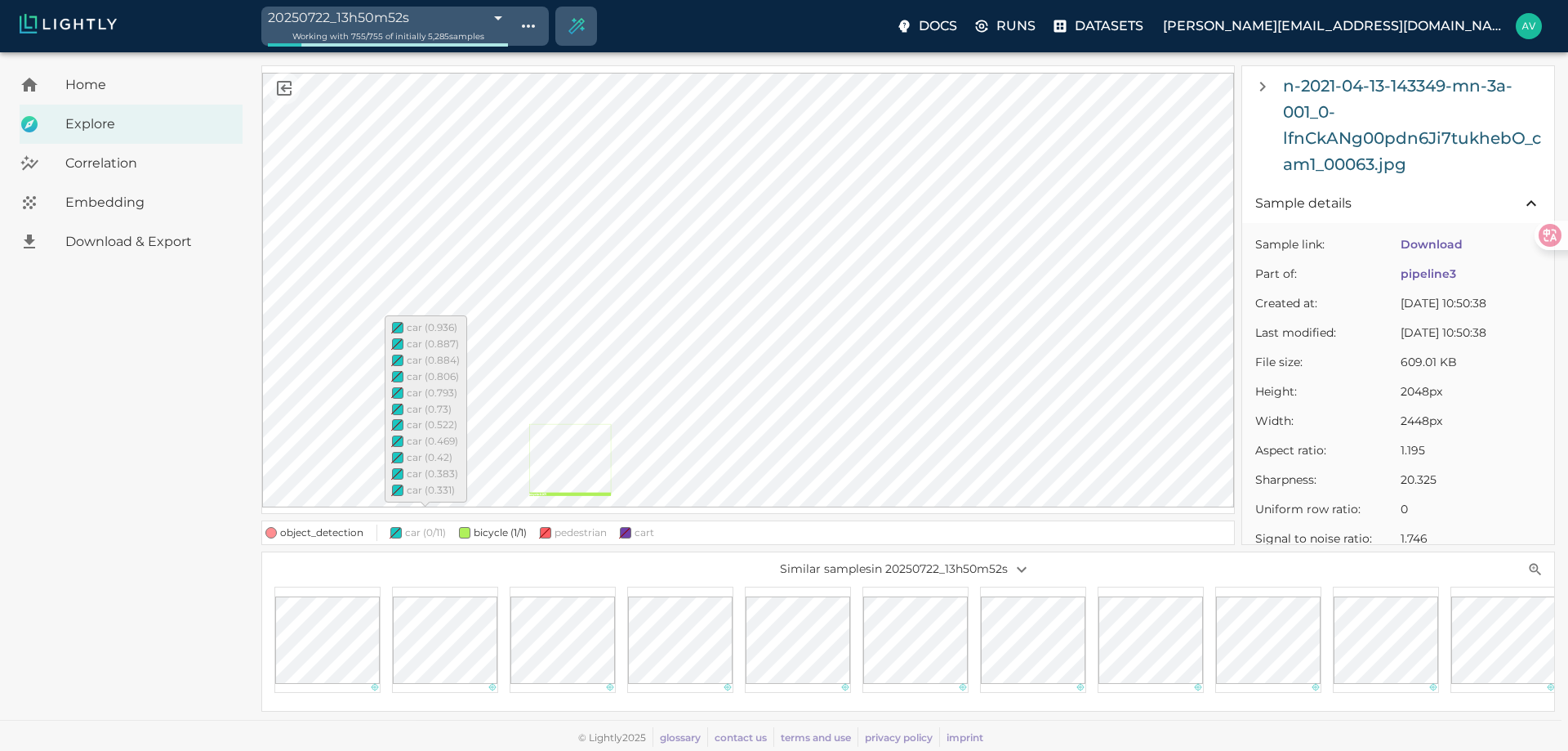 click on "car (0/11)" at bounding box center (425, 532) 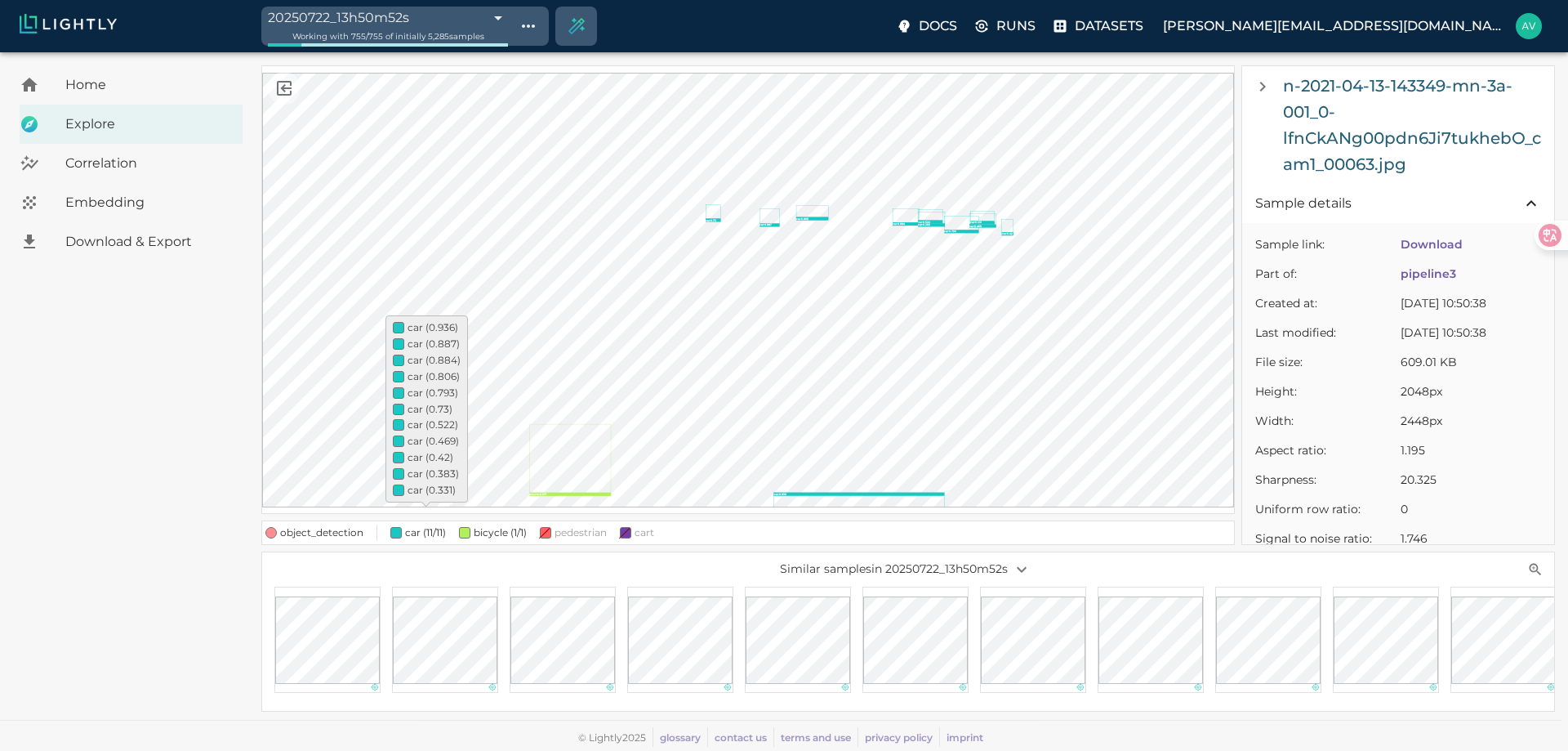 click on "car (11/11)" at bounding box center [425, 532] 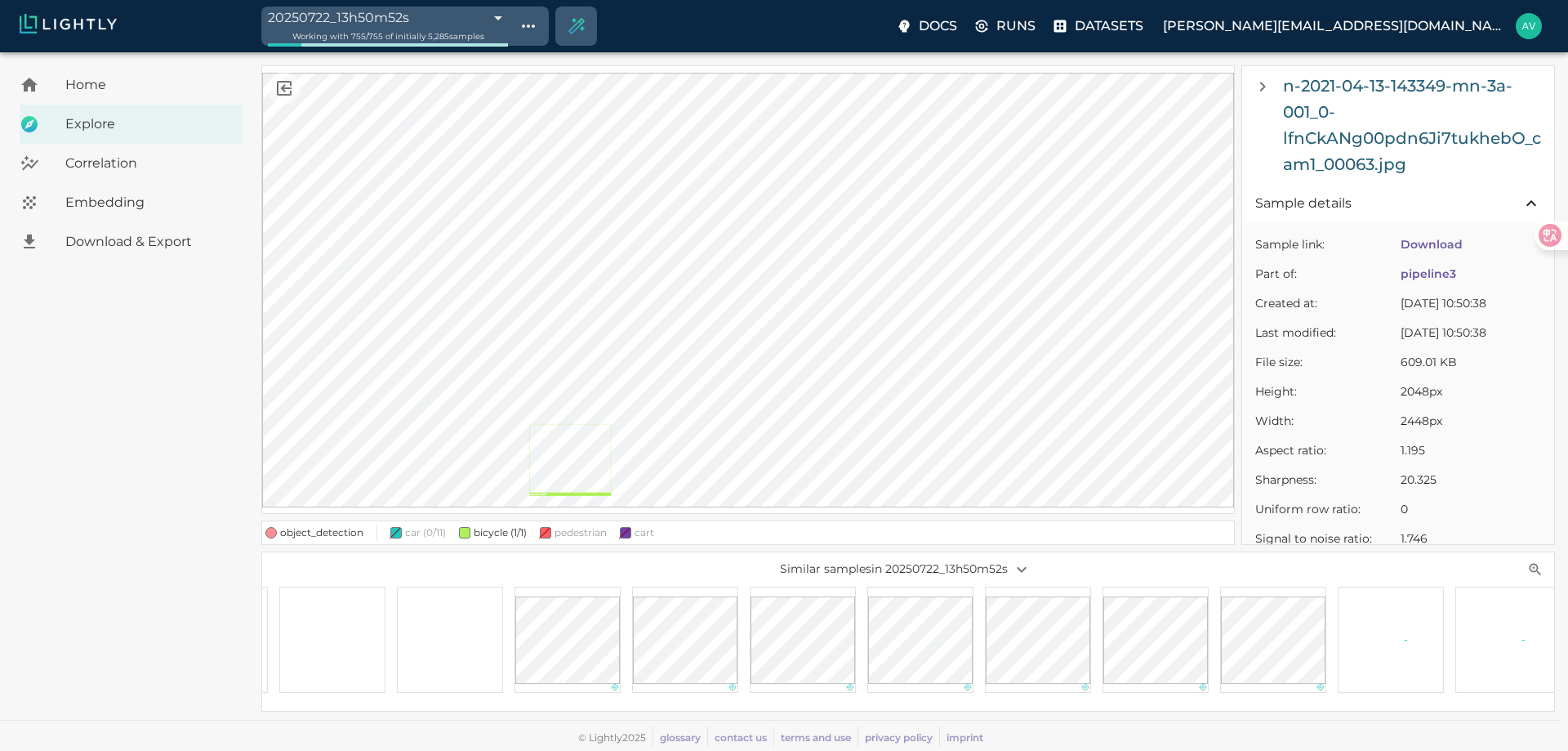 scroll, scrollTop: 0, scrollLeft: 1067, axis: horizontal 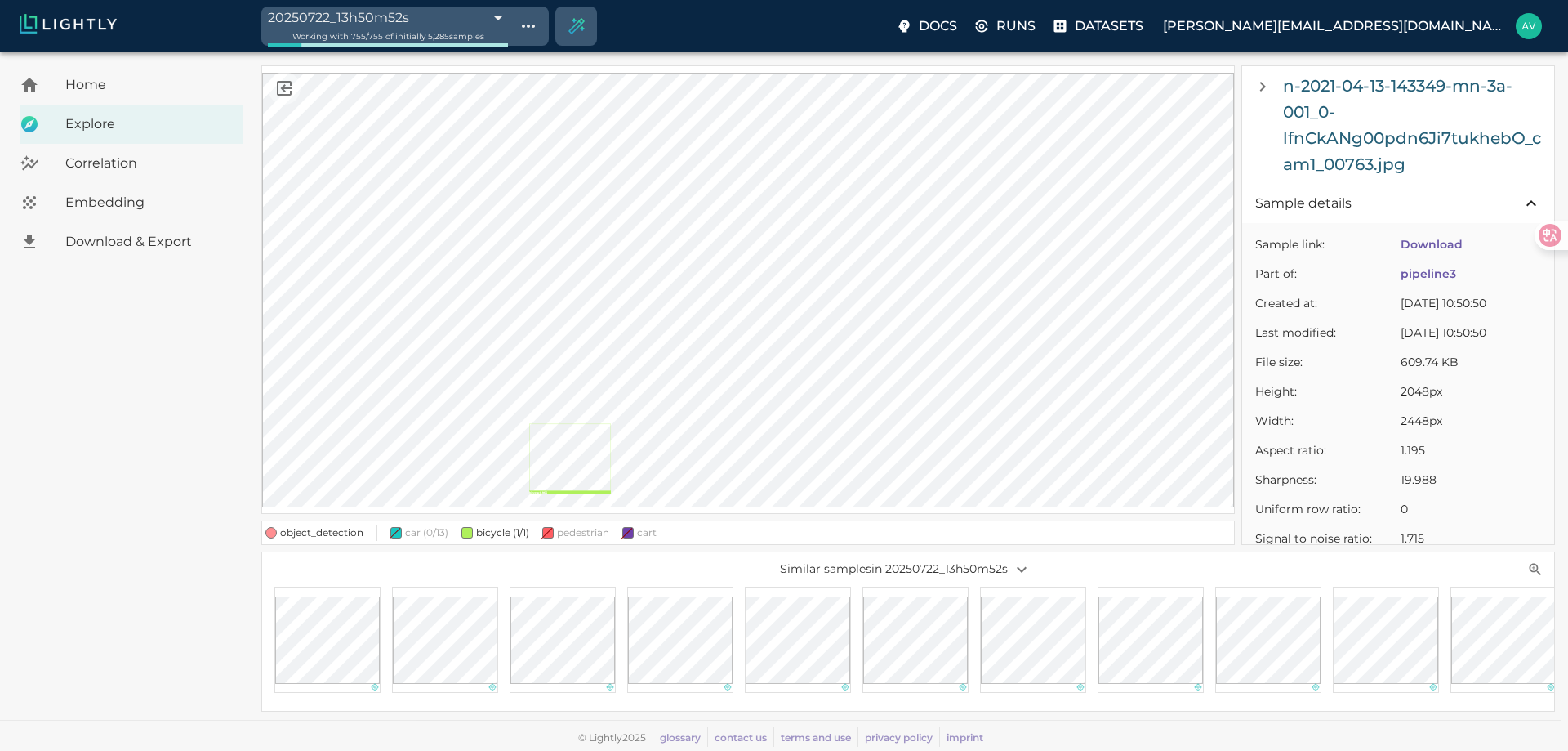 click on "car (0/13)" at bounding box center [426, 532] 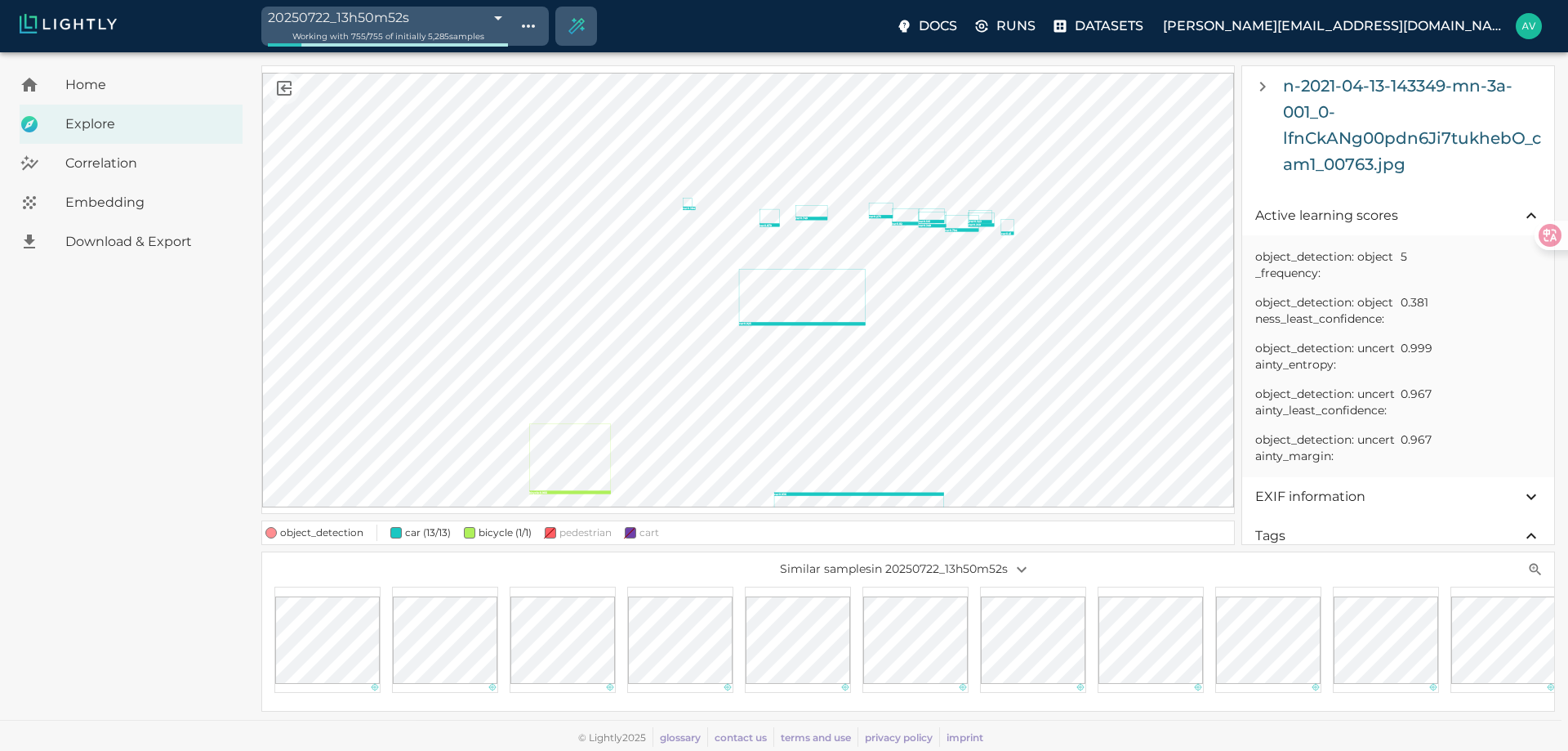 scroll, scrollTop: 580, scrollLeft: 0, axis: vertical 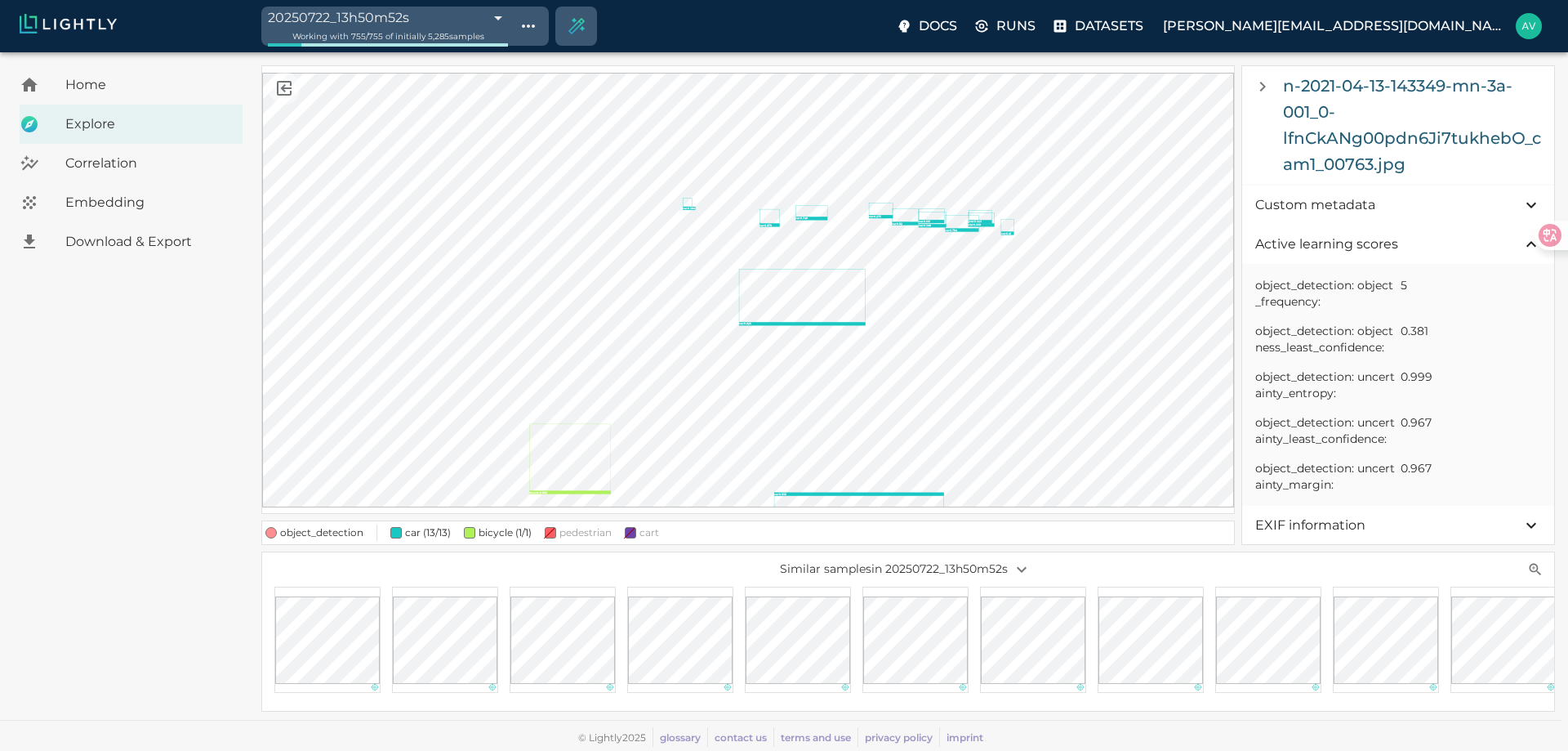 click on "Active learning scores" at bounding box center [1388, 244] 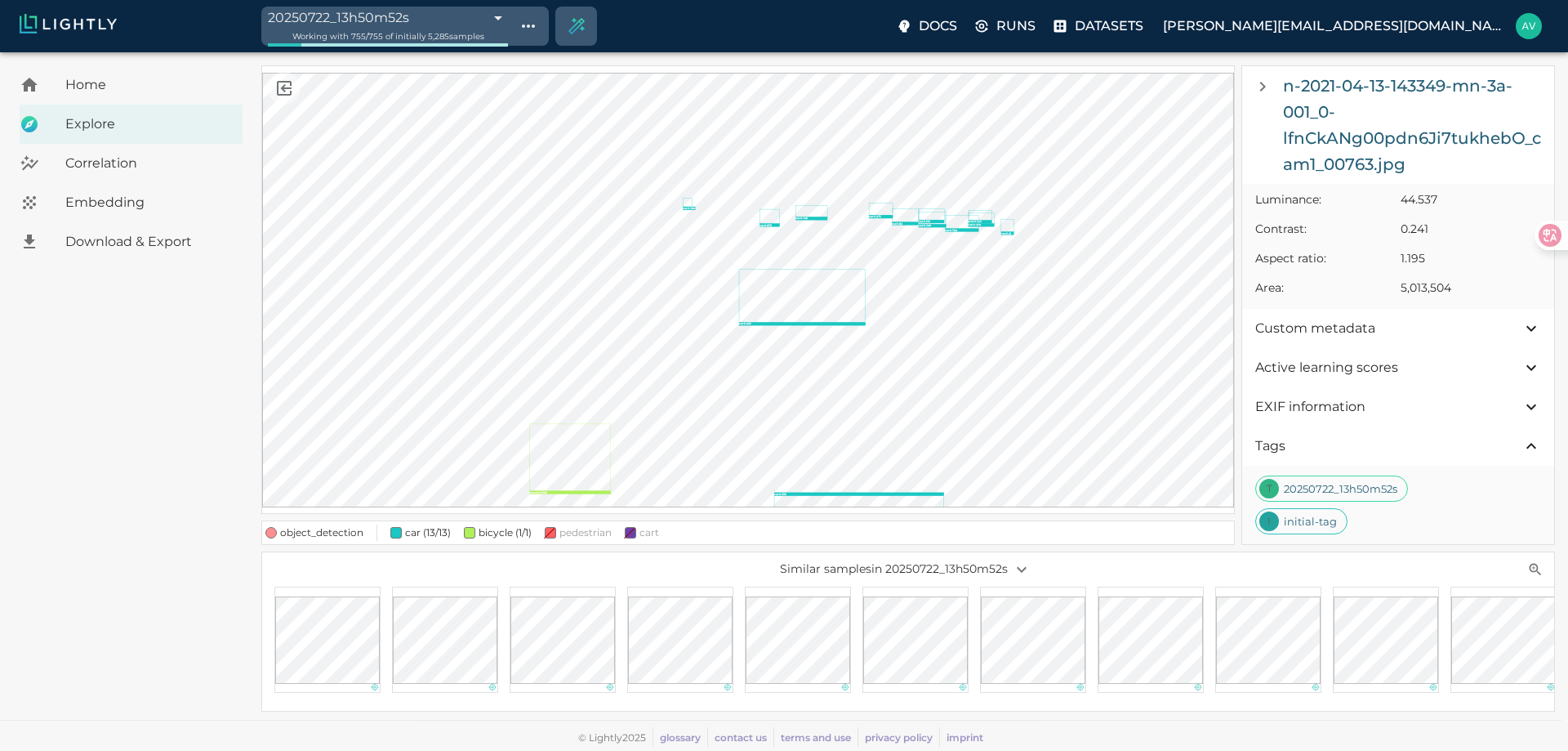 click on "Aspect ratio: 1.195" at bounding box center [1398, 258] 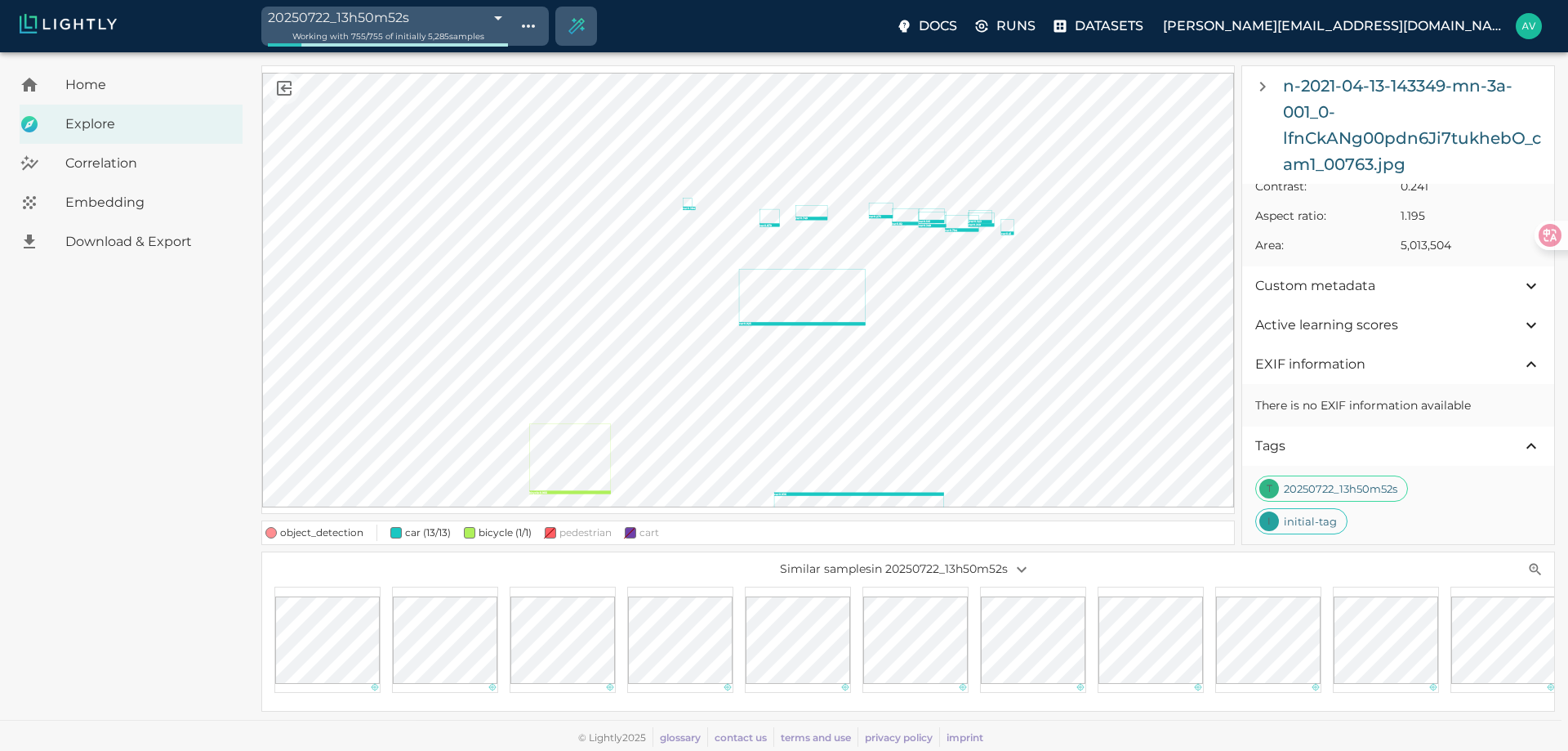 click on "EXIF information" at bounding box center [1388, 364] 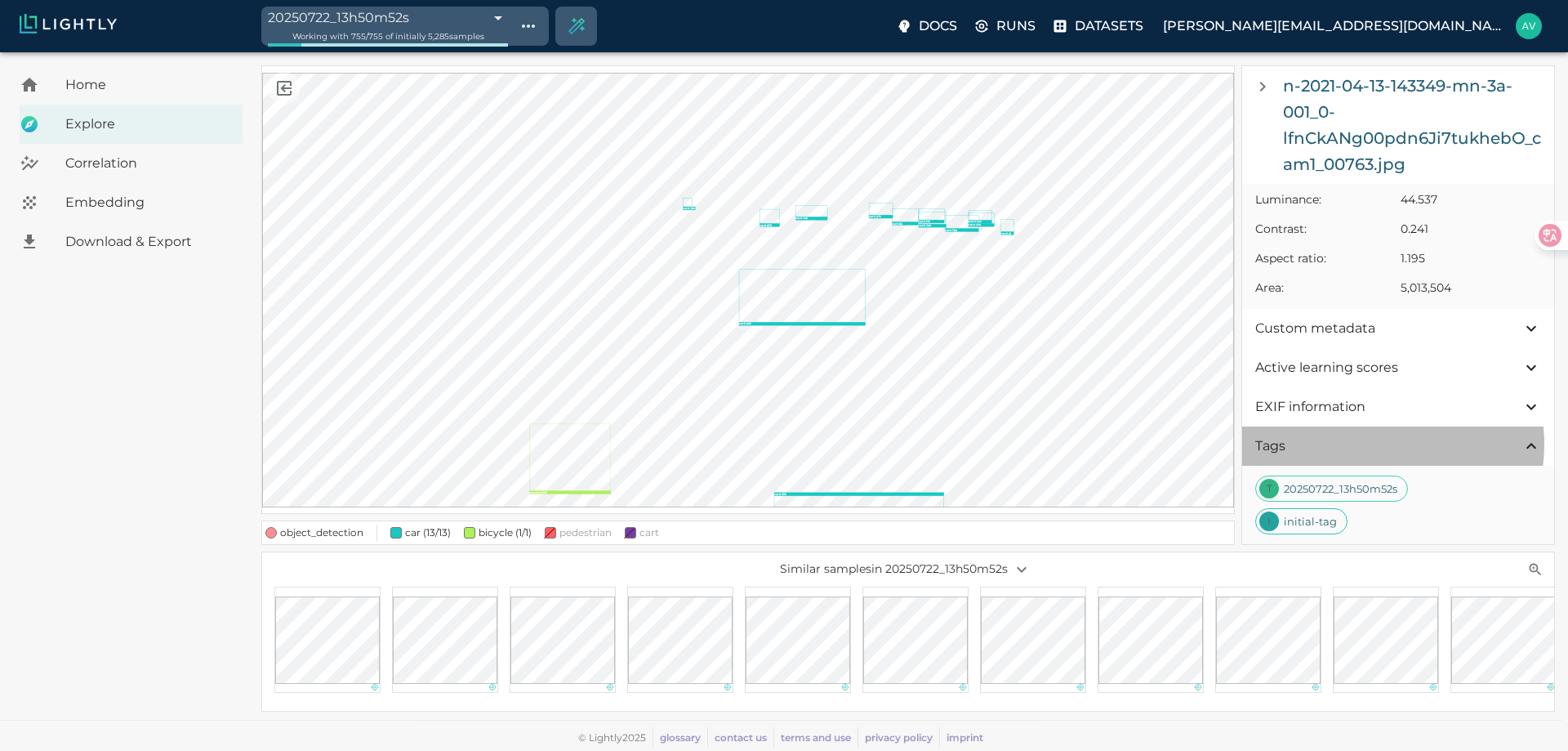click on "Tags" at bounding box center (1388, 446) 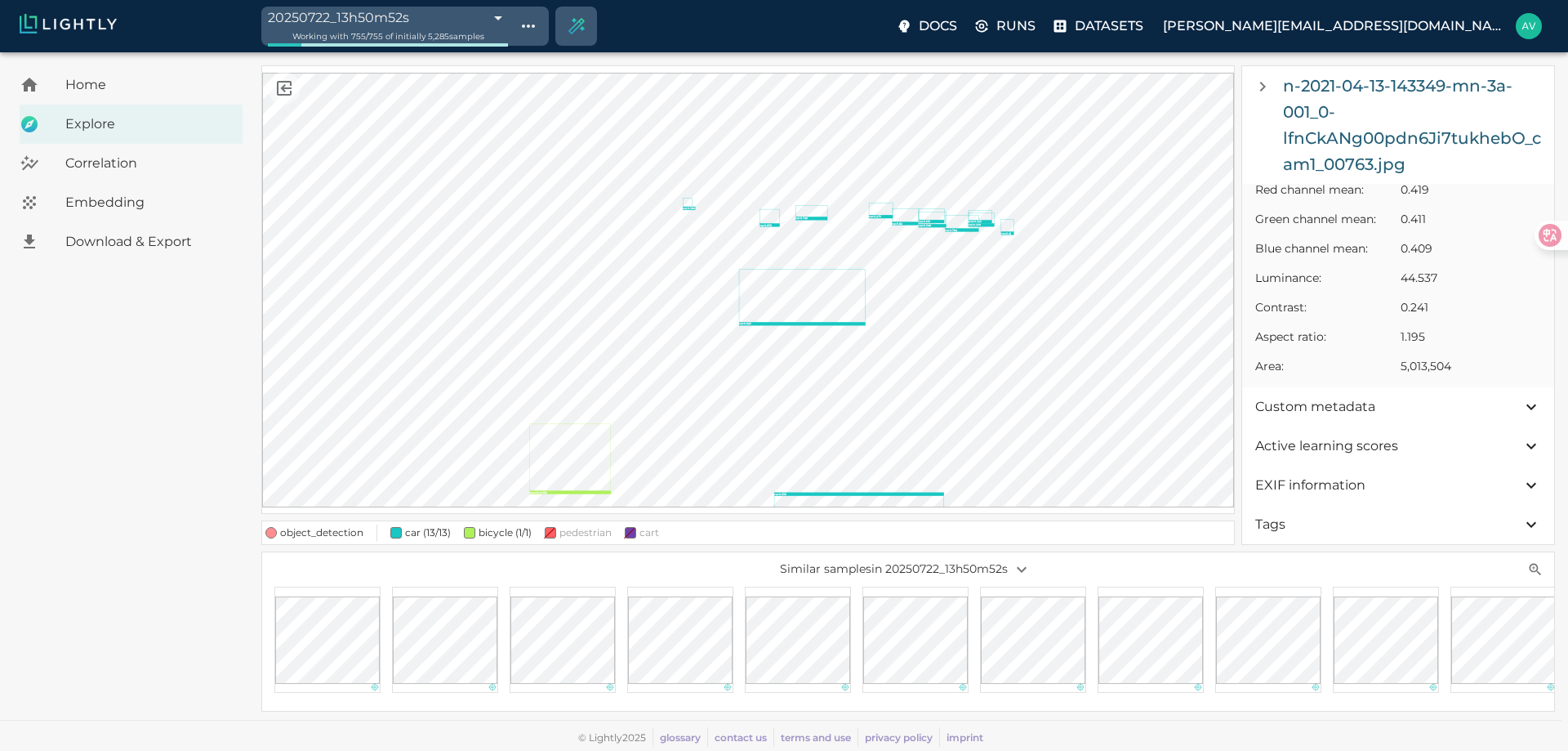 scroll, scrollTop: 423, scrollLeft: 0, axis: vertical 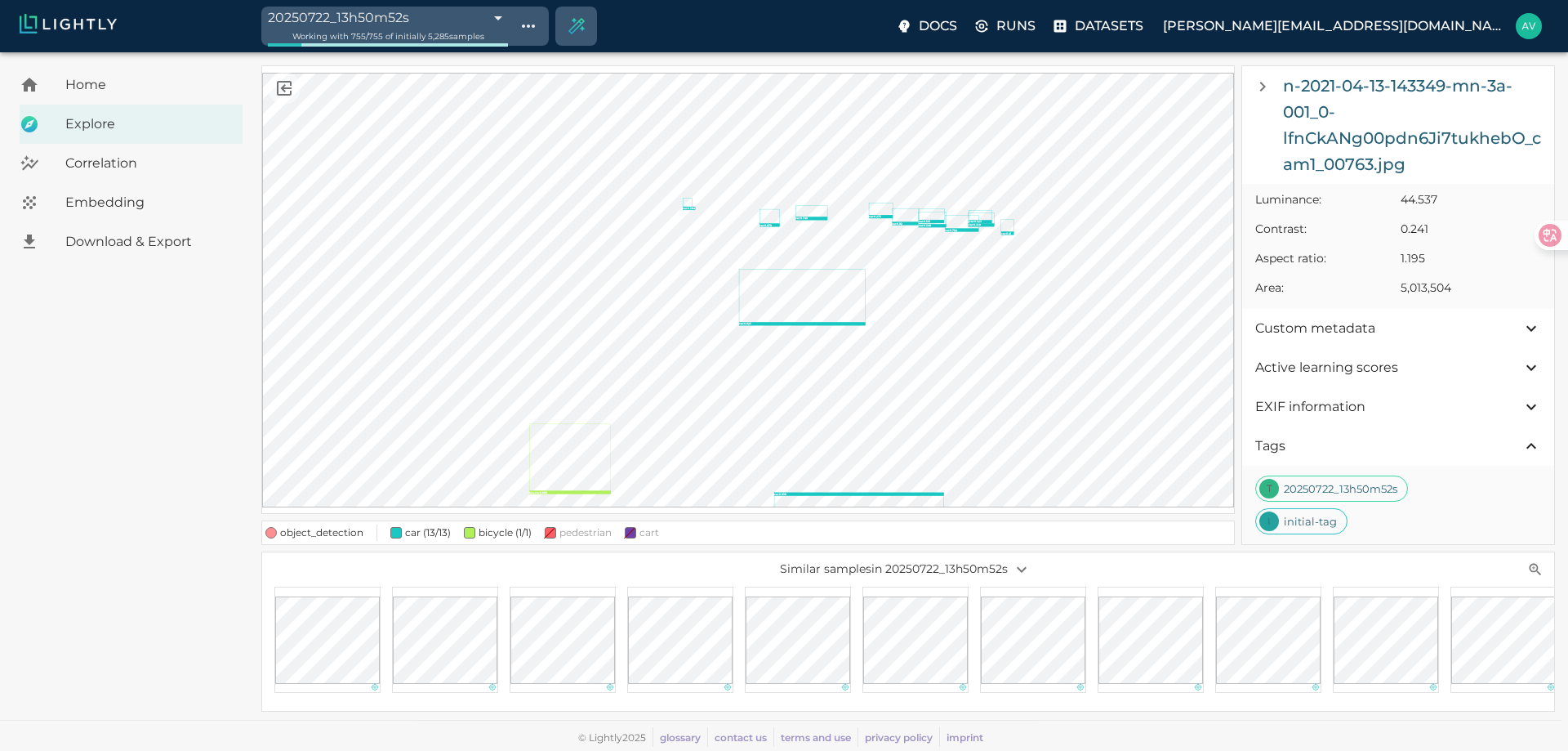 click on "Custom metadata" at bounding box center [1398, 329] 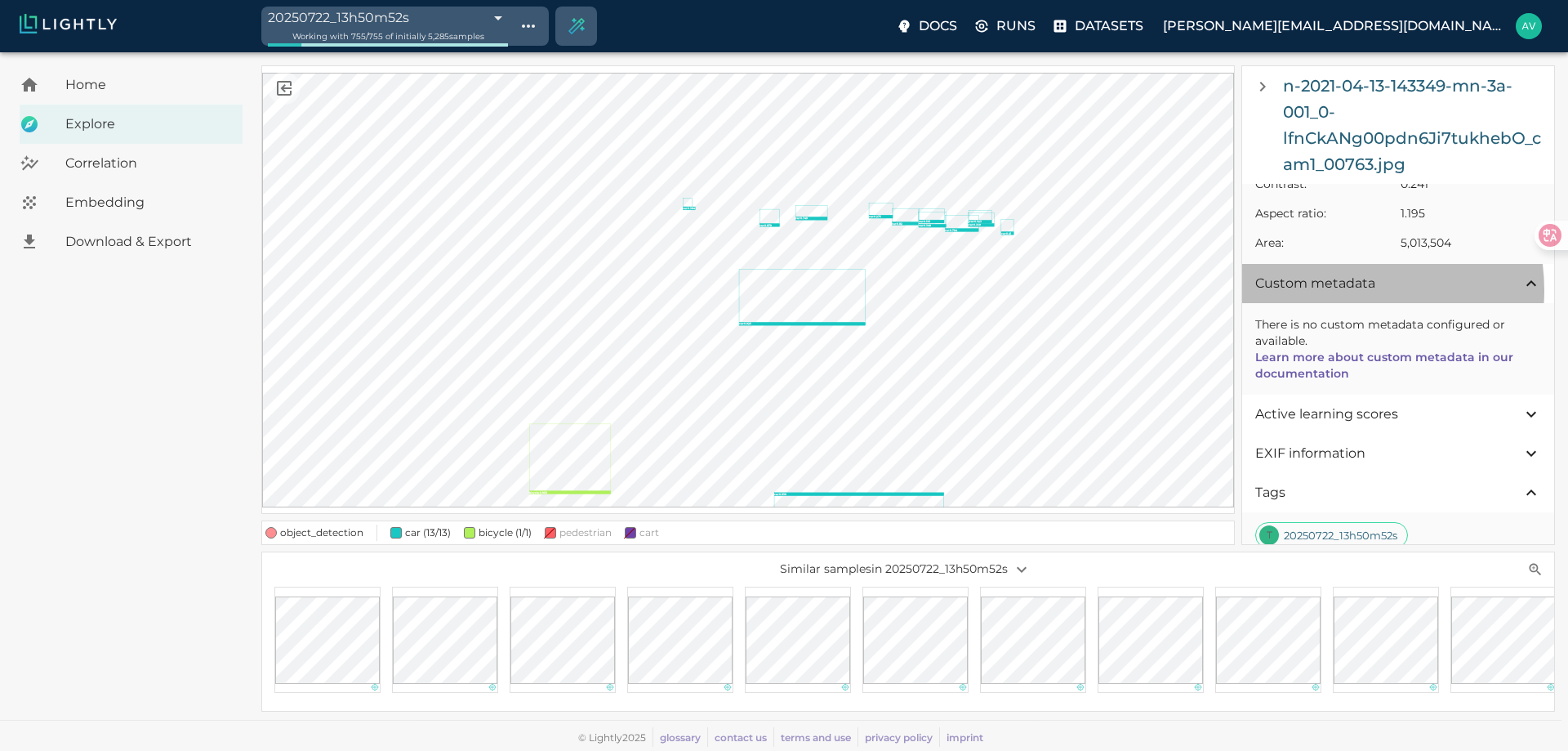 click on "Custom metadata" at bounding box center (1388, 284) 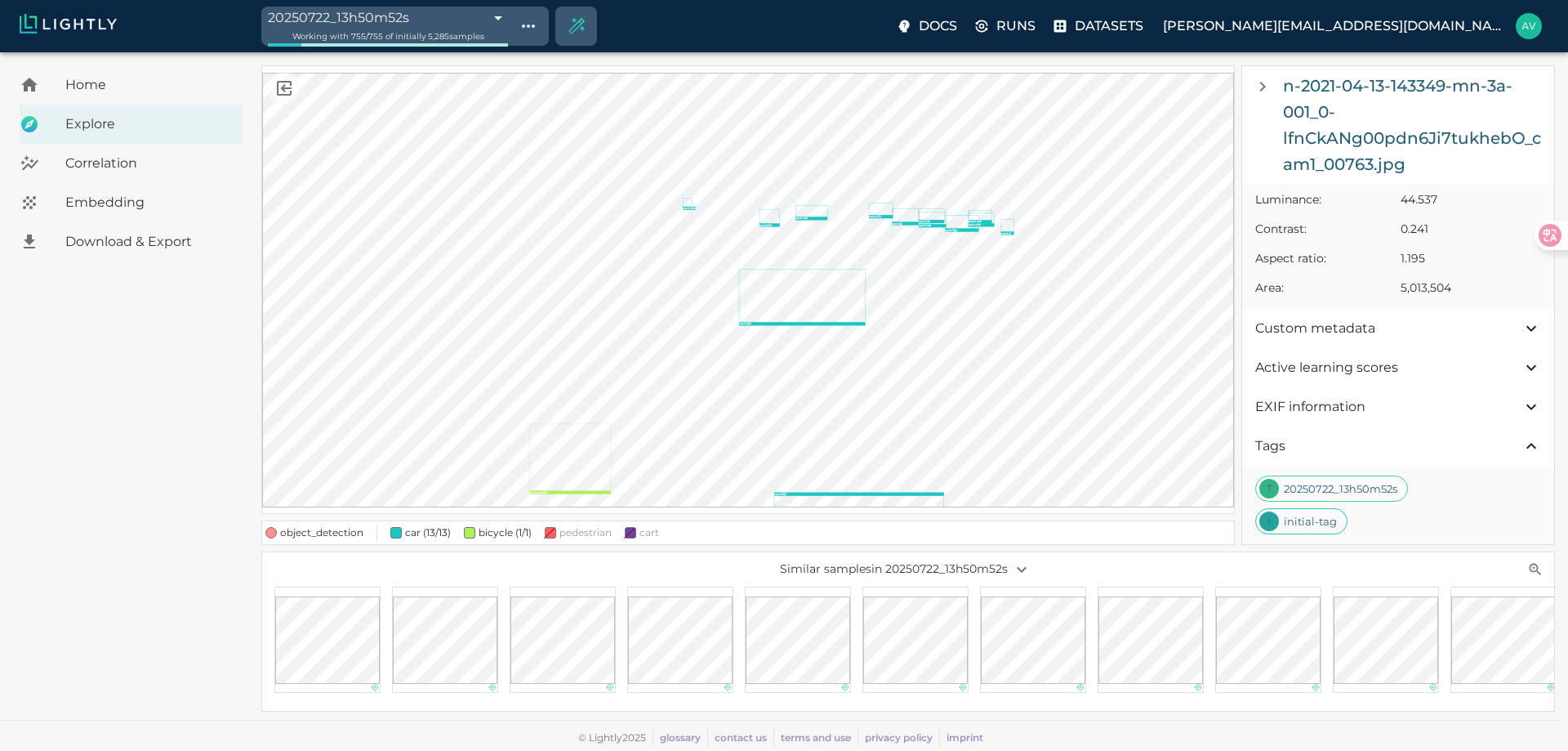 click on "Active learning scores" at bounding box center (1388, 368) 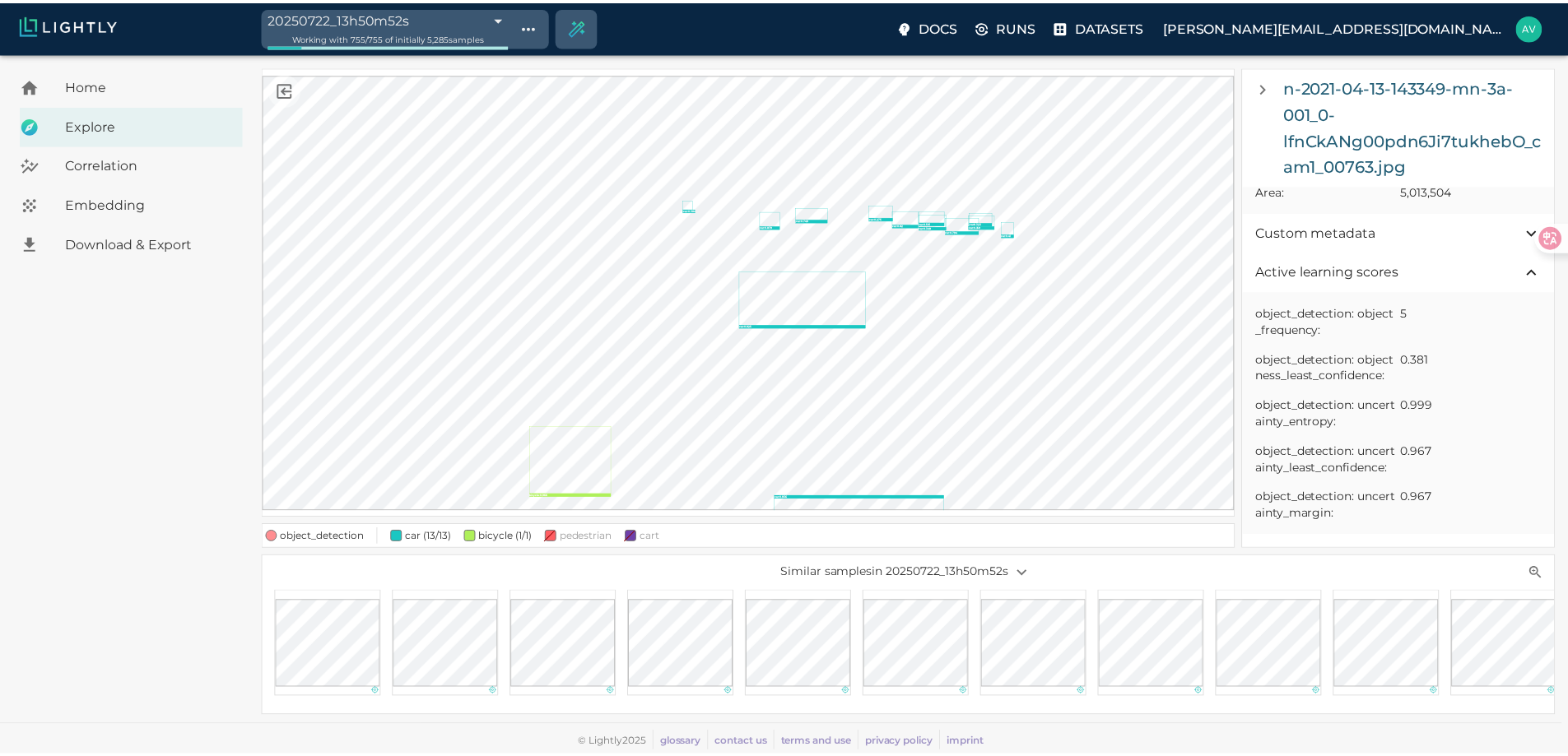 scroll, scrollTop: 587, scrollLeft: 0, axis: vertical 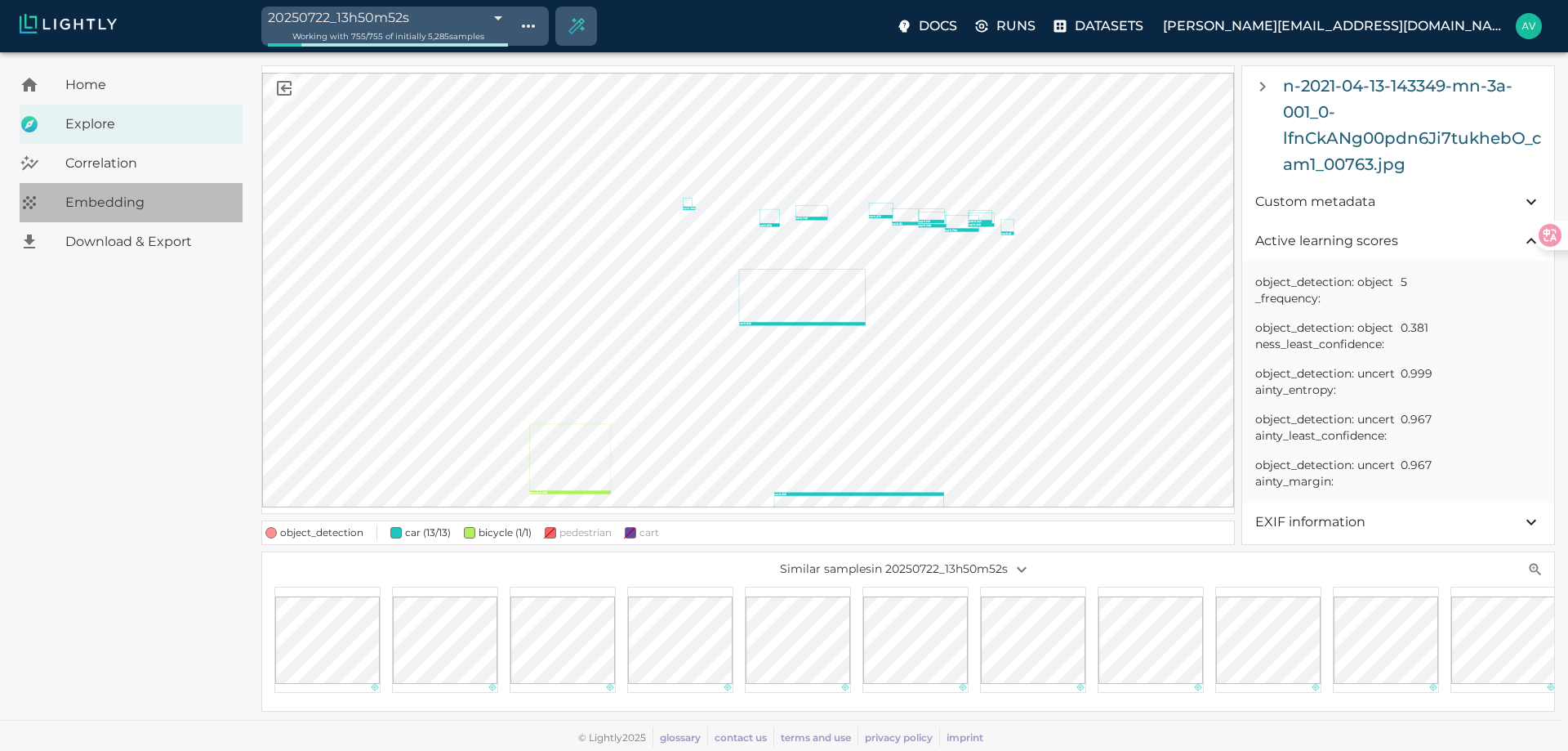 click on "Embedding" at bounding box center (147, 203) 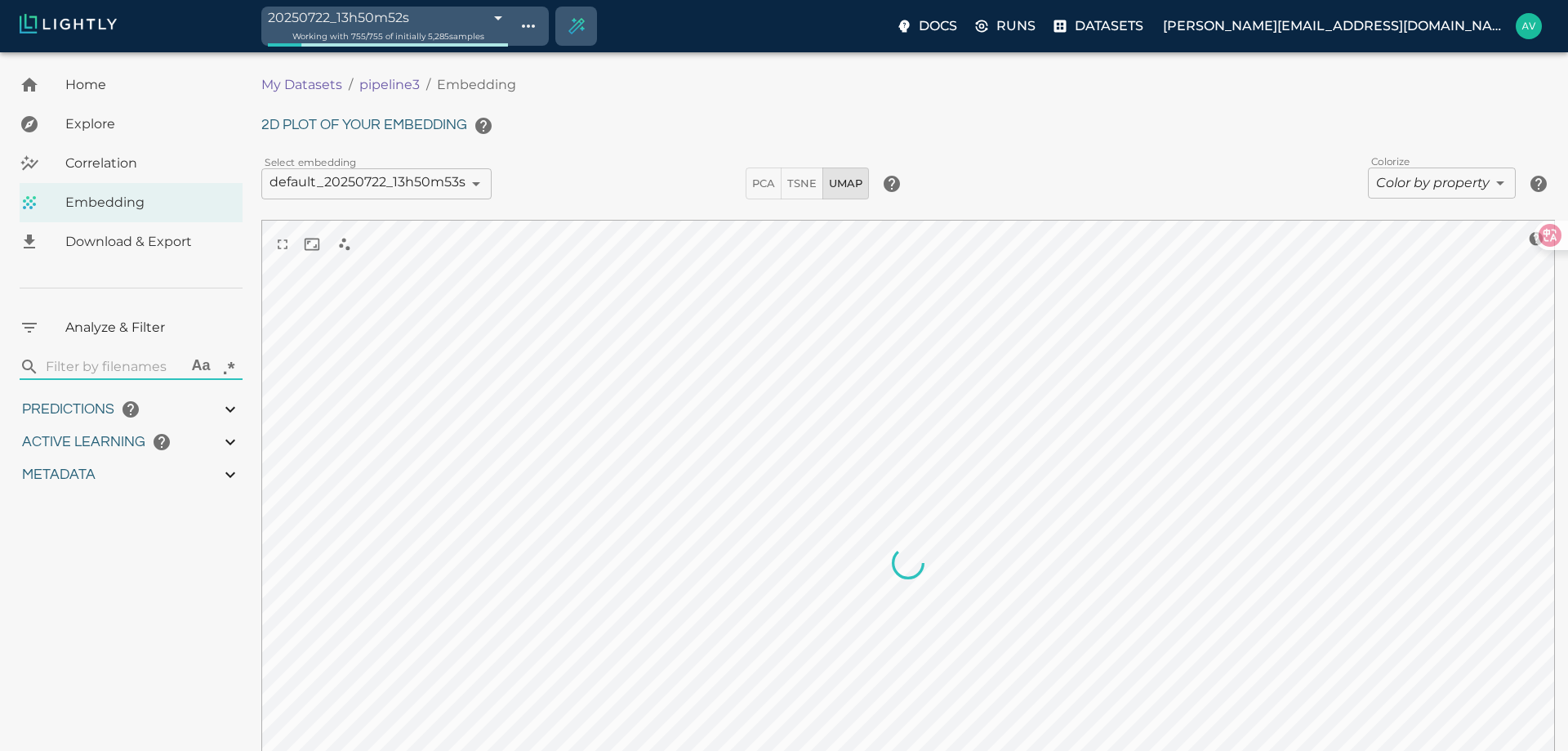 click on "PCA" at bounding box center [764, 183] 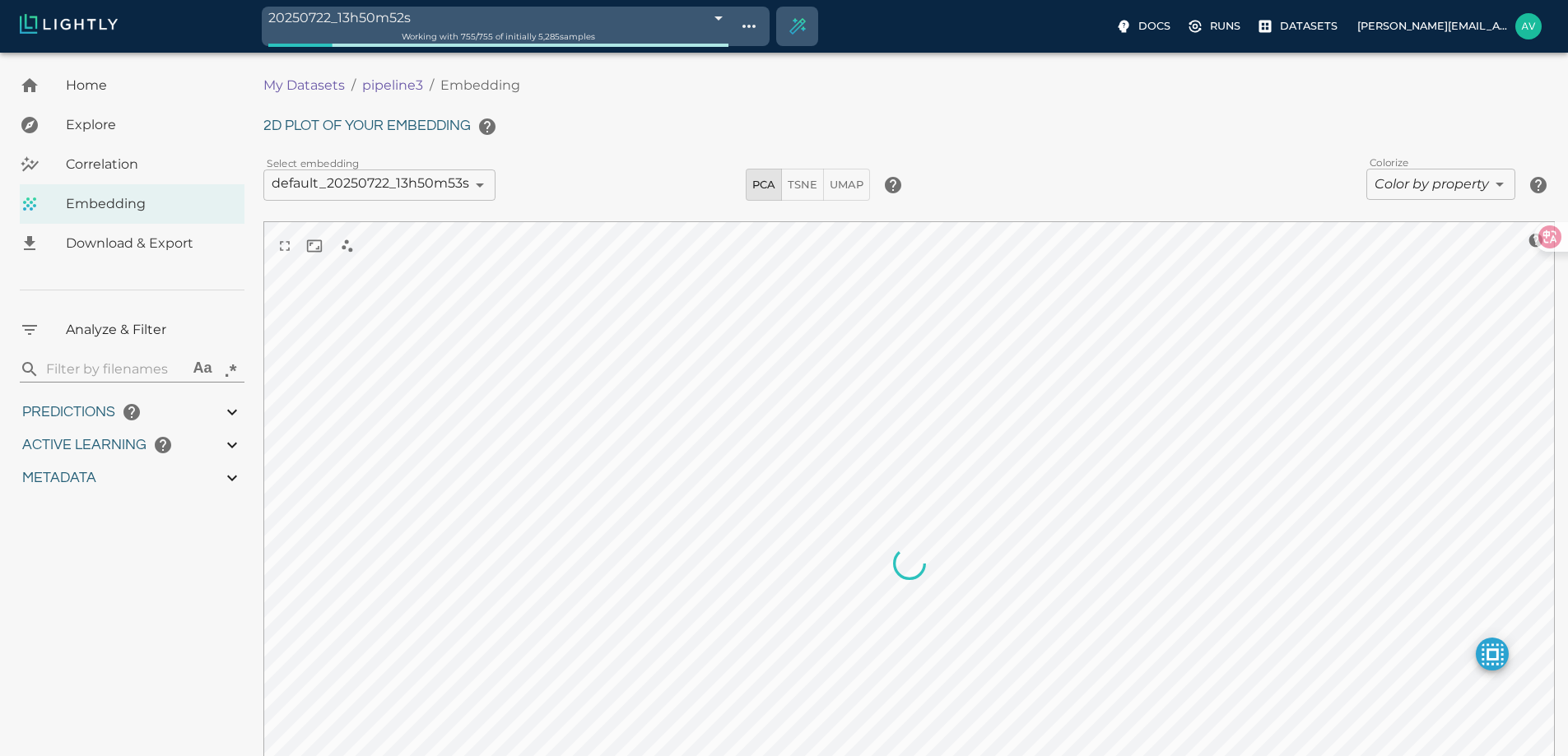 type on "9007199254740991" 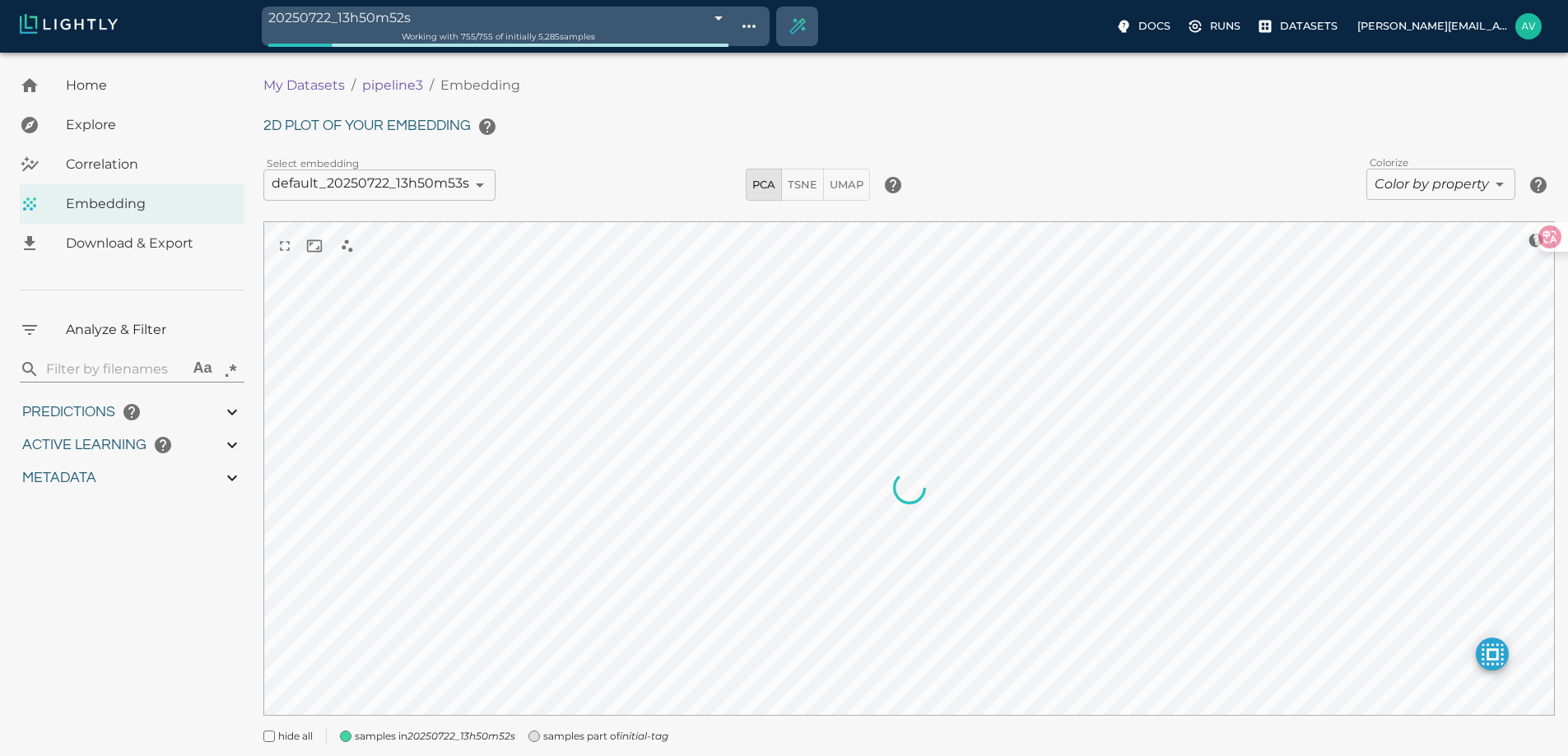 type on "0.890561496250079" 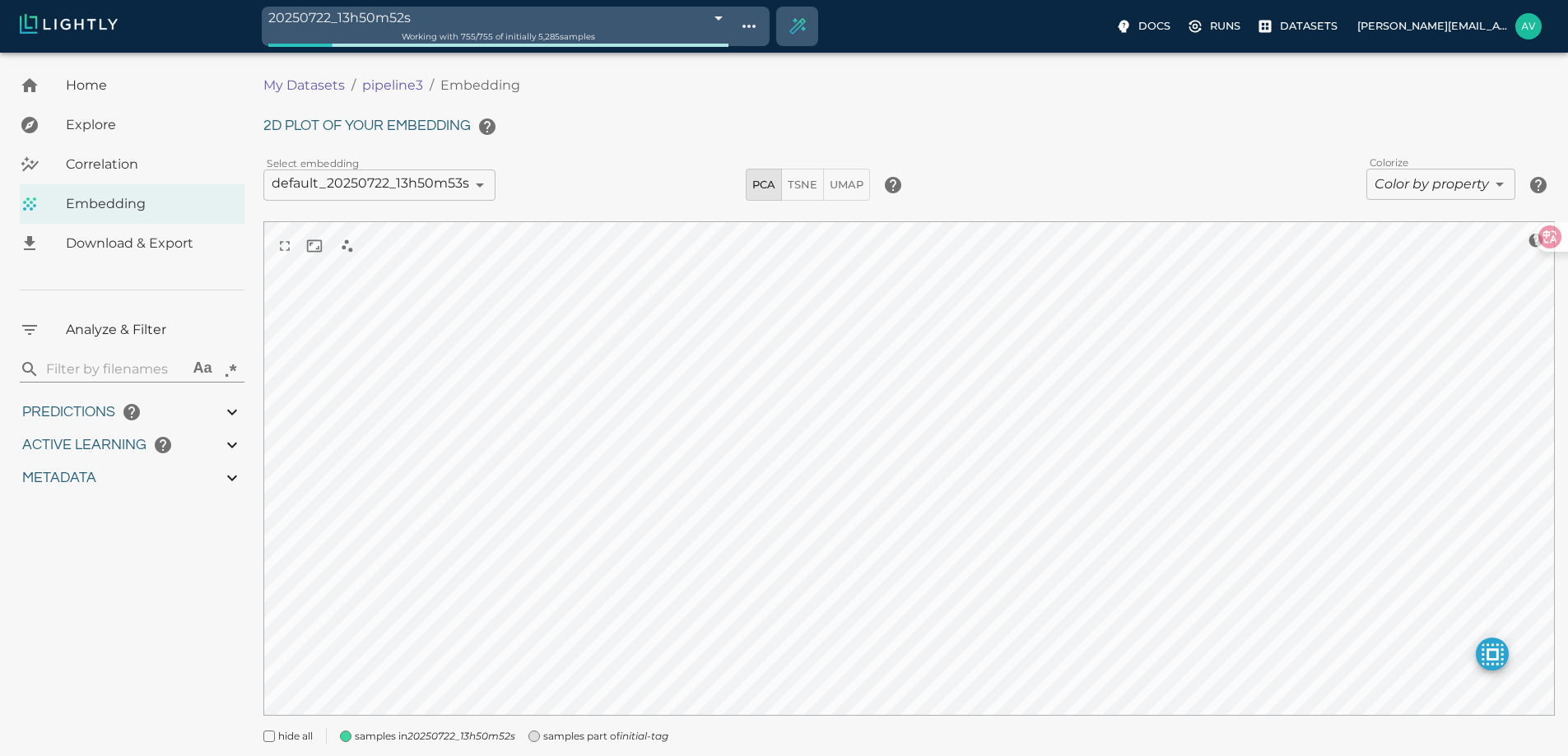click on "20250722_13h50m52s 687f973d55b9bc348603bf23 Working with   755  /  755   of initially 5,285  samples Docs Runs Datasets avgustavo@alu.ufc.br   Dataset loading completed! It seems like  lightly-serve  is not running. Please start  lightly-serve  and    forward ports if you are using a remote machine .   For more information and solutions to common issues, please see our    documentation . lightly-serve   input_mount =' /home/path/to/input_folder '   lightly_mount =' /home/path/to/lightly_folder '   Home Explore Correlation Embedding Download & Export Analyze & Filter ​ Aa .* Predictions  Total Objects  Total pedestrian  Total bicycle  Total car  Total cart Active Learning  object_frequency -9007199254740991.00 -9007199254740991.00  objectness_least_confidence 0.00 1.00  uncertainty_entropy 0.00 1.00  uncertainty_least_confidence 0.00 1.00  uncertainty_margin 0.00 1.00 Metadata Signal to noise ratio 1 2.4 File size 224.39 KB 776.17 KB Sharpness 5.38 25.61 Width Height Aspect ratio Area Red channel mean 0 1" at bounding box center [784, 428] 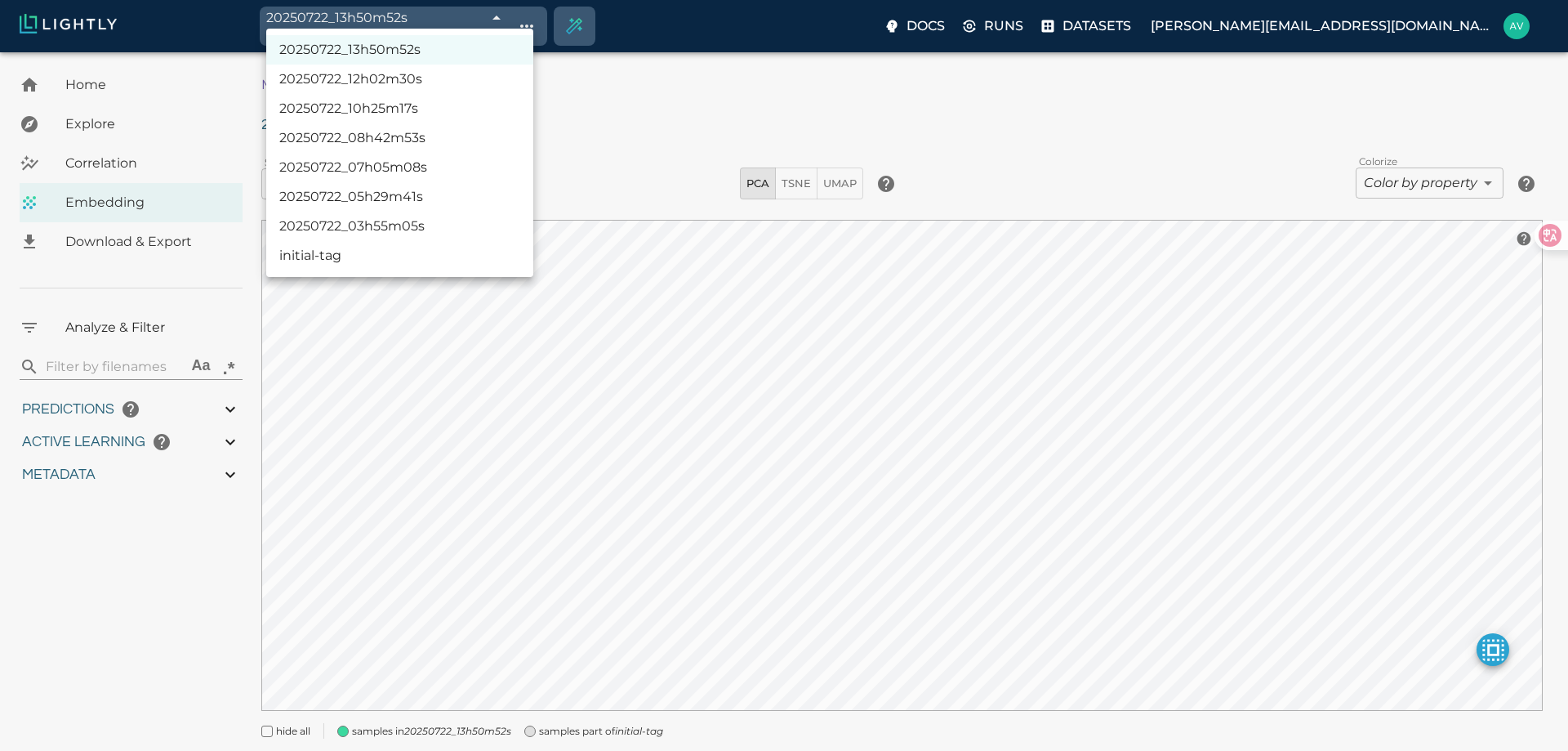 click on "20250722_03h55m05s" at bounding box center [399, 226] 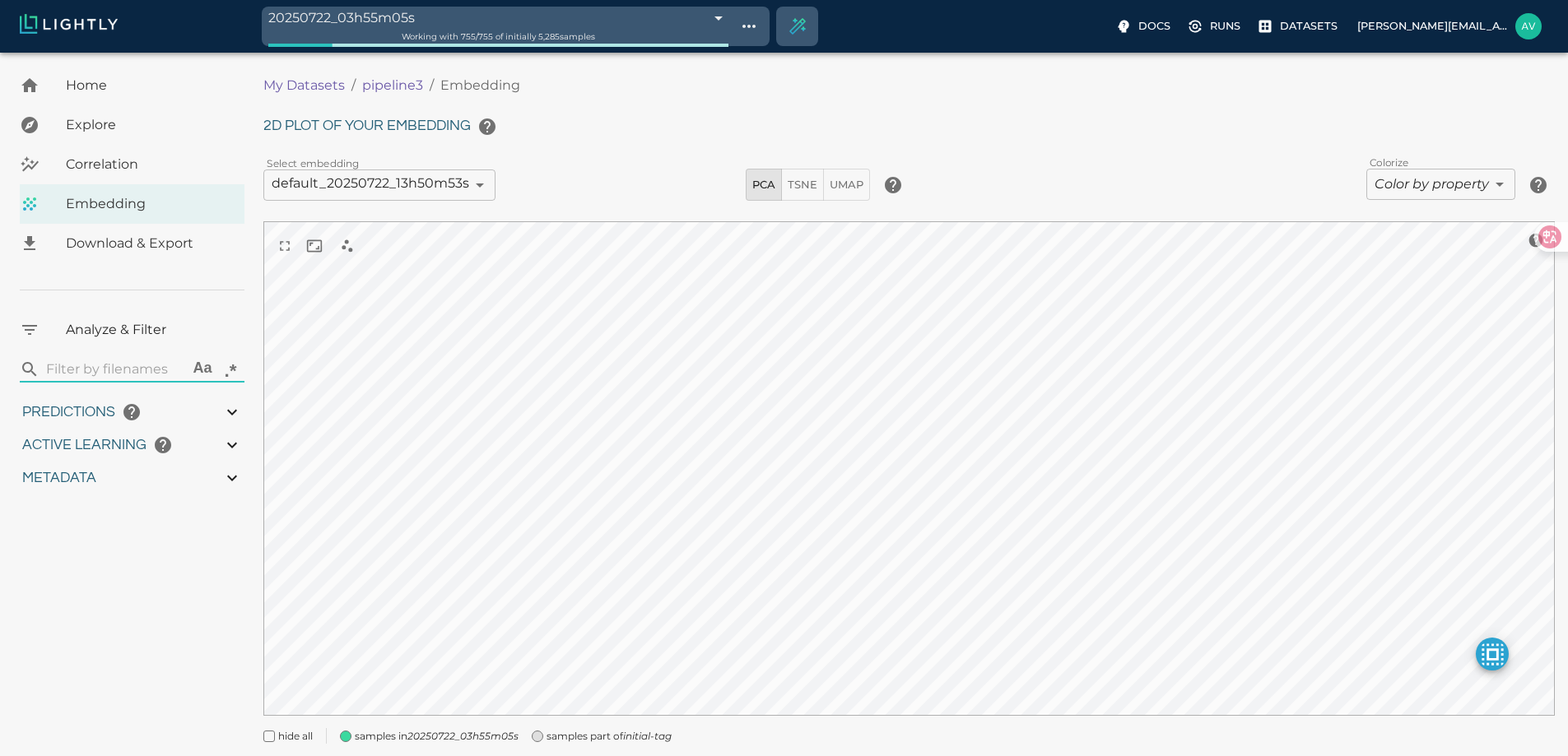 click on "20250722_03h55m05s 687f0b9a55b9bc3486edefbe Working with   755  /  755   of initially 5,285  samples Docs Runs Datasets avgustavo@alu.ufc.br   Dataset loading completed! It seems like  lightly-serve  is not running. Please start  lightly-serve  and    forward ports if you are using a remote machine .   For more information and solutions to common issues, please see our    documentation . lightly-serve   input_mount =' /home/path/to/input_folder '   lightly_mount =' /home/path/to/lightly_folder '   Home Explore Correlation Embedding Download & Export Analyze & Filter ​ Aa .* Predictions  Total Objects  Total pedestrian  Total bicycle  Total car  Total cart Active Learning  object_frequency -9007199254740991.00 -9007199254740991.00  objectness_least_confidence 0.00 1.00  uncertainty_entropy 0.00 1.00  uncertainty_least_confidence 0.00 1.00  uncertainty_margin 0.00 1.00 Metadata Signal to noise ratio 1 2.4 File size 224.39 KB 776.17 KB Sharpness 5.38 25.61 Width Height Aspect ratio Area Red channel mean 0 1" at bounding box center (784, 428) 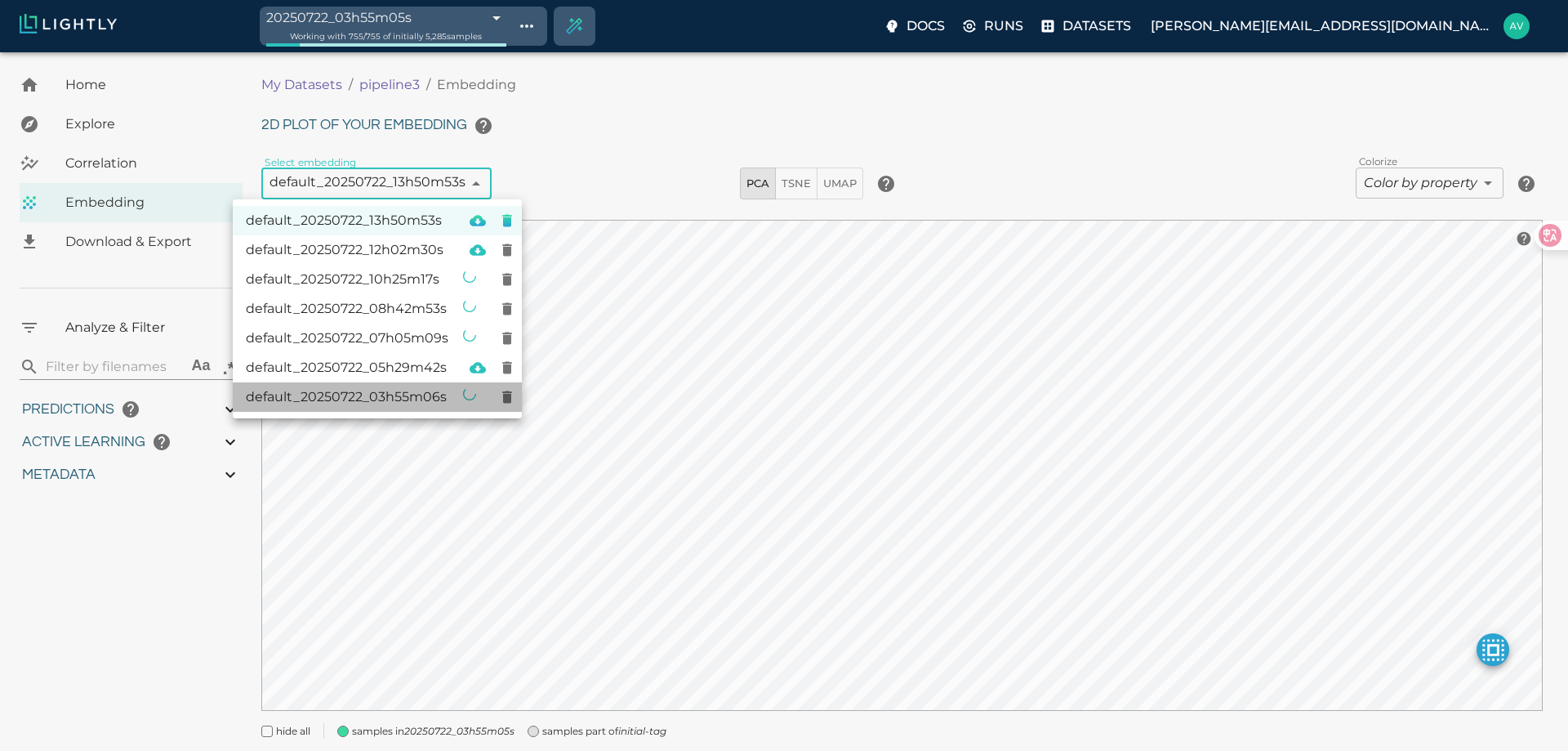 click on "default_20250722_03h55m06s" at bounding box center [347, 397] 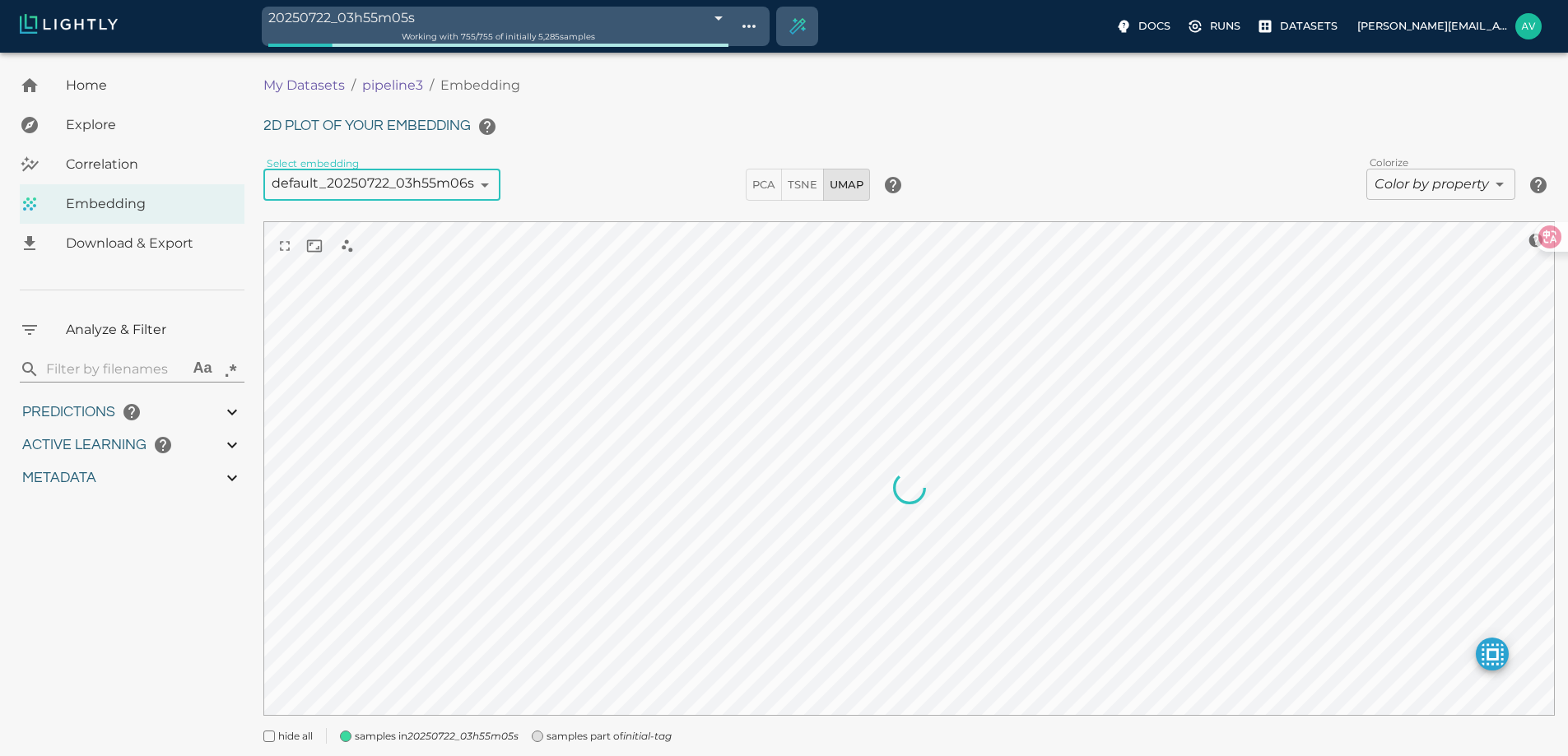 click on "PCA" at bounding box center [764, 184] 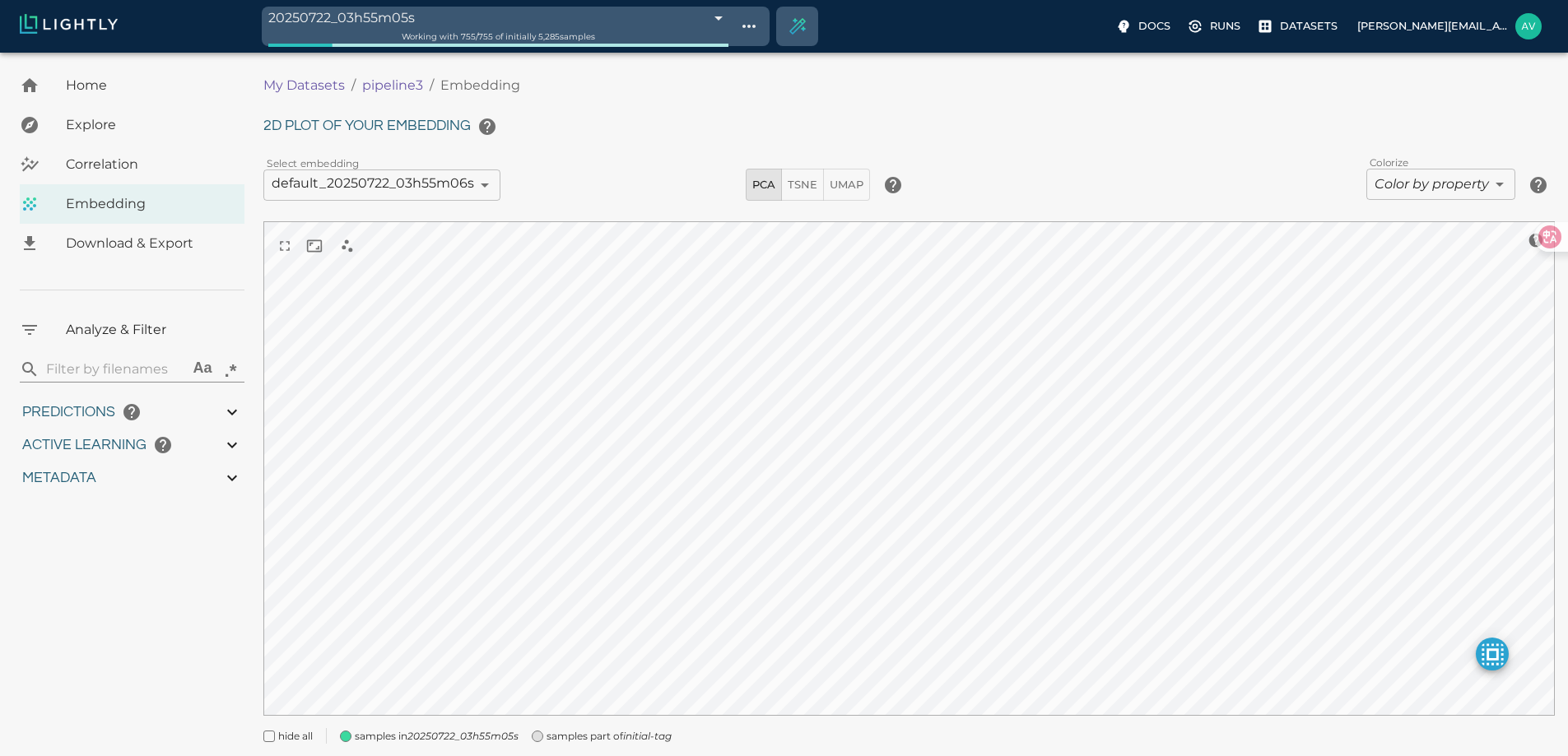 click on "20250722_03h55m05s 687f0b9a55b9bc3486edefbe Working with   755  /  755   of initially 5,285  samples Docs Runs Datasets avgustavo@alu.ufc.br   Dataset loading completed! It seems like  lightly-serve  is not running. Please start  lightly-serve  and    forward ports if you are using a remote machine .   For more information and solutions to common issues, please see our    documentation . lightly-serve   input_mount =' /home/path/to/input_folder '   lightly_mount =' /home/path/to/lightly_folder '   Home Explore Correlation Embedding Download & Export Analyze & Filter ​ Aa .* Predictions  Total Objects  Total pedestrian  Total bicycle  Total car  Total cart Active Learning  object_frequency -9007199254740991.00 -9007199254740991.00  objectness_least_confidence 0.00 1.00  uncertainty_entropy 0.00 1.00  uncertainty_least_confidence 0.00 1.00  uncertainty_margin 0.00 1.00 Metadata Signal to noise ratio 1 2.4 File size 224.39 KB 776.17 KB Sharpness 5.38 25.61 Width Height Aspect ratio Area Red channel mean 0 1" at bounding box center (784, 428) 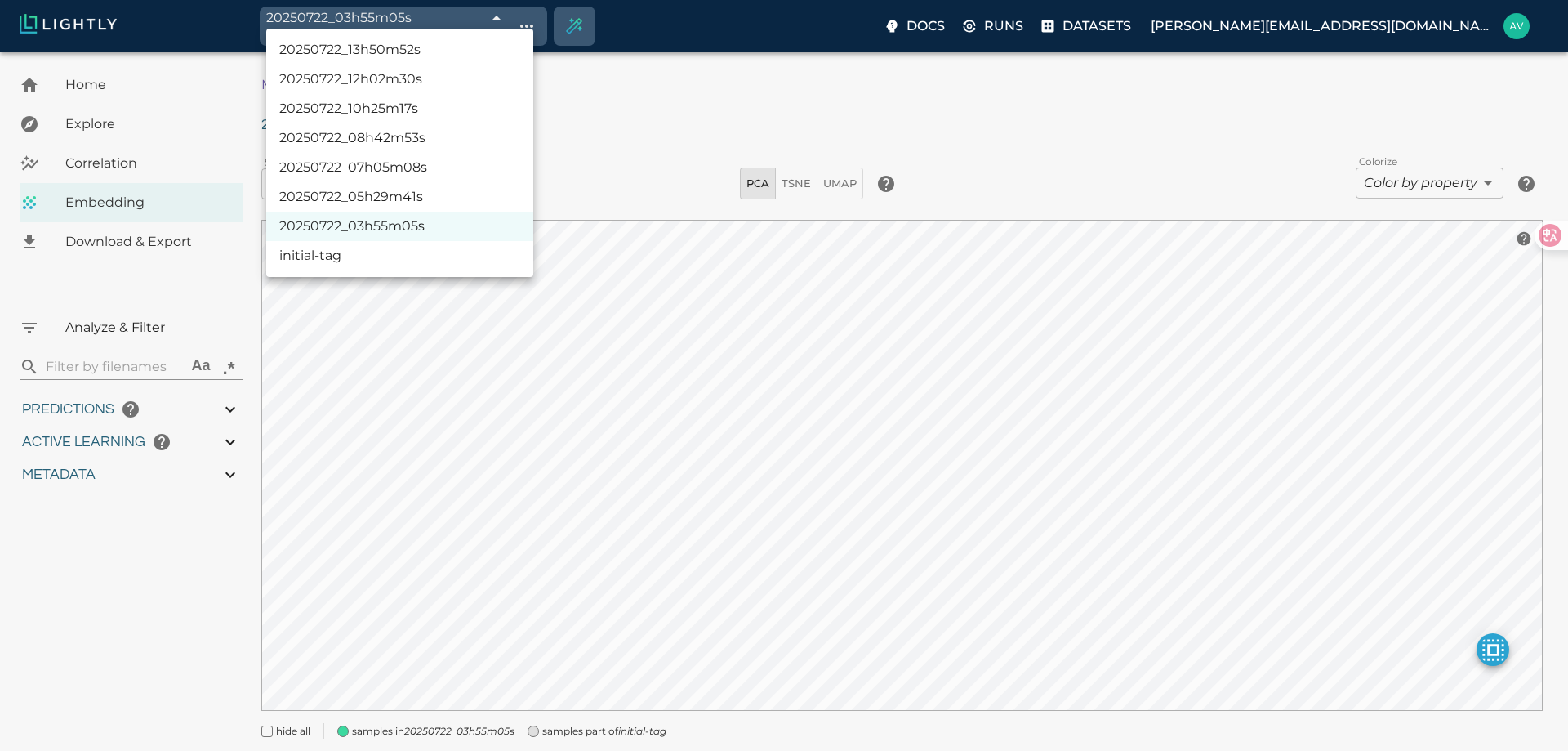 click at bounding box center (784, 375) 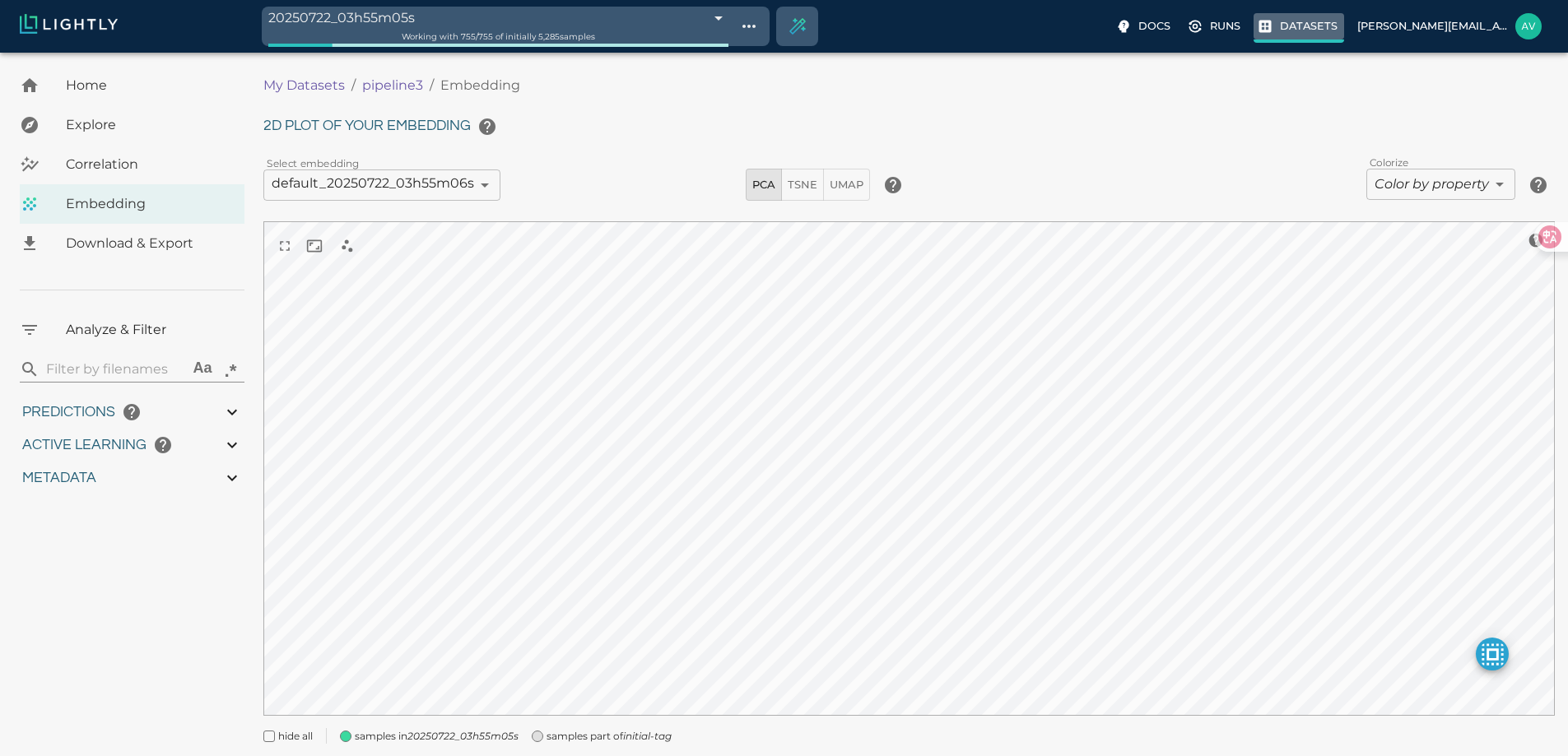 click on "Datasets" at bounding box center (1299, 28) 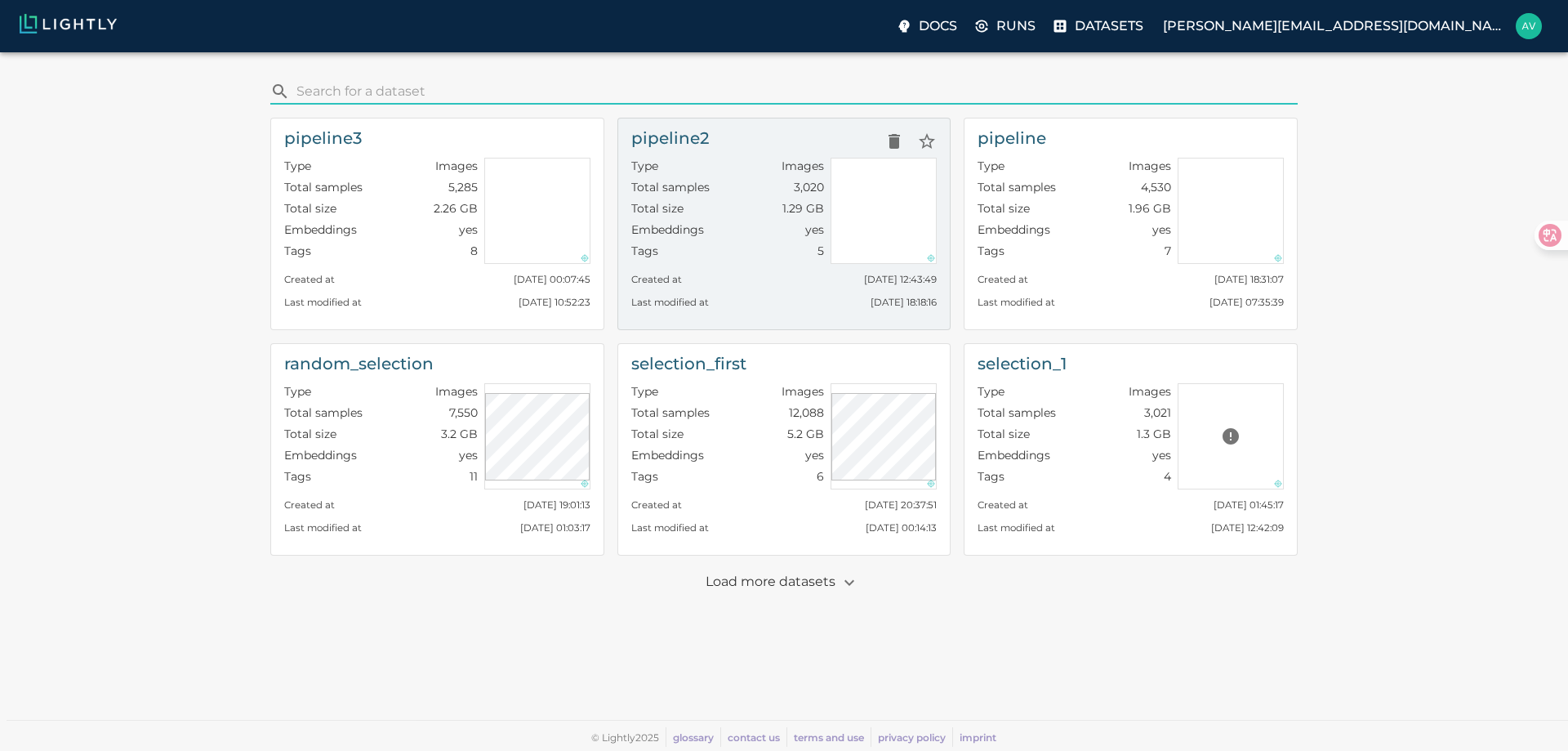 click on "Tags 5" at bounding box center (728, 253) 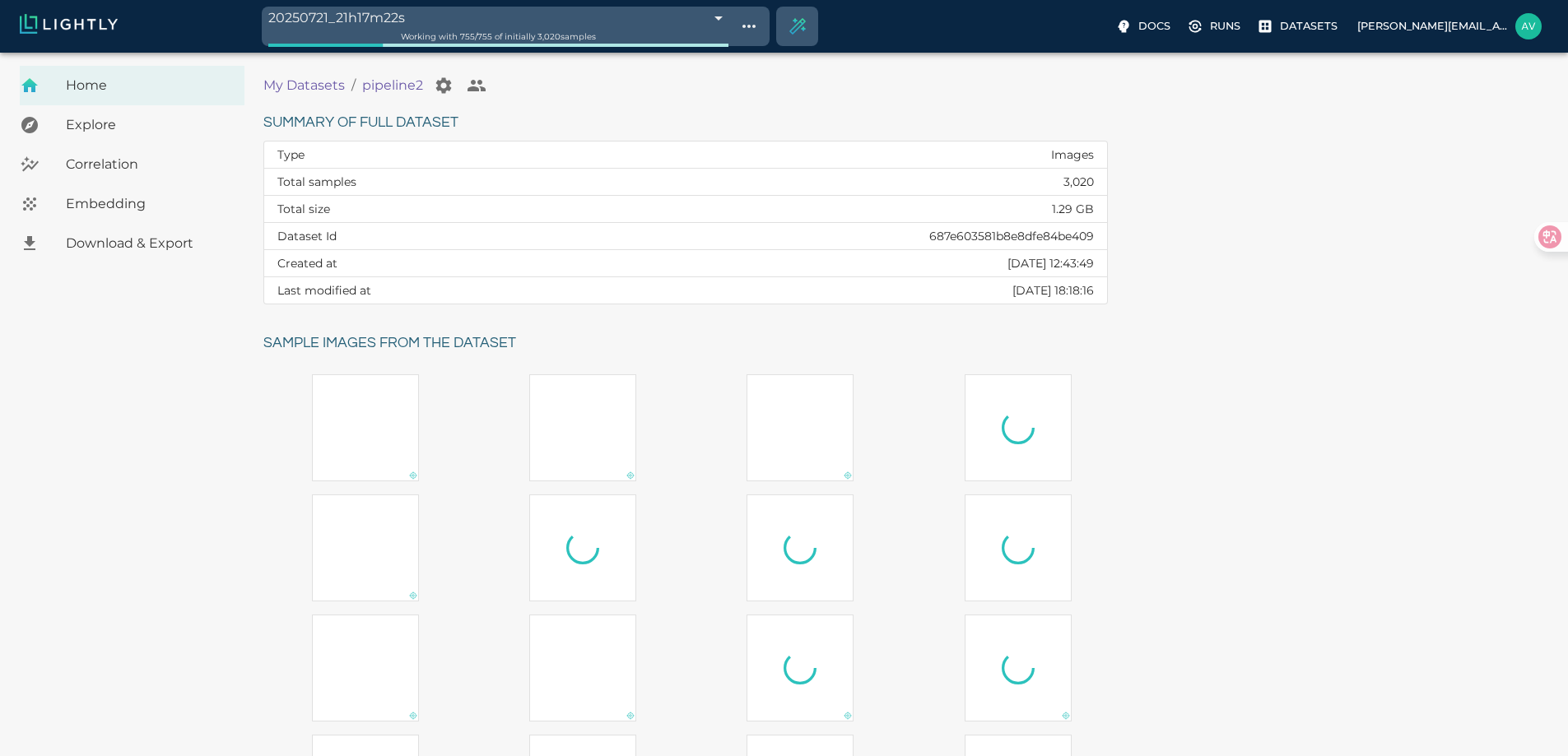 click on "Embedding" at bounding box center [148, 204] 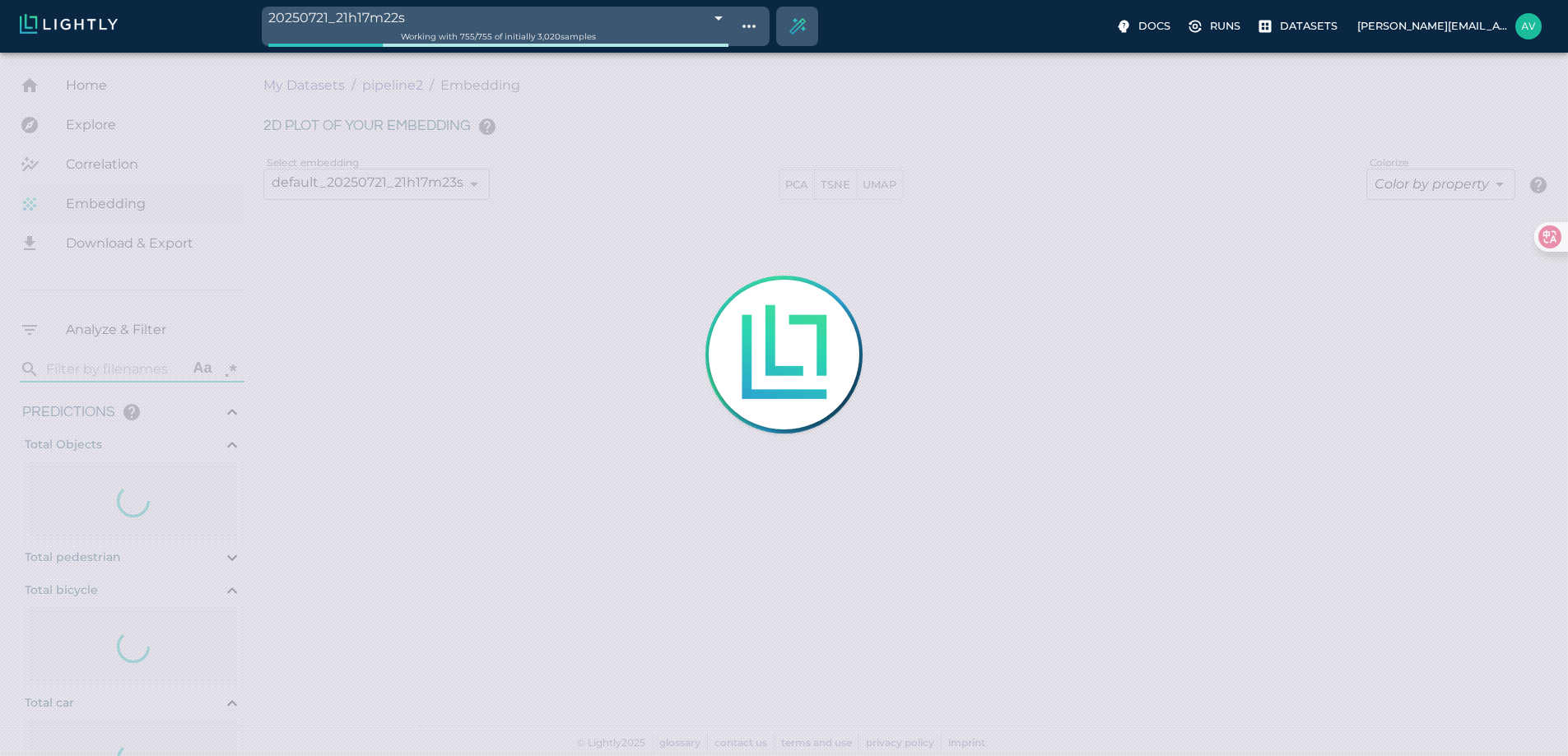 click on "PCA" at bounding box center [797, 184] 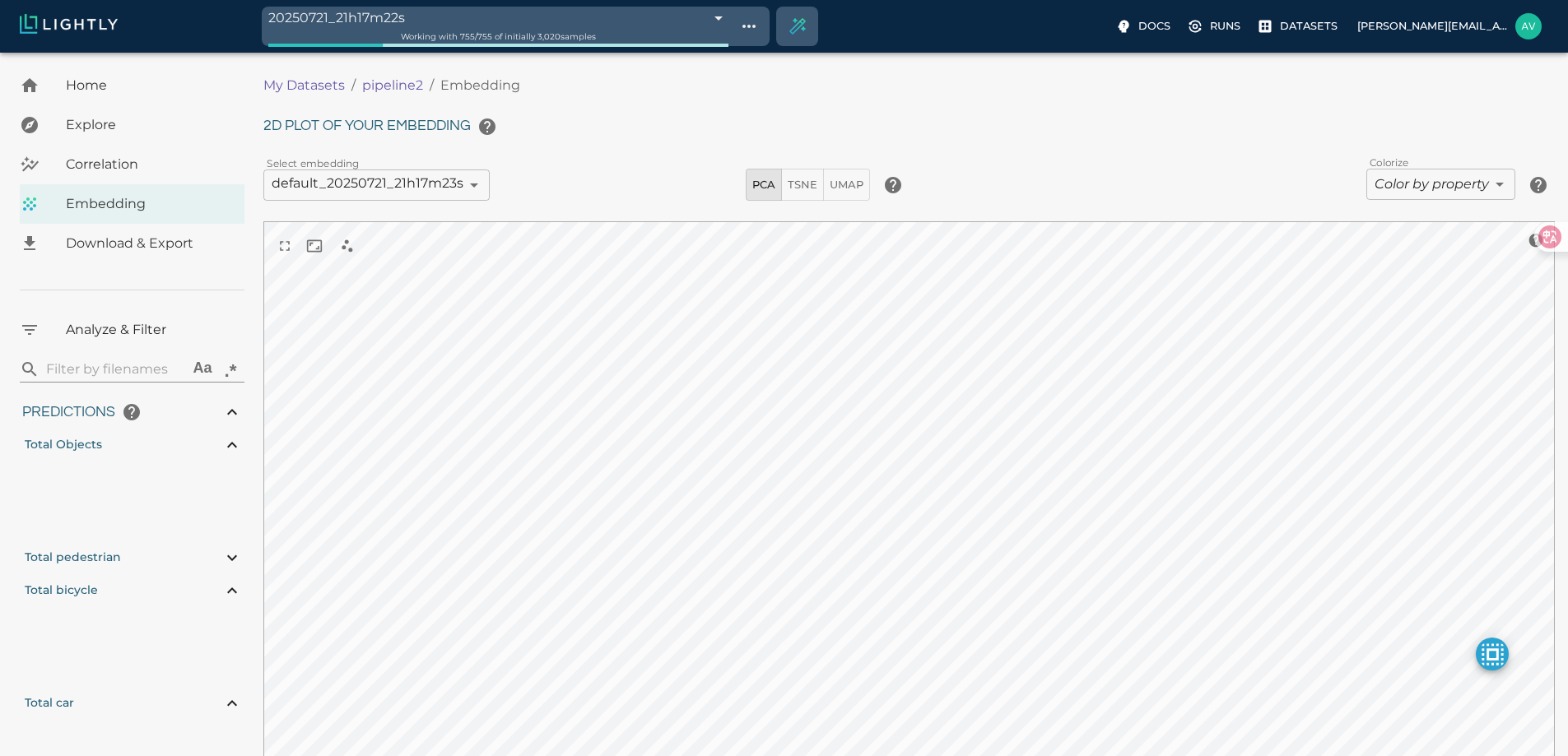 type on "0.890561496250079" 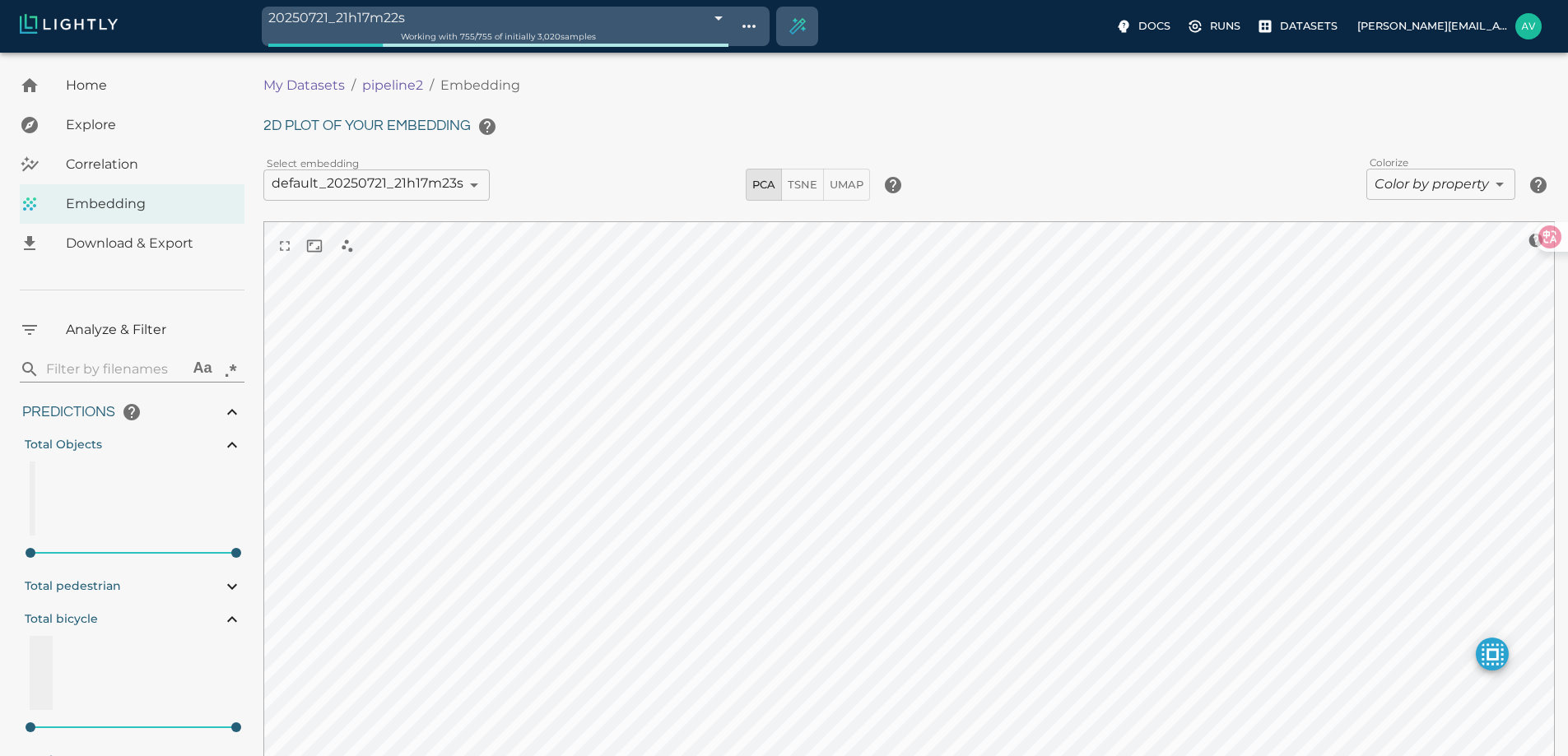type on "0.890561496250079" 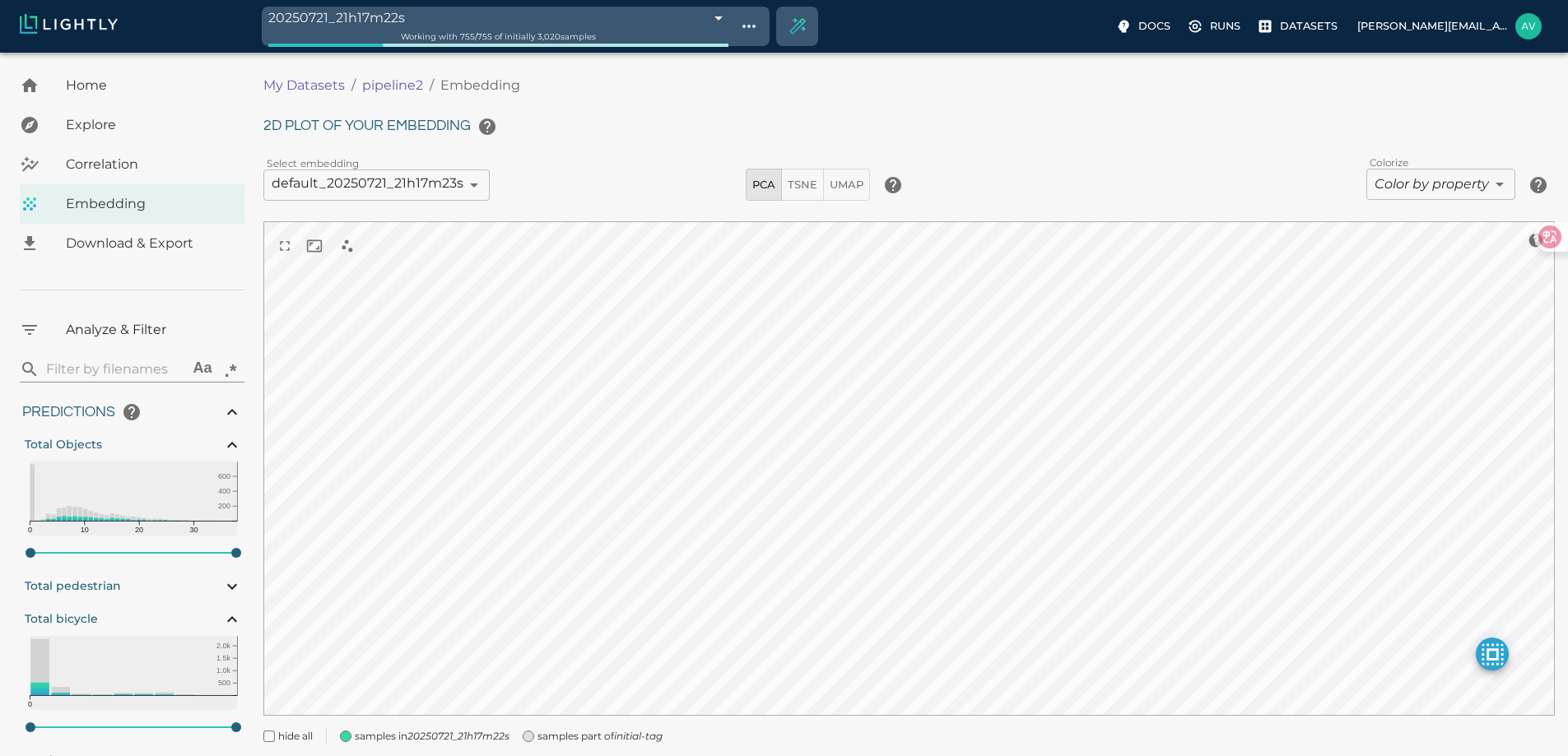 type on "0.890561496250079" 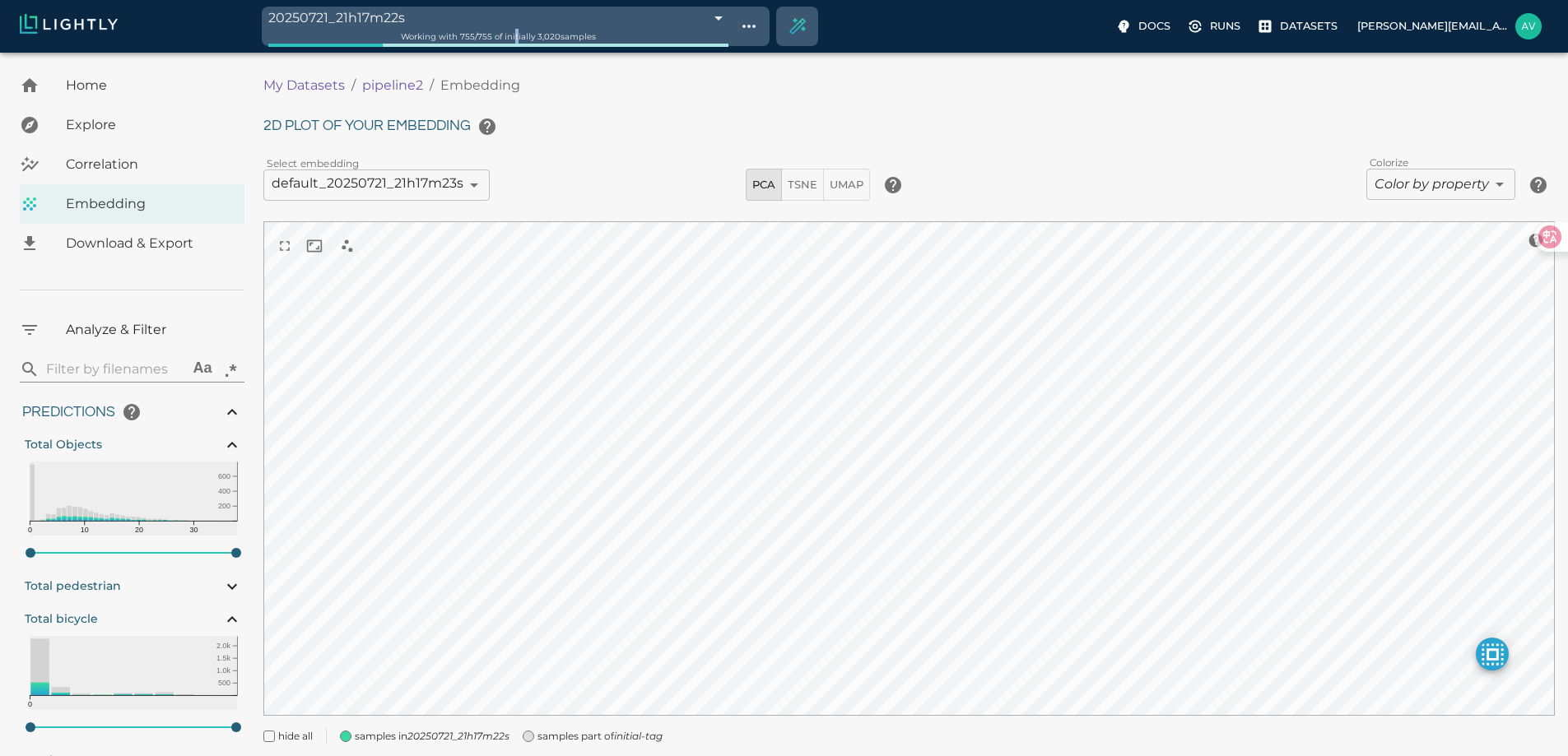 click on "Working with   755  /  755   of initially 3,020  samples" at bounding box center (499, 36) 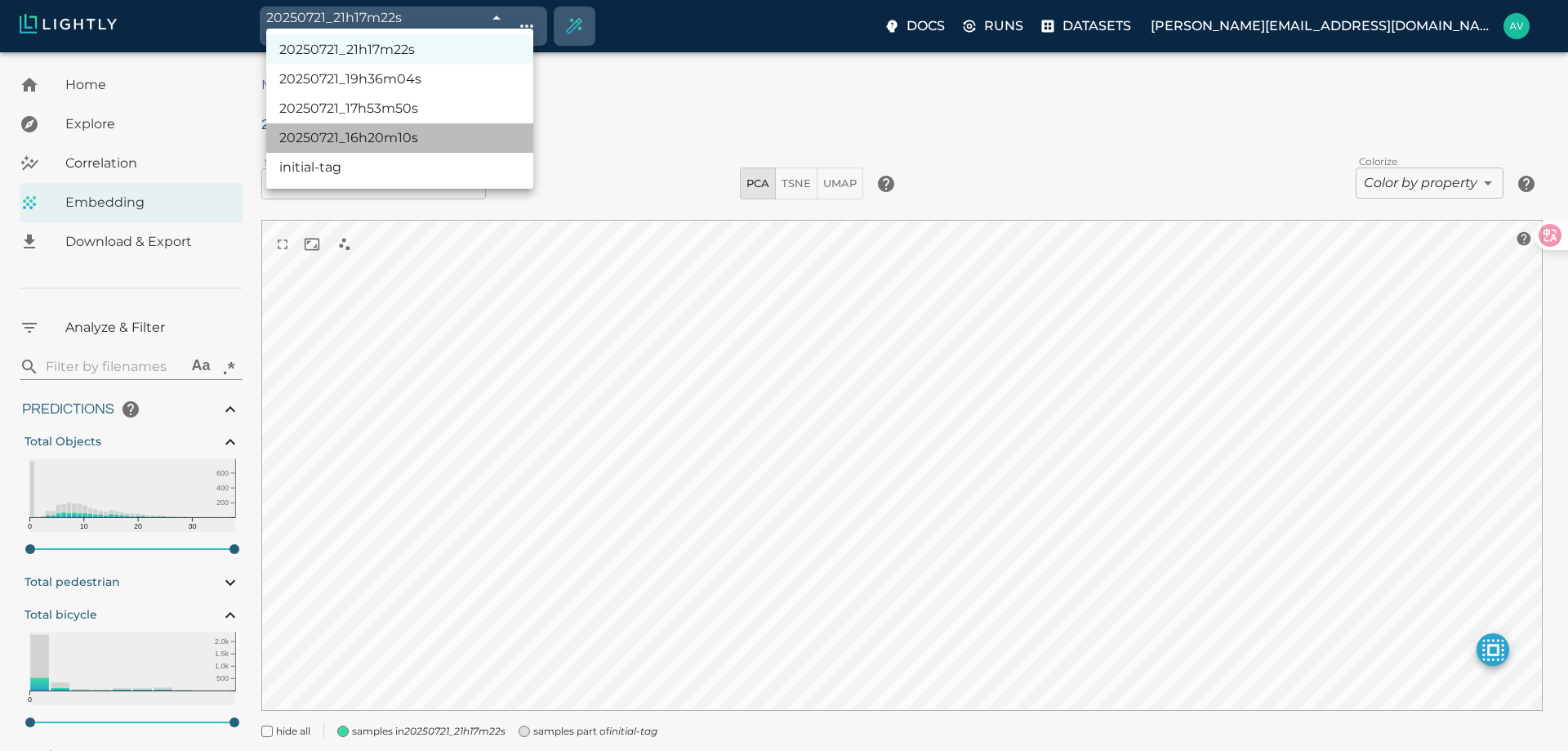 click on "20250721_16h20m10s" at bounding box center [399, 138] 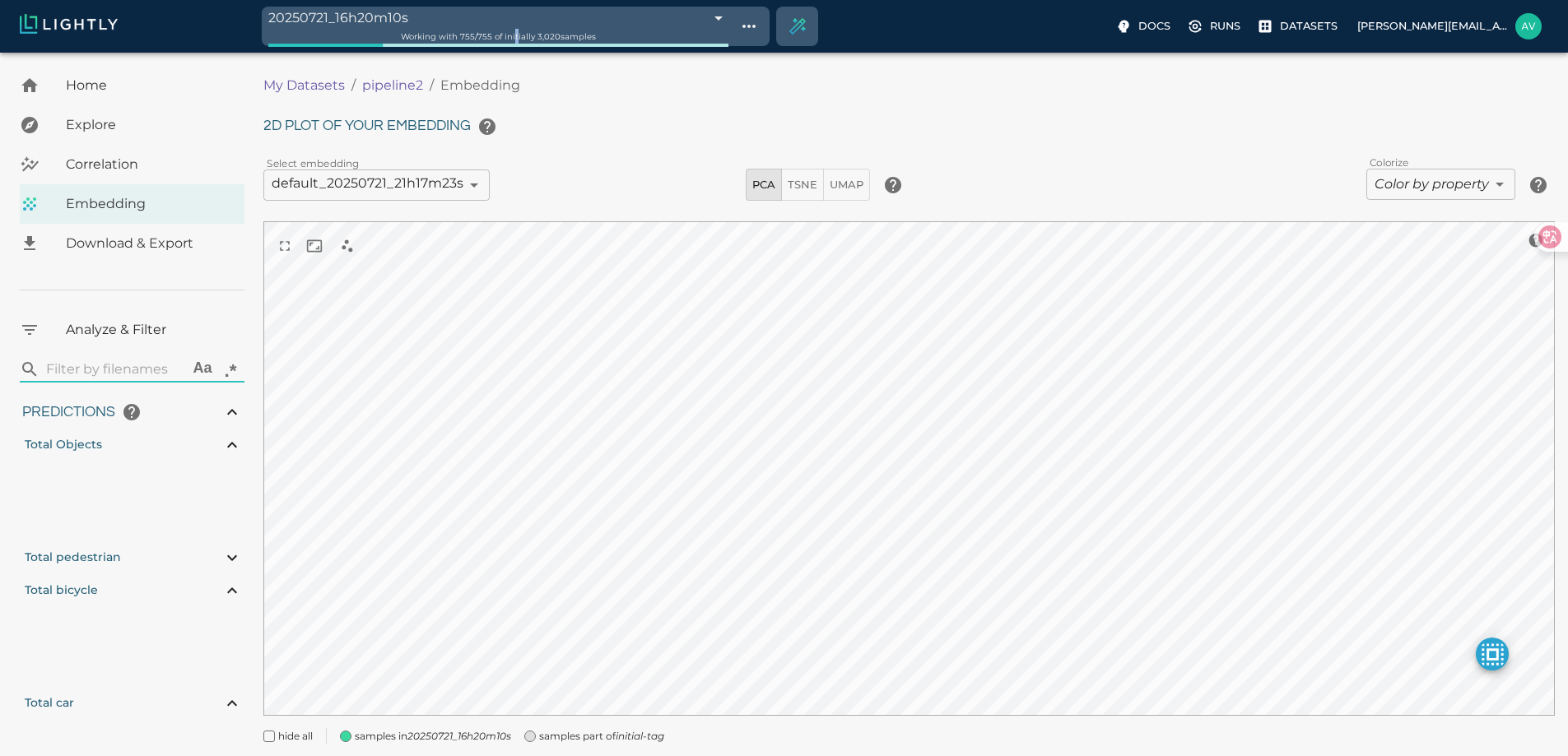 click on "20250721_16h20m10s 687e68ba55b9bc3486cd1bd3 Working with   755  /  755   of initially 3,020  samples Docs Runs Datasets avgustavo@alu.ufc.br   Dataset loading completed! It seems like  lightly-serve  is not running. Please start  lightly-serve  and    forward ports if you are using a remote machine .   For more information and solutions to common issues, please see our    documentation . lightly-serve   input_mount =' /home/path/to/input_folder '   lightly_mount =' /home/path/to/lightly_folder '   Home Explore Correlation Embedding Download & Export Analyze & Filter ​ Aa .* Predictions  Total Objects  Total pedestrian  Total bicycle  Total car  Total cart Active Learning  object_frequency  objectness_least_confidence  uncertainty_entropy  uncertainty_least_confidence  uncertainty_margin Metadata Signal to noise ratio File size Sharpness Width Height Aspect ratio Area Red channel mean Green channel mean Blue channel mean Luminance Contrast Uniform row ratio   My Datasets / pipeline2 / Embedding ​ PCA ​" at bounding box center (784, 428) 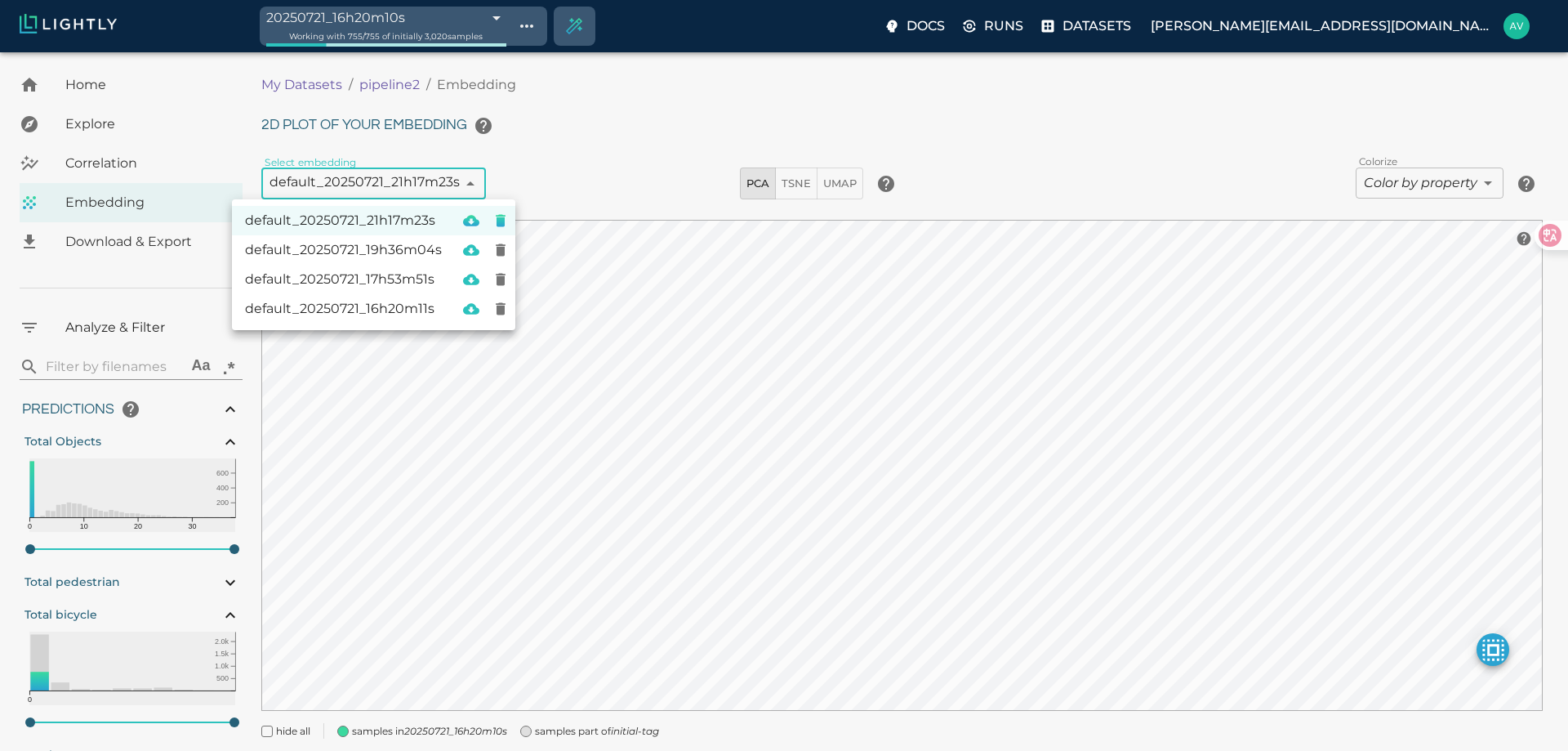 type on "0.890561496250079" 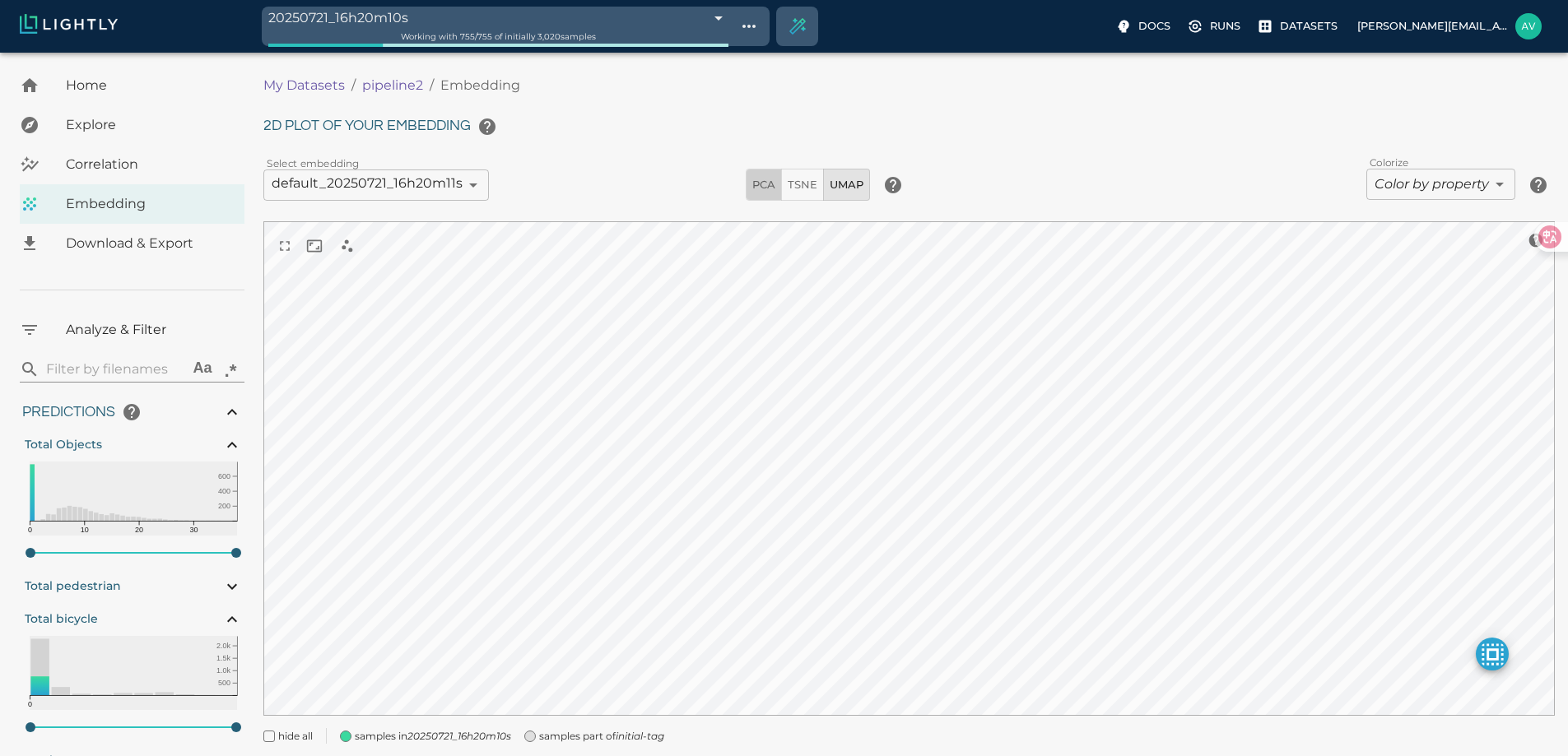 click on "PCA" at bounding box center (764, 184) 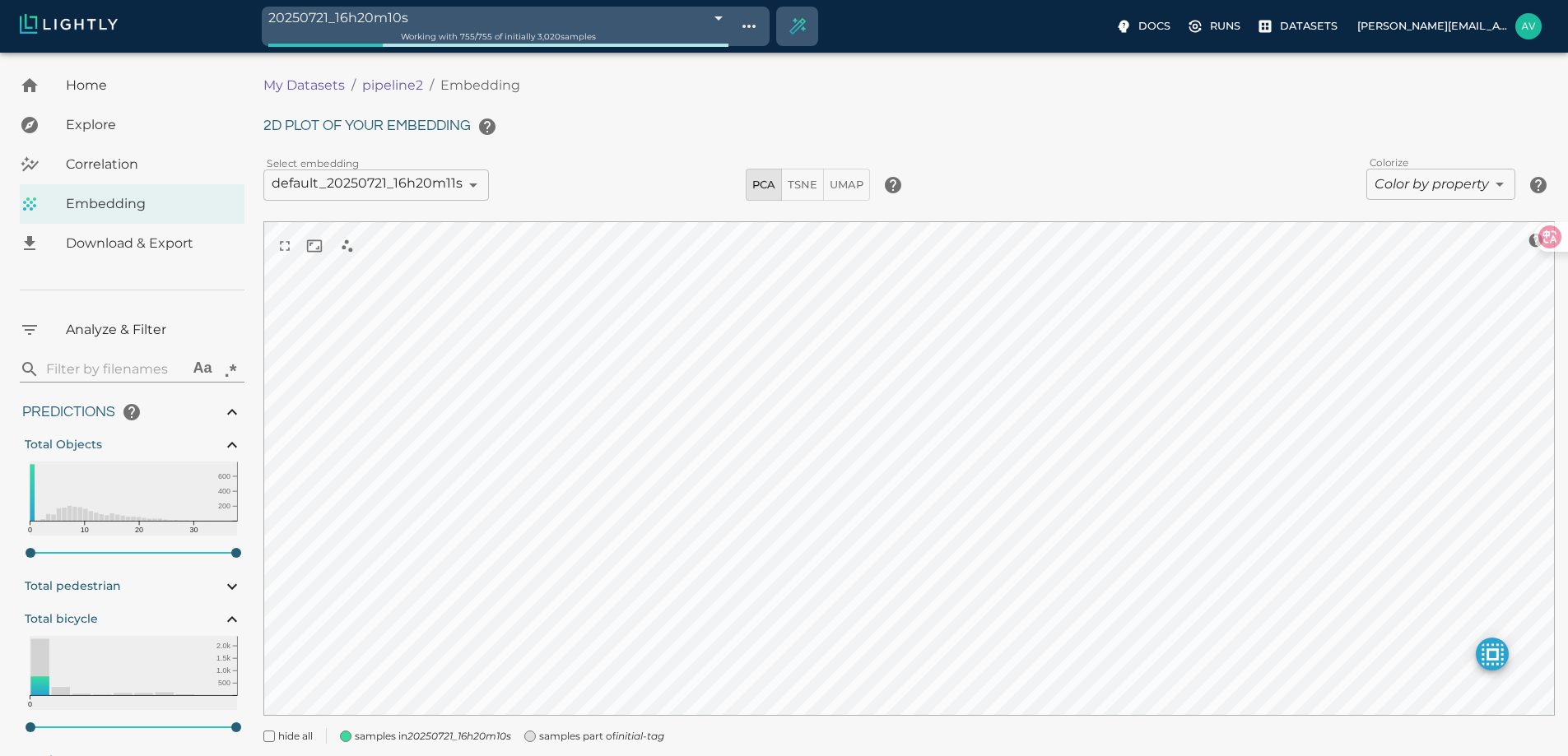 click on "20250721_16h20m10s 687e68ba55b9bc3486cd1bd3 Working with   755  /  755   of initially 3,020  samples Docs Runs Datasets avgustavo@alu.ufc.br   Dataset loading completed! It seems like  lightly-serve  is not running. Please start  lightly-serve  and    forward ports if you are using a remote machine .   For more information and solutions to common issues, please see our    documentation . lightly-serve   input_mount =' /home/path/to/input_folder '   lightly_mount =' /home/path/to/lightly_folder '   Home Explore Correlation Embedding Download & Export Analyze & Filter ​ Aa .* Predictions  Total Objects 0 10 20 30 200 400 600 0 38  Total pedestrian  Total bicycle 0 500 1.0k 1.5k 2.0k 0 9  Total car 0 10 20 30 200 400 600 0 32  Total cart 0 500 1.0k 1.5k 2.0k 2.5k 0 9 Active Learning  object_frequency 0 2 4 6 8 10 200 400 600 0.00 11.00  objectness_least_confidence 0.00 1.00  uncertainty_entropy 0.0 0.2 0.4 0.6 0.8 1.0 500 1.0k 1.5k 0.00 1.00  uncertainty_least_confidence 0.00 1.00  uncertainty_margin 0.00 1" at bounding box center [784, 428] 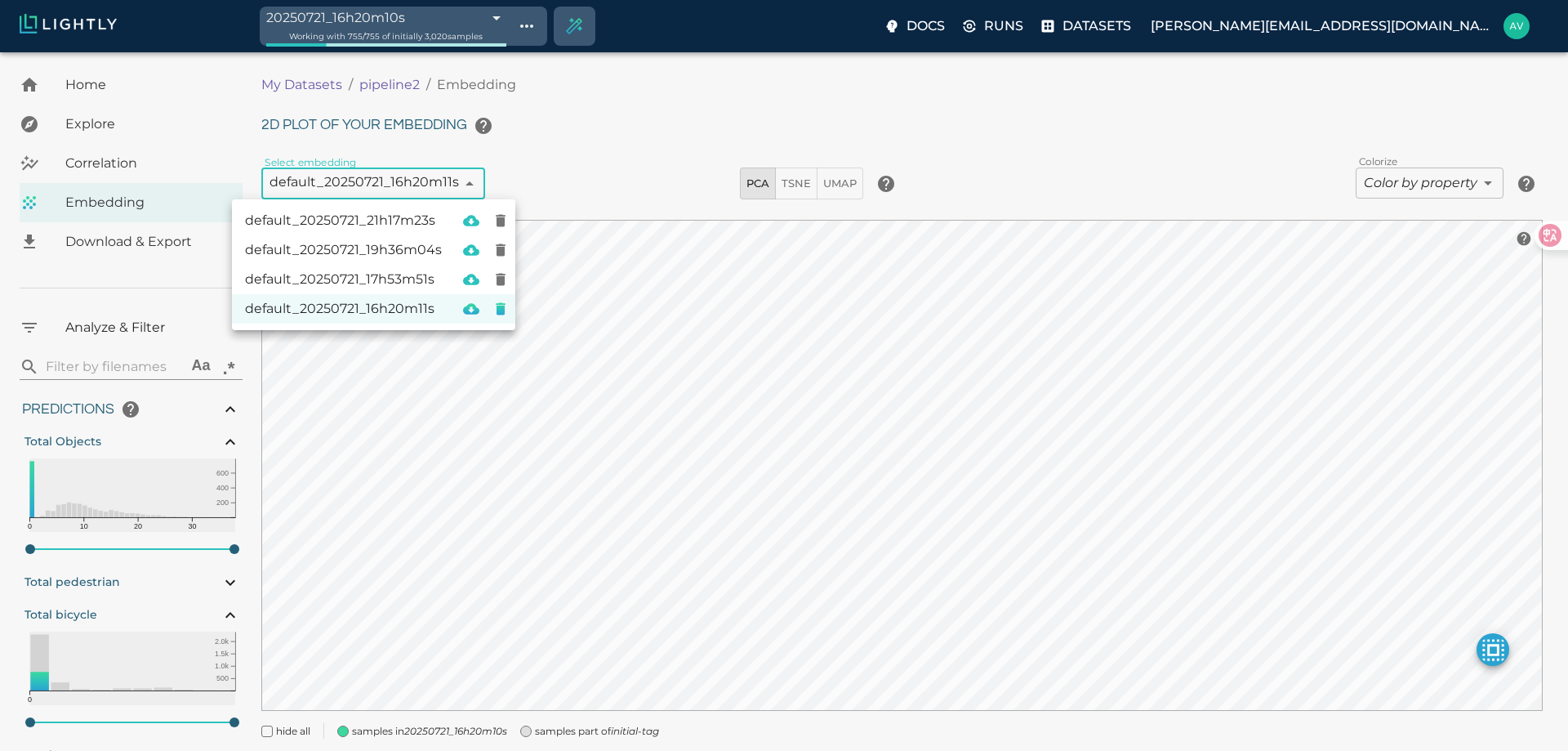 click at bounding box center [784, 375] 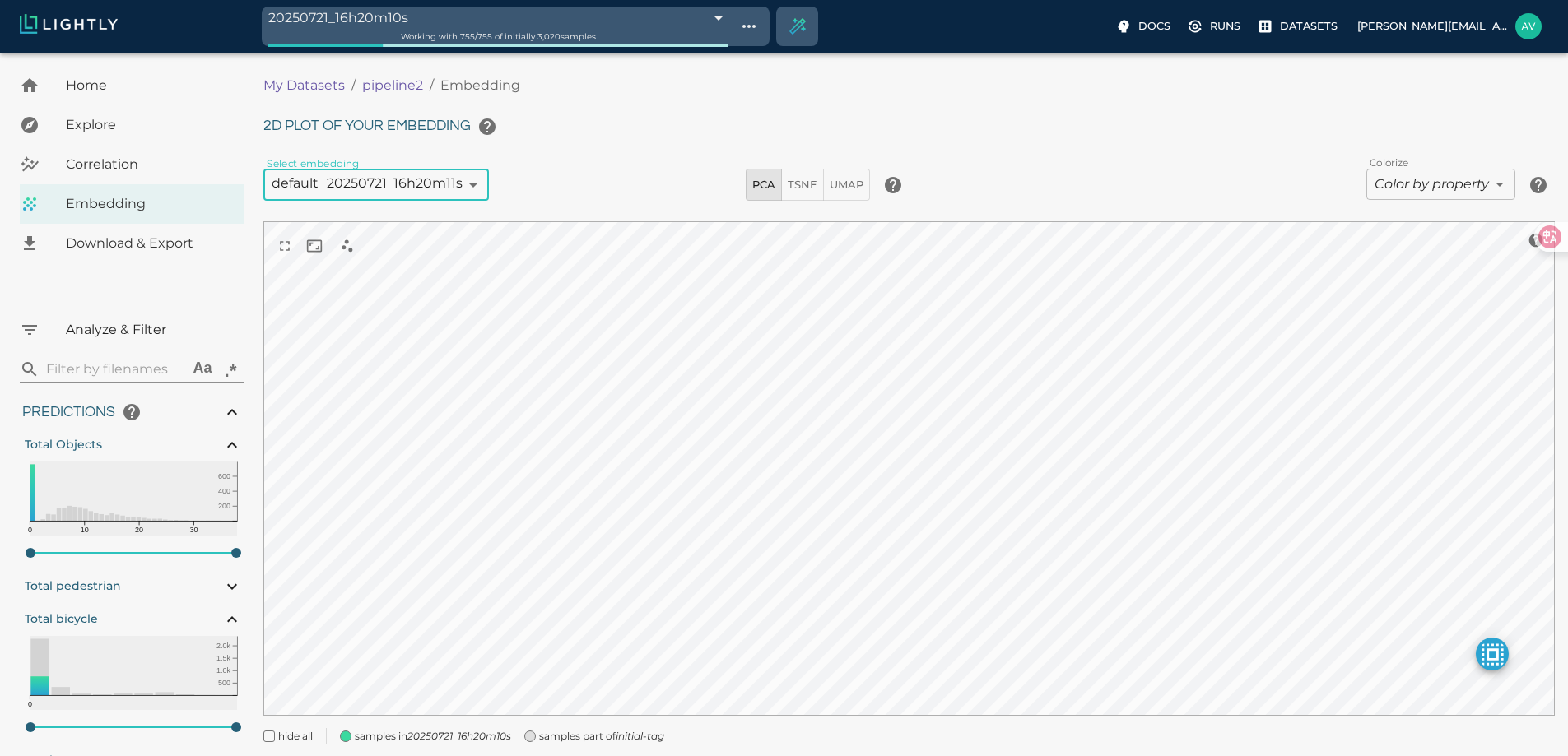click on "default_20250721_21h17m23s default_20250721_19h36m04s default_20250721_17h53m51s default_20250721_16h20m11s" at bounding box center (784, 378) 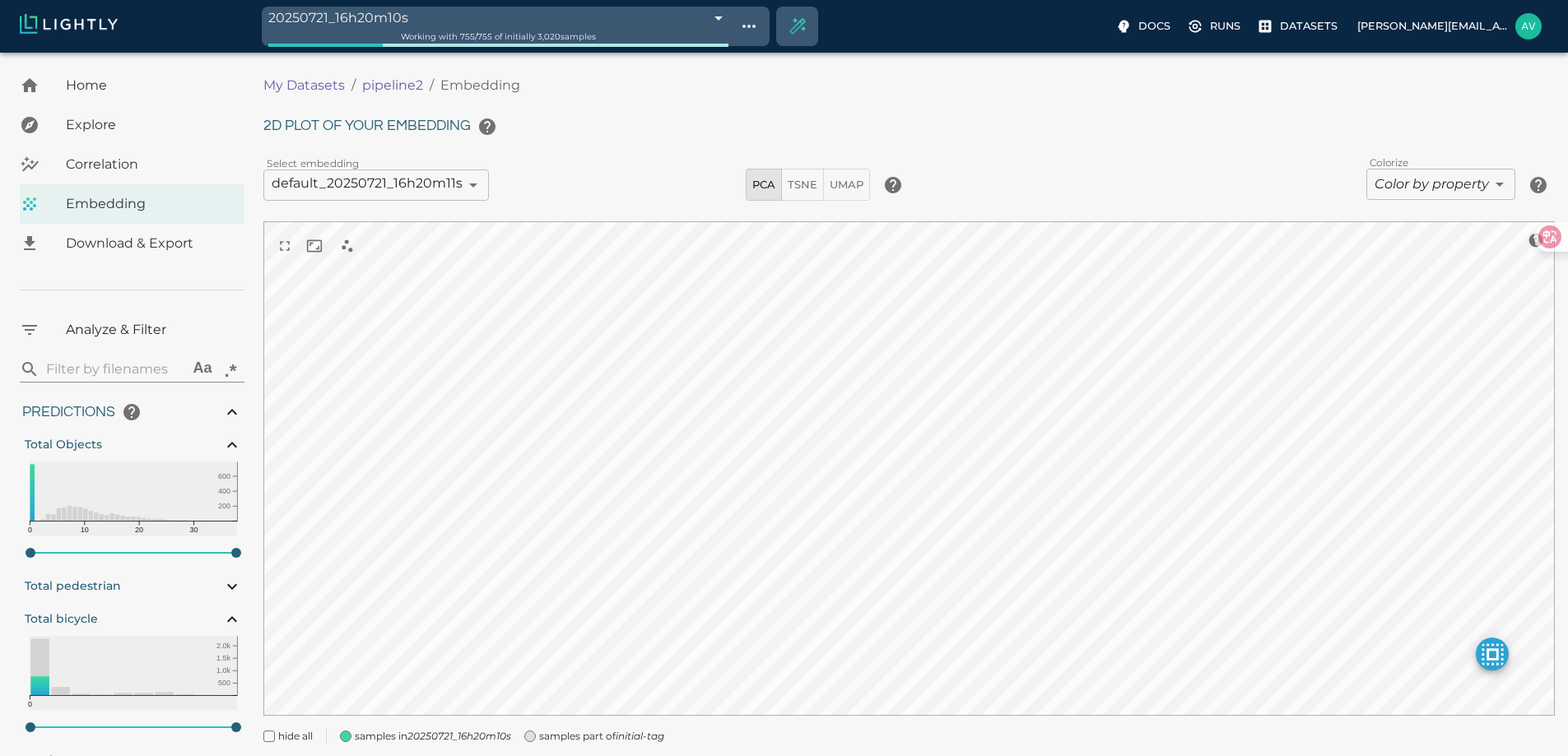 click on "20250721_16h20m10s 687e68ba55b9bc3486cd1bd3 Working with   755  /  755   of initially 3,020  samples Docs Runs Datasets avgustavo@alu.ufc.br   Dataset loading completed! It seems like  lightly-serve  is not running. Please start  lightly-serve  and    forward ports if you are using a remote machine .   For more information and solutions to common issues, please see our    documentation . lightly-serve   input_mount =' /home/path/to/input_folder '   lightly_mount =' /home/path/to/lightly_folder '   Home Explore Correlation Embedding Download & Export Analyze & Filter ​ Aa .* Predictions  Total Objects 0 10 20 30 200 400 600 0 38  Total pedestrian  Total bicycle 0 500 1.0k 1.5k 2.0k 0 9  Total car 0 10 20 30 200 400 600 0 32  Total cart 0 500 1.0k 1.5k 2.0k 2.5k 0 9 Active Learning  object_frequency 0 2 4 6 8 10 200 400 600 0.00 11.00  objectness_least_confidence 0.00 1.00  uncertainty_entropy 0.0 0.2 0.4 0.6 0.8 1.0 500 1.0k 1.5k 0.00 1.00  uncertainty_least_confidence 0.00 1.00  uncertainty_margin 0.00 1" at bounding box center (784, 428) 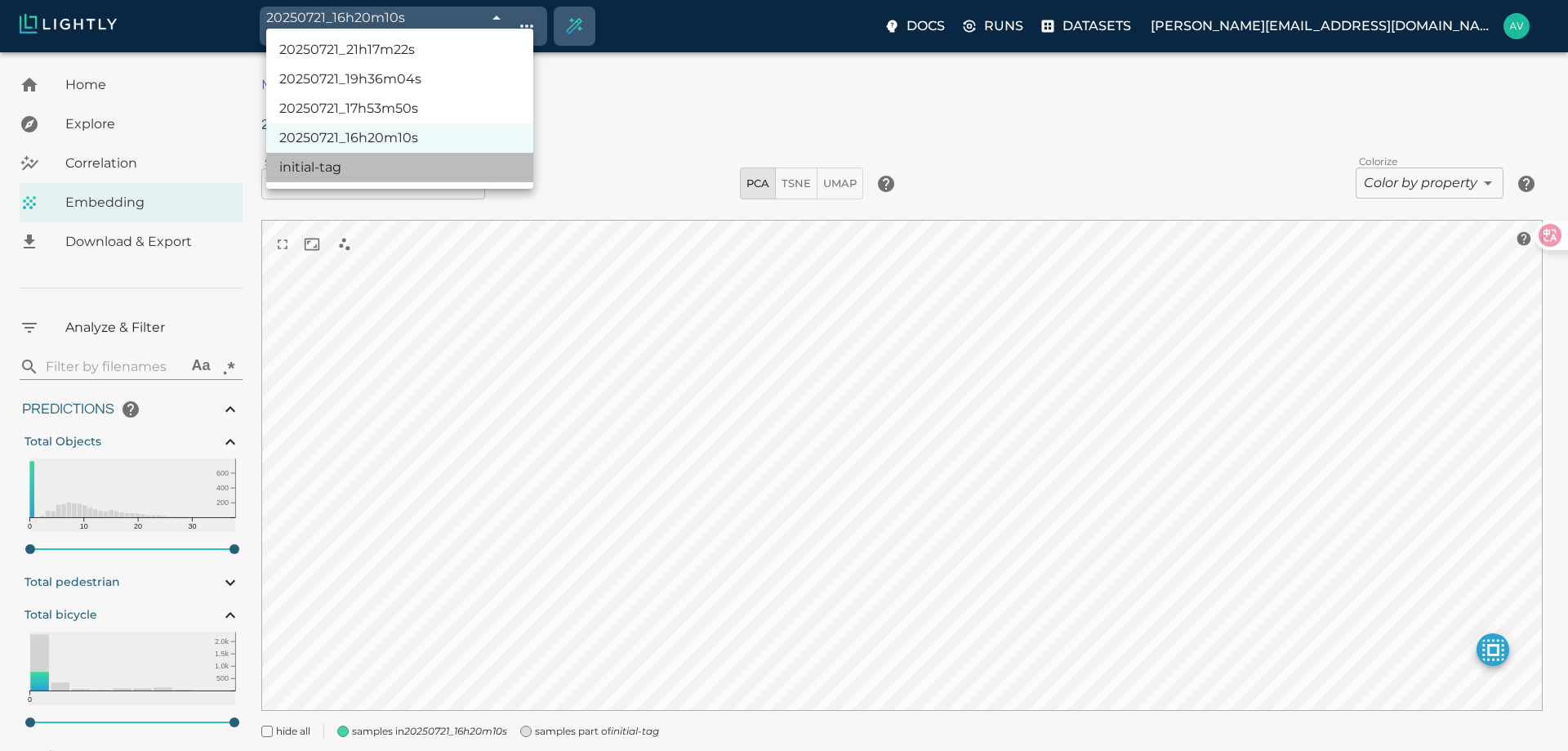 click on "initial-tag" at bounding box center (399, 168) 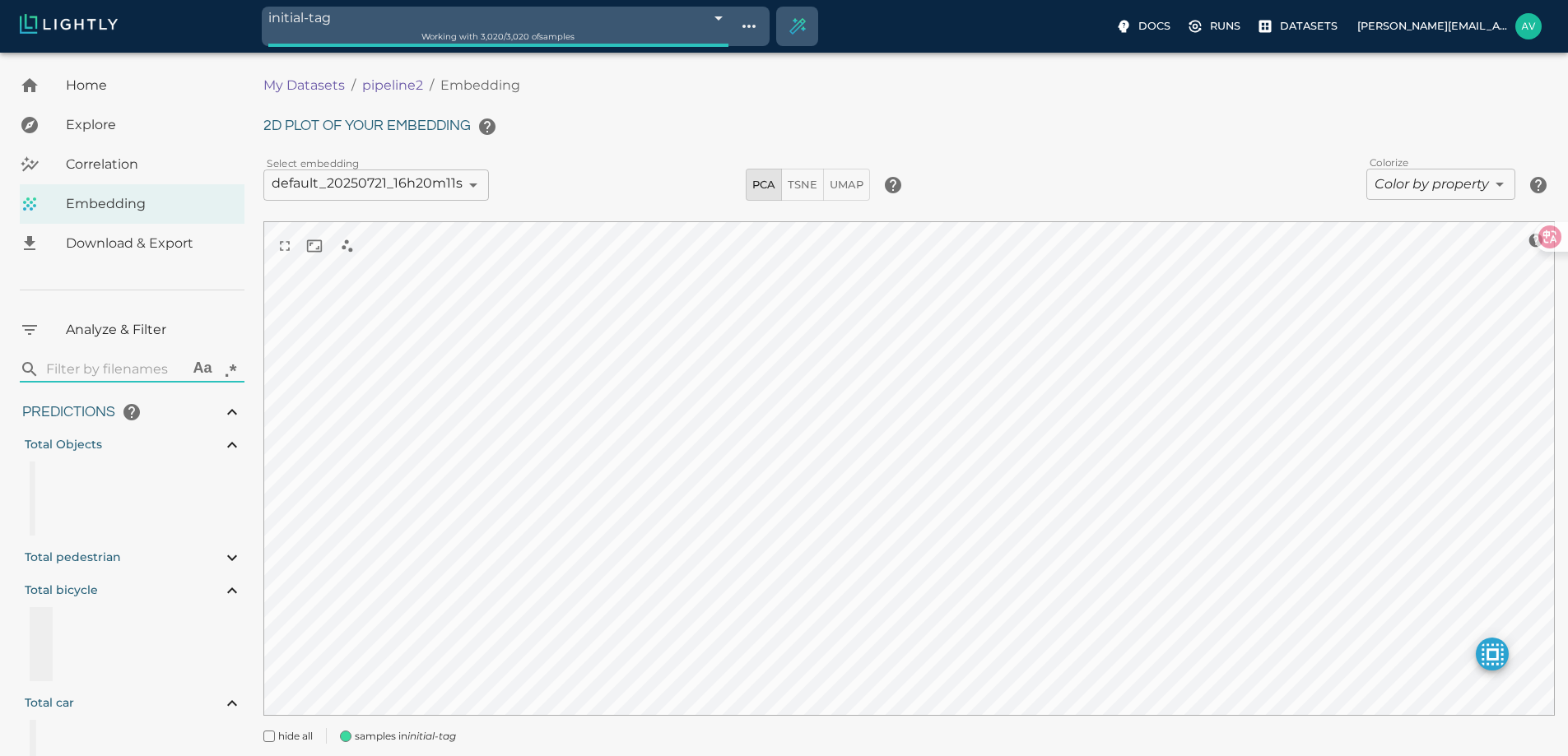 type on "0.890561496250079" 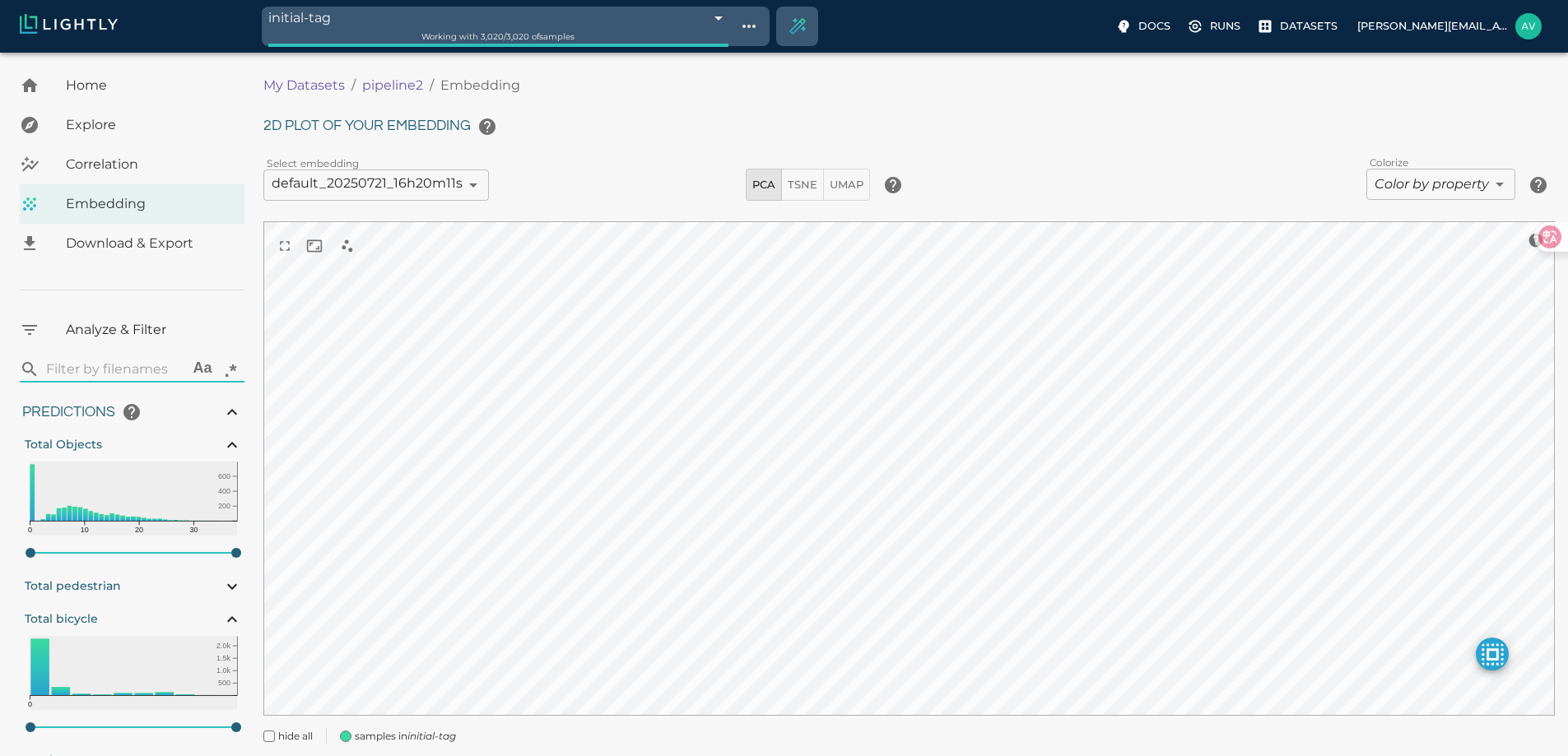type on "0.890561496250079" 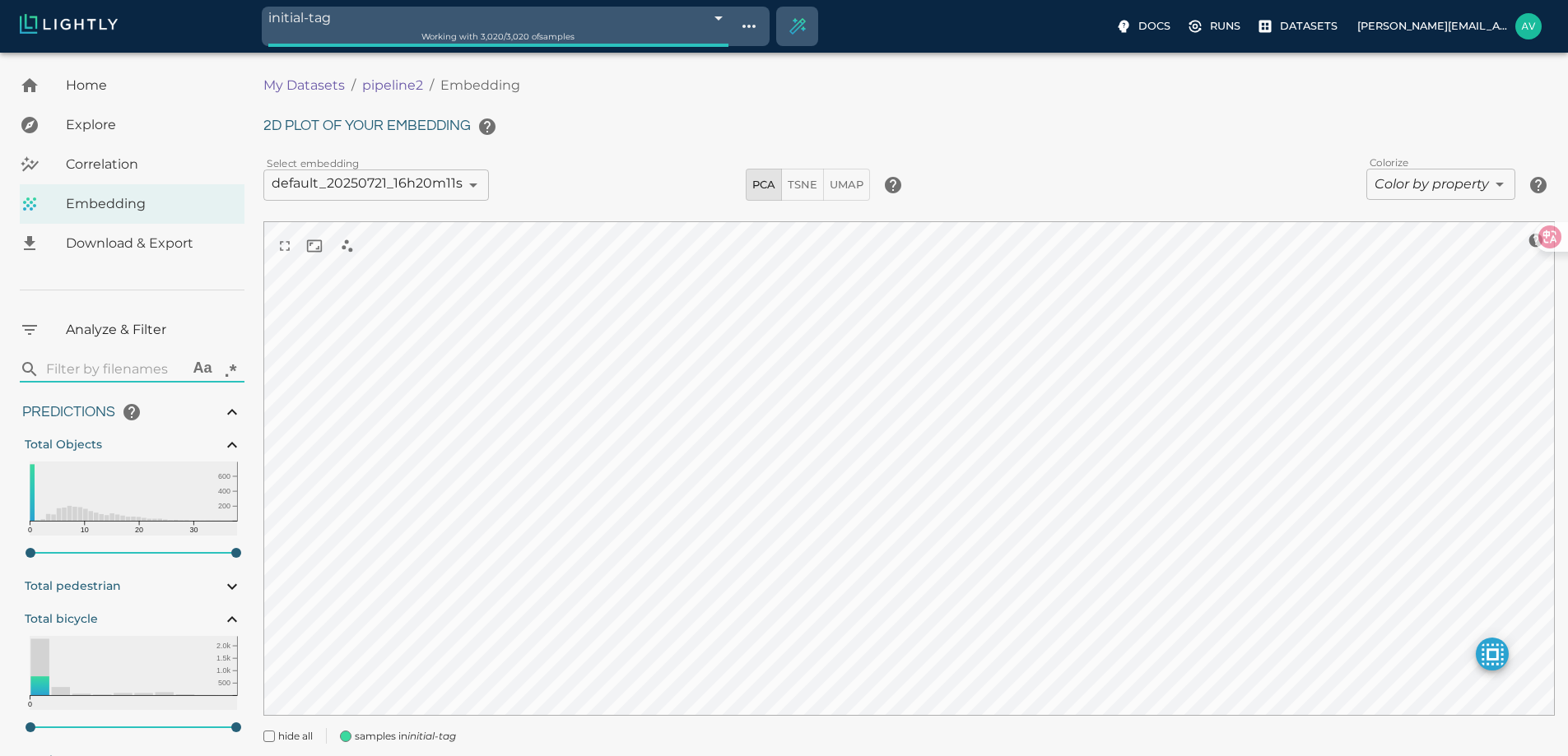 type on "0.890561496250079" 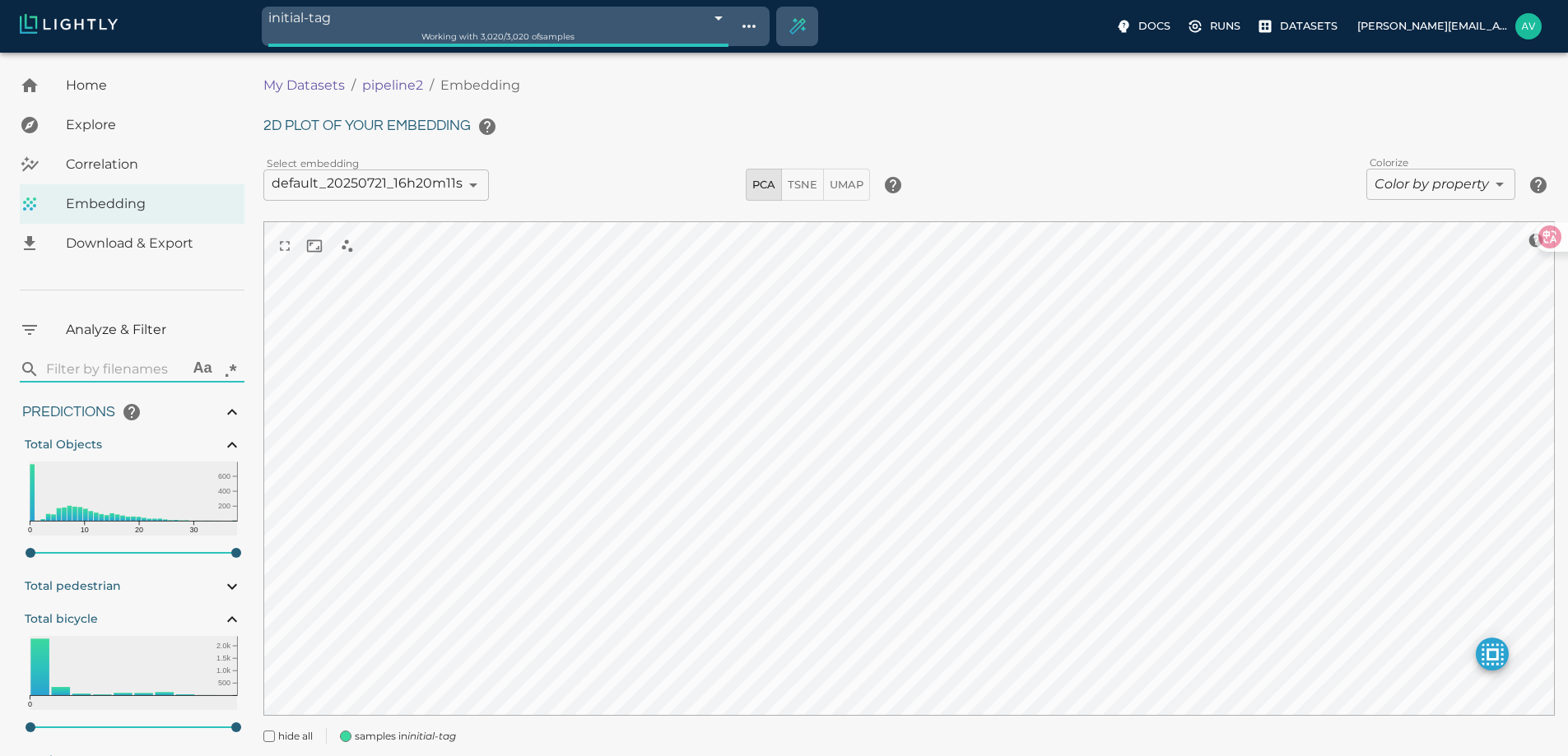 click on "Working with   3,020  /  3,020   of  samples" at bounding box center [498, 36] 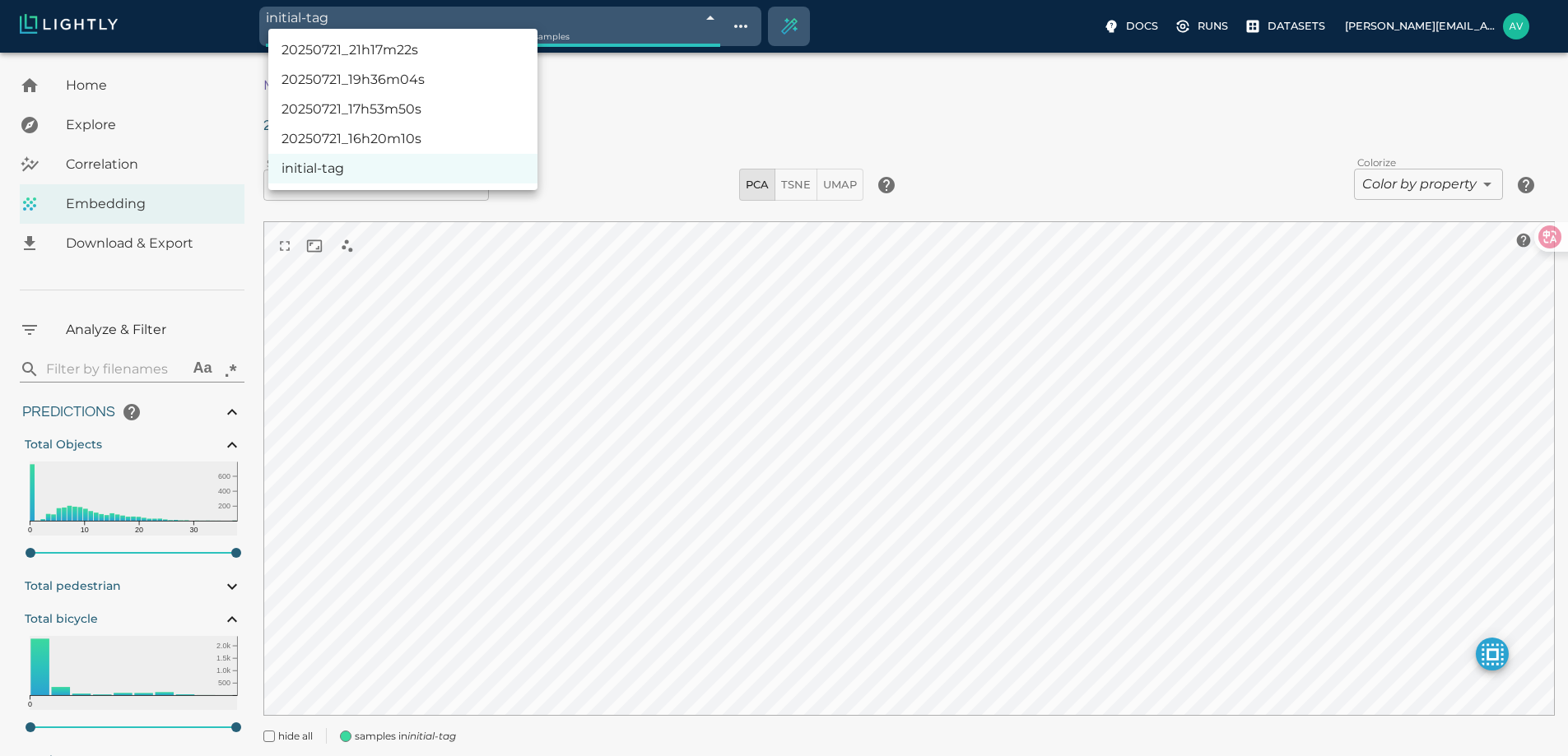 click on "initial-tag 687e68ba55b9bc3486cd1b96 Working with   3,020  /  3,020   of  samples Docs Runs Datasets avgustavo@alu.ufc.br   Dataset loading completed! It seems like  lightly-serve  is not running. Please start  lightly-serve  and    forward ports if you are using a remote machine .   For more information and solutions to common issues, please see our    documentation . lightly-serve   input_mount =' /home/path/to/input_folder '   lightly_mount =' /home/path/to/lightly_folder '   Home Explore Correlation Embedding Download & Export Analyze & Filter ​ Aa .* Predictions  Total Objects 0 10 20 30 200 400 600 0 38  Total pedestrian  Total bicycle 0 500 1.0k 1.5k 2.0k 0 9  Total car 0 10 20 30 200 400 600 0 32  Total cart 0 500 1.0k 1.5k 2.0k 2.5k 0 9 Active Learning  object_frequency 0 2 4 6 8 10 200 400 600 0.00 11.00  objectness_least_confidence 0.00 1.00  uncertainty_entropy 0.0 0.2 0.4 0.6 0.8 1.0 500 1.0k 1.5k 0.00 1.00  uncertainty_least_confidence 0.00 1.00  uncertainty_margin 0.00 1.00 Metadata 1 2.3 0" at bounding box center [784, 428] 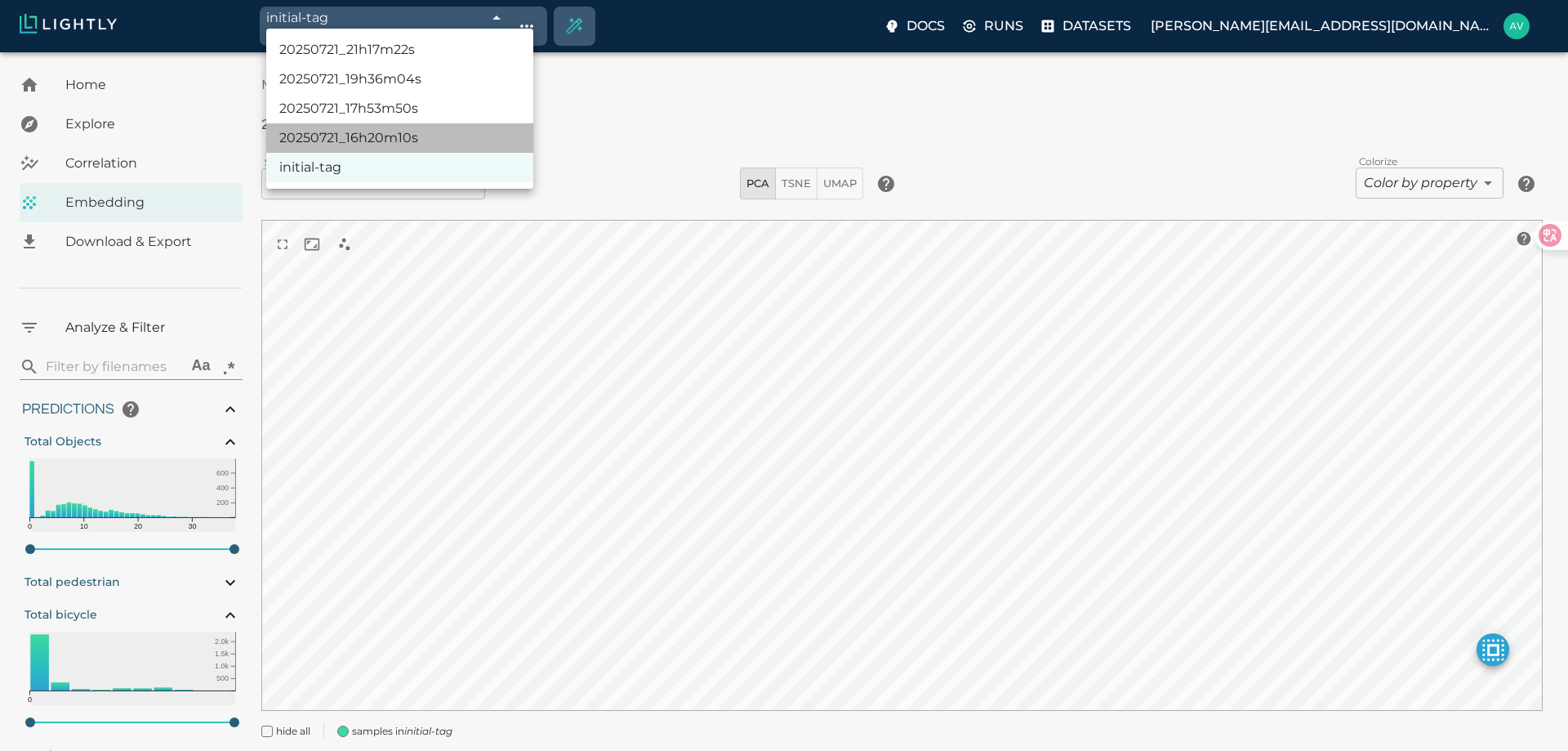 click on "20250721_16h20m10s" at bounding box center (399, 138) 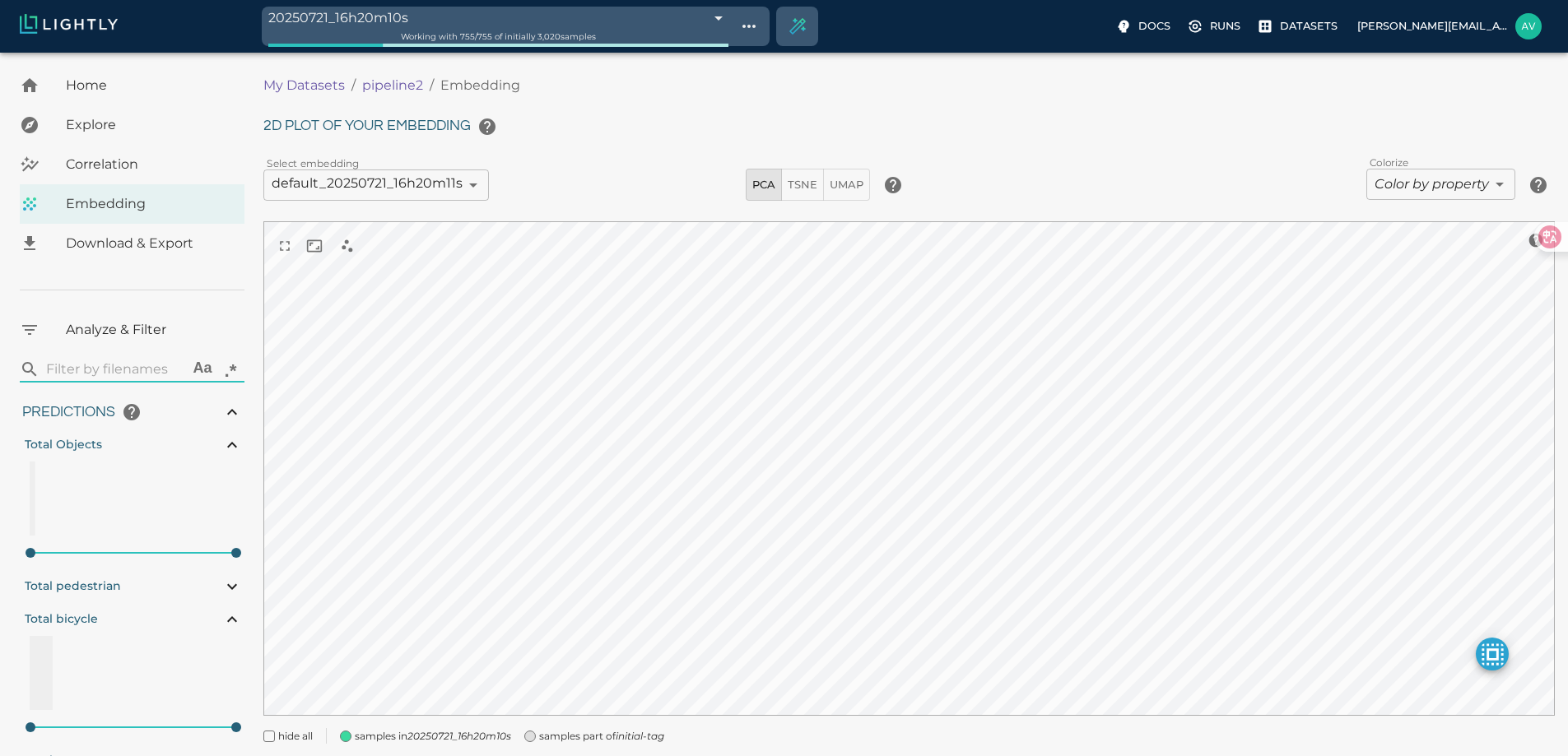 type on "0.890561496250079" 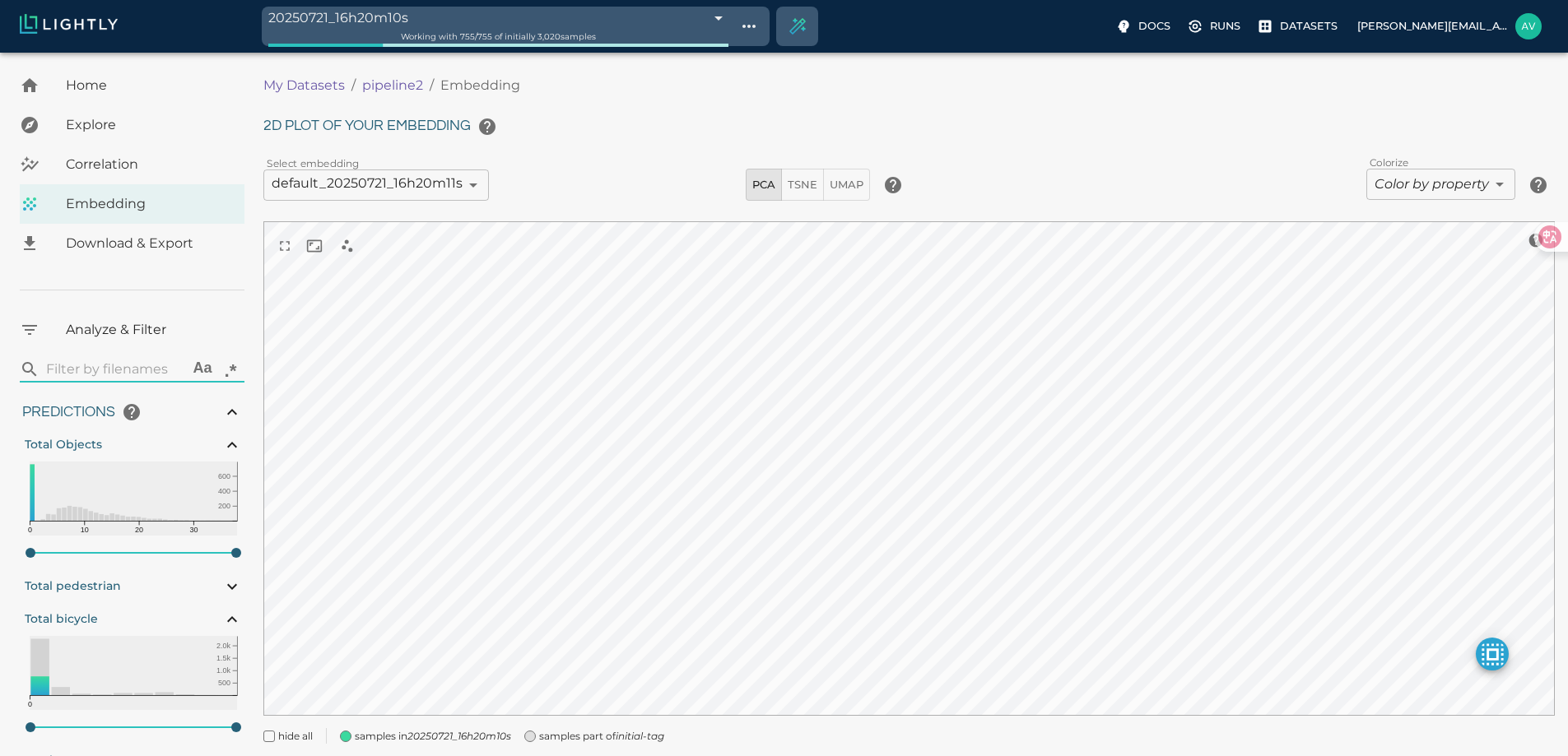 type on "0.890561496250079" 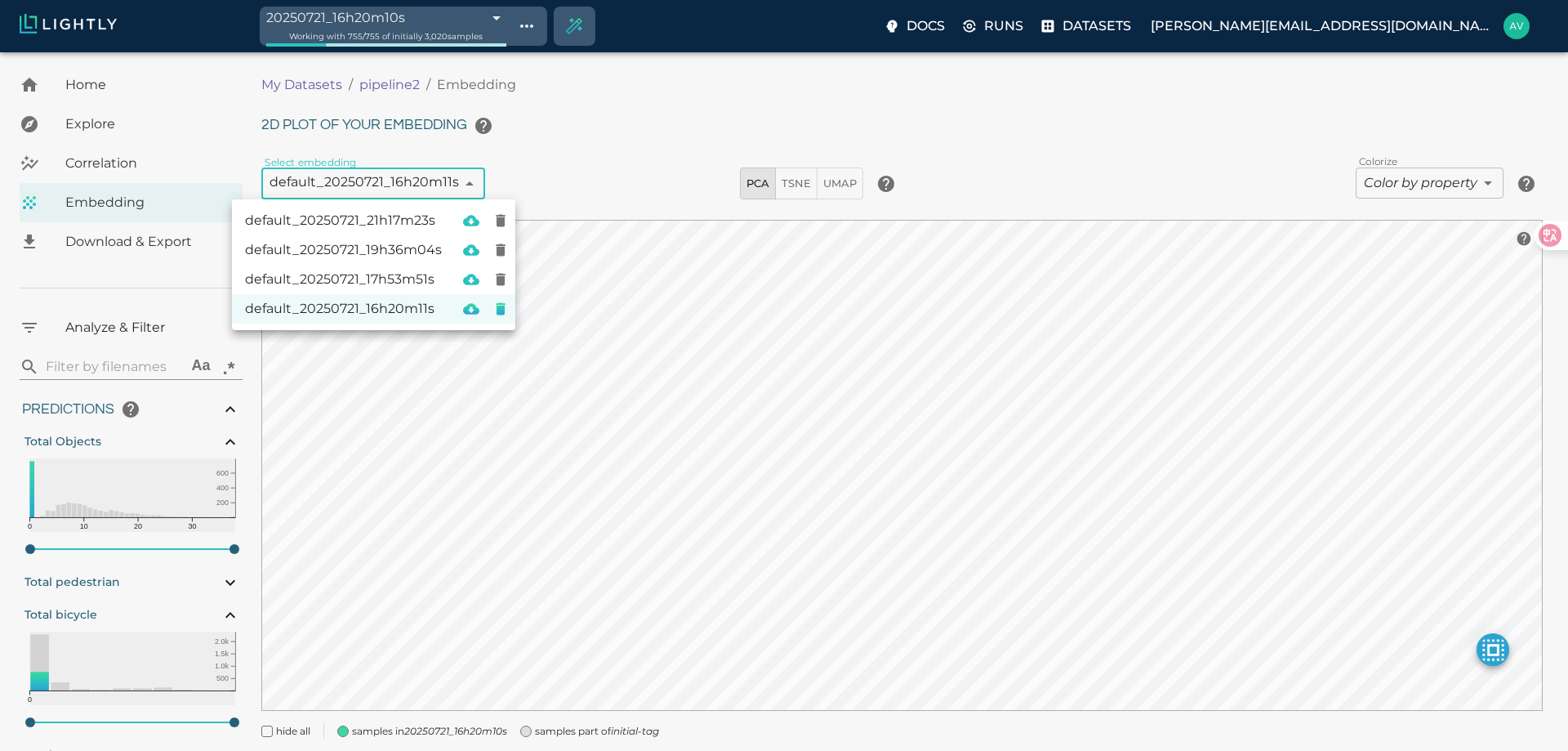 click on "default_20250721_21h17m23s" at bounding box center (343, 221) 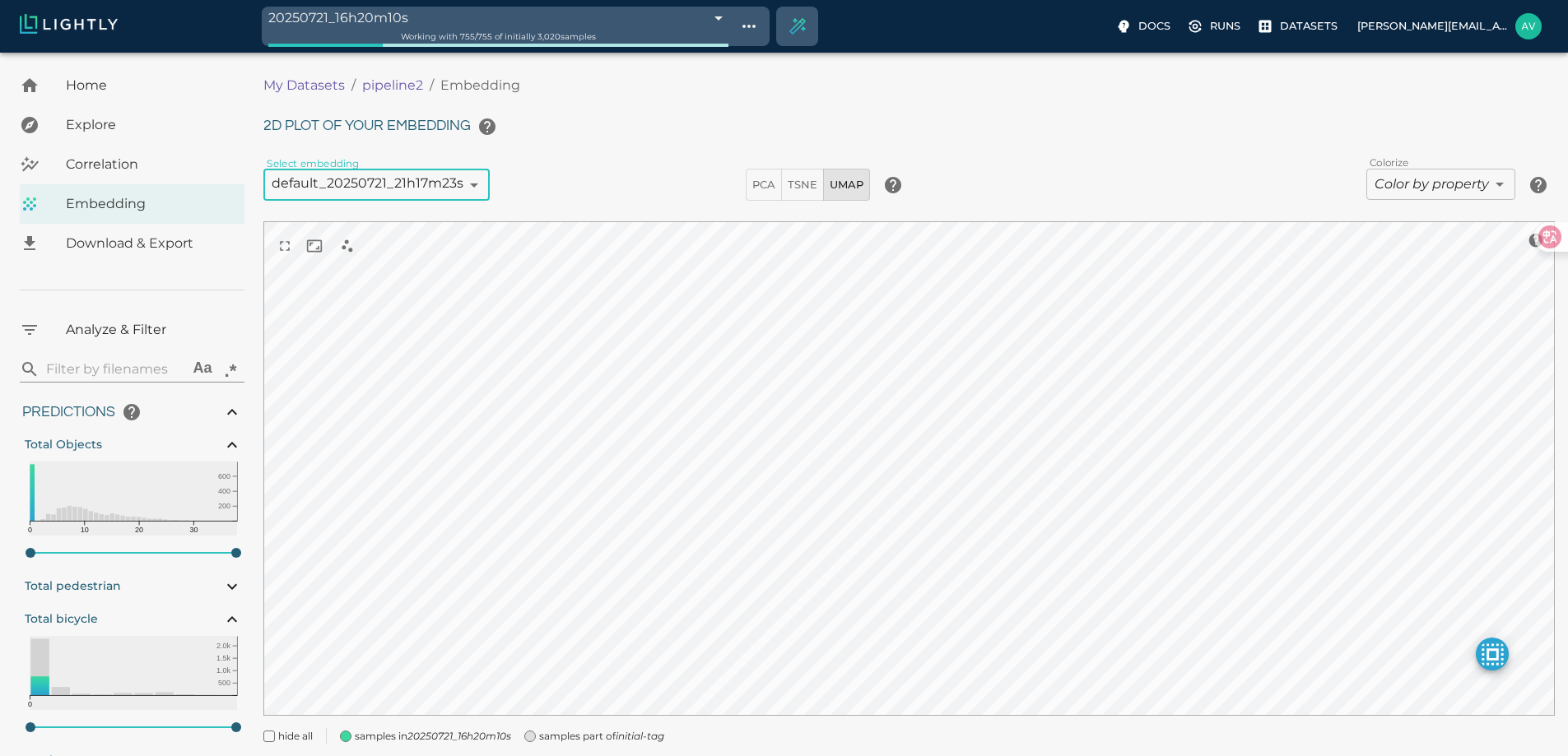 click on "PCA" at bounding box center [764, 184] 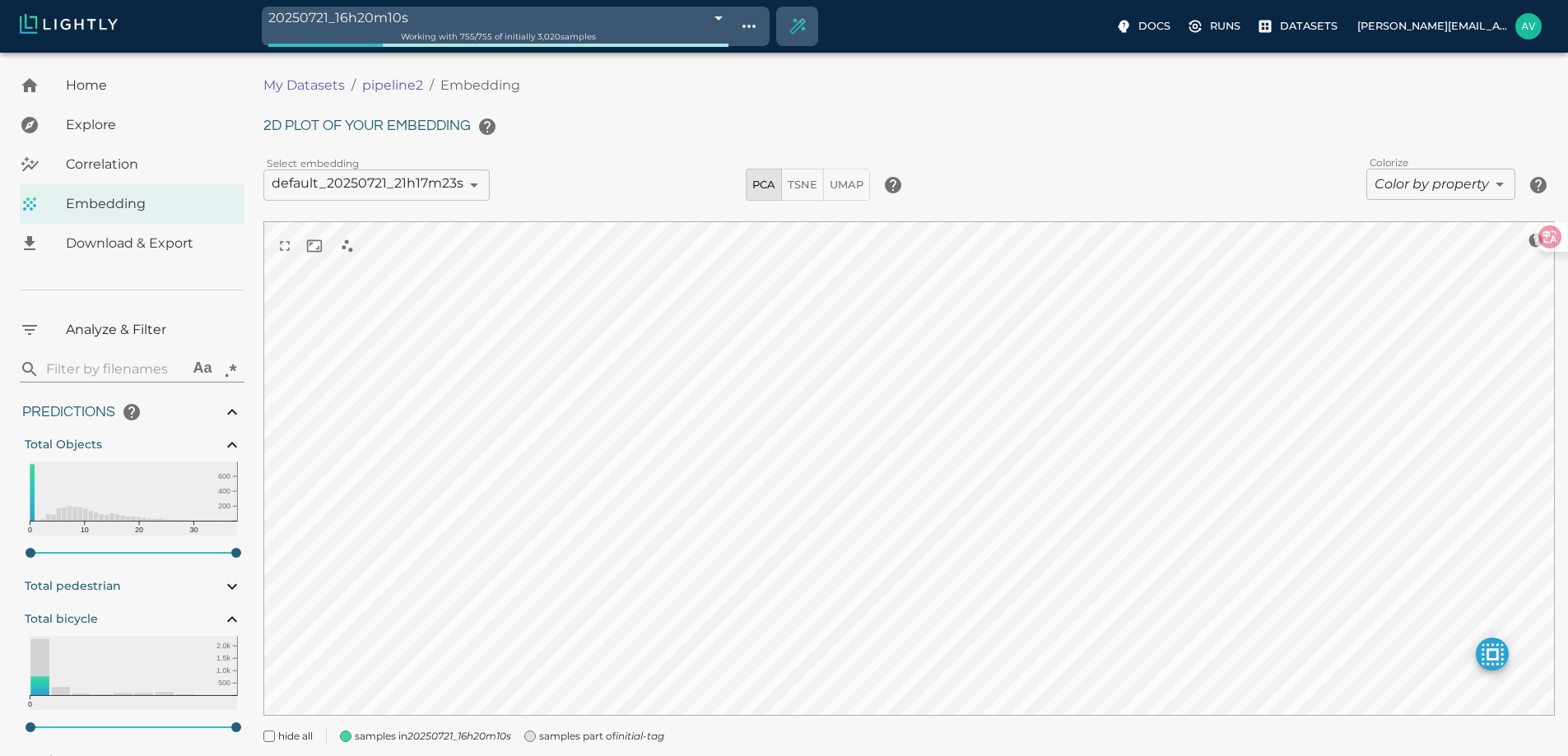 click on "20250721_16h20m10s 687e68ba55b9bc3486cd1bd3 Working with   755  /  755   of initially 3,020  samples Docs Runs Datasets avgustavo@alu.ufc.br   Dataset loading completed! It seems like  lightly-serve  is not running. Please start  lightly-serve  and    forward ports if you are using a remote machine .   For more information and solutions to common issues, please see our    documentation . lightly-serve   input_mount =' /home/path/to/input_folder '   lightly_mount =' /home/path/to/lightly_folder '   Home Explore Correlation Embedding Download & Export Analyze & Filter ​ Aa .* Predictions  Total Objects 0 10 20 30 200 400 600 0 38  Total pedestrian  Total bicycle 0 500 1.0k 1.5k 2.0k 0 9  Total car 0 10 20 30 200 400 600 0 32  Total cart 0 500 1.0k 1.5k 2.0k 2.5k 0 9 Active Learning  object_frequency 0 2 4 6 8 10 200 400 600 0.00 11.00  objectness_least_confidence 0.00 1.00  uncertainty_entropy 0.0 0.2 0.4 0.6 0.8 1.0 500 1.0k 1.5k 0.00 1.00  uncertainty_least_confidence 0.00 1.00  uncertainty_margin 0.00 1" at bounding box center (784, 428) 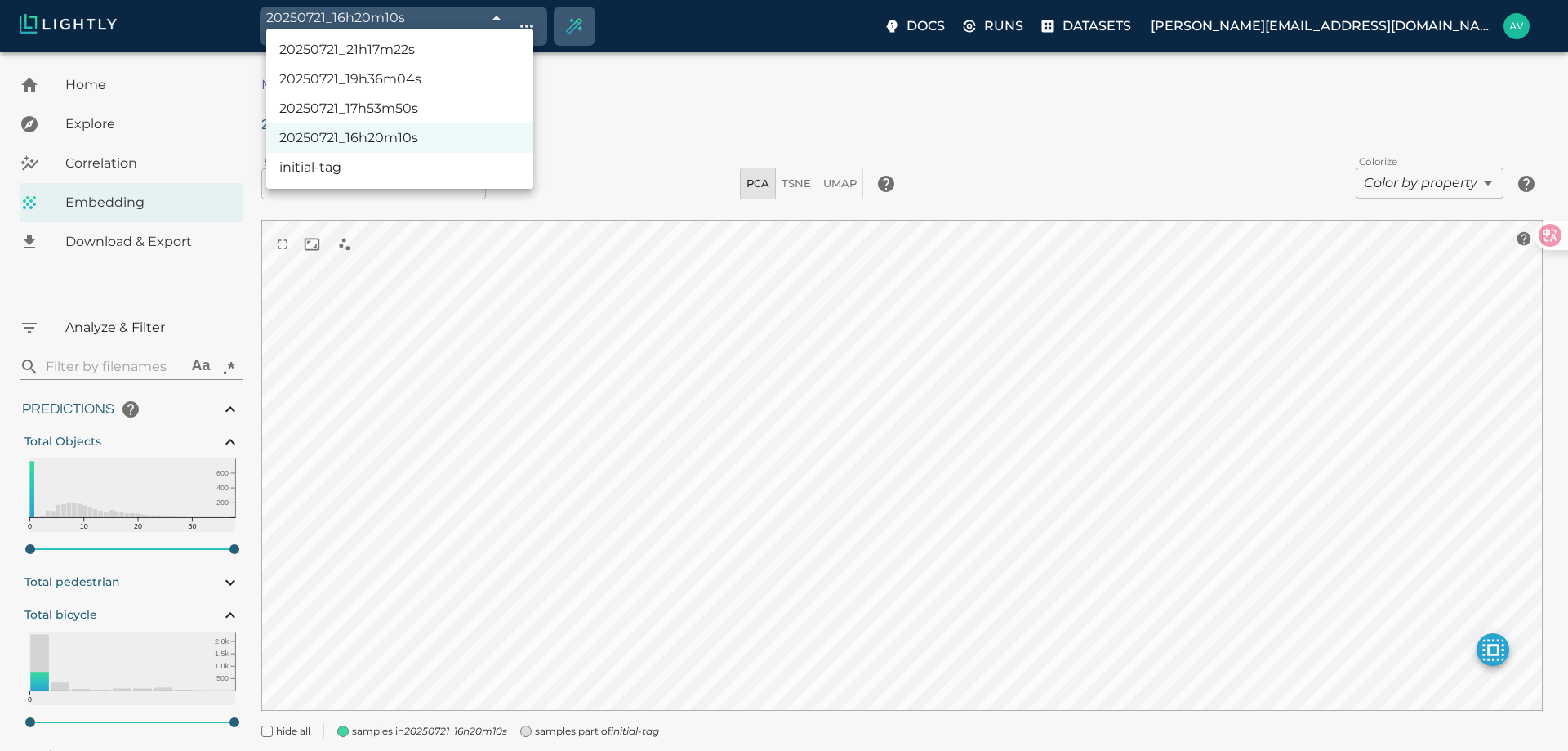 click on "20250721_17h53m50s" at bounding box center [399, 109] 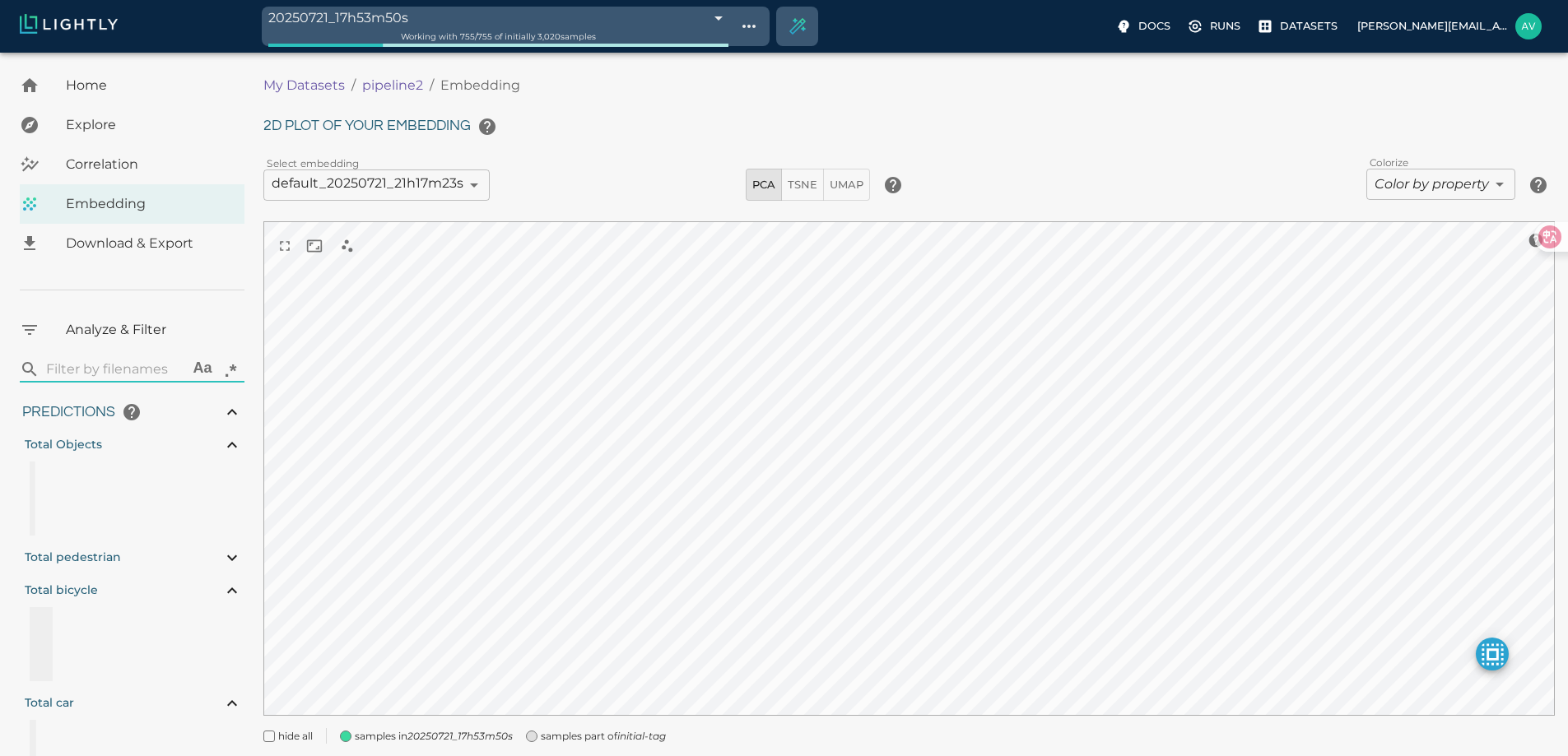 type on "0.890561496250079" 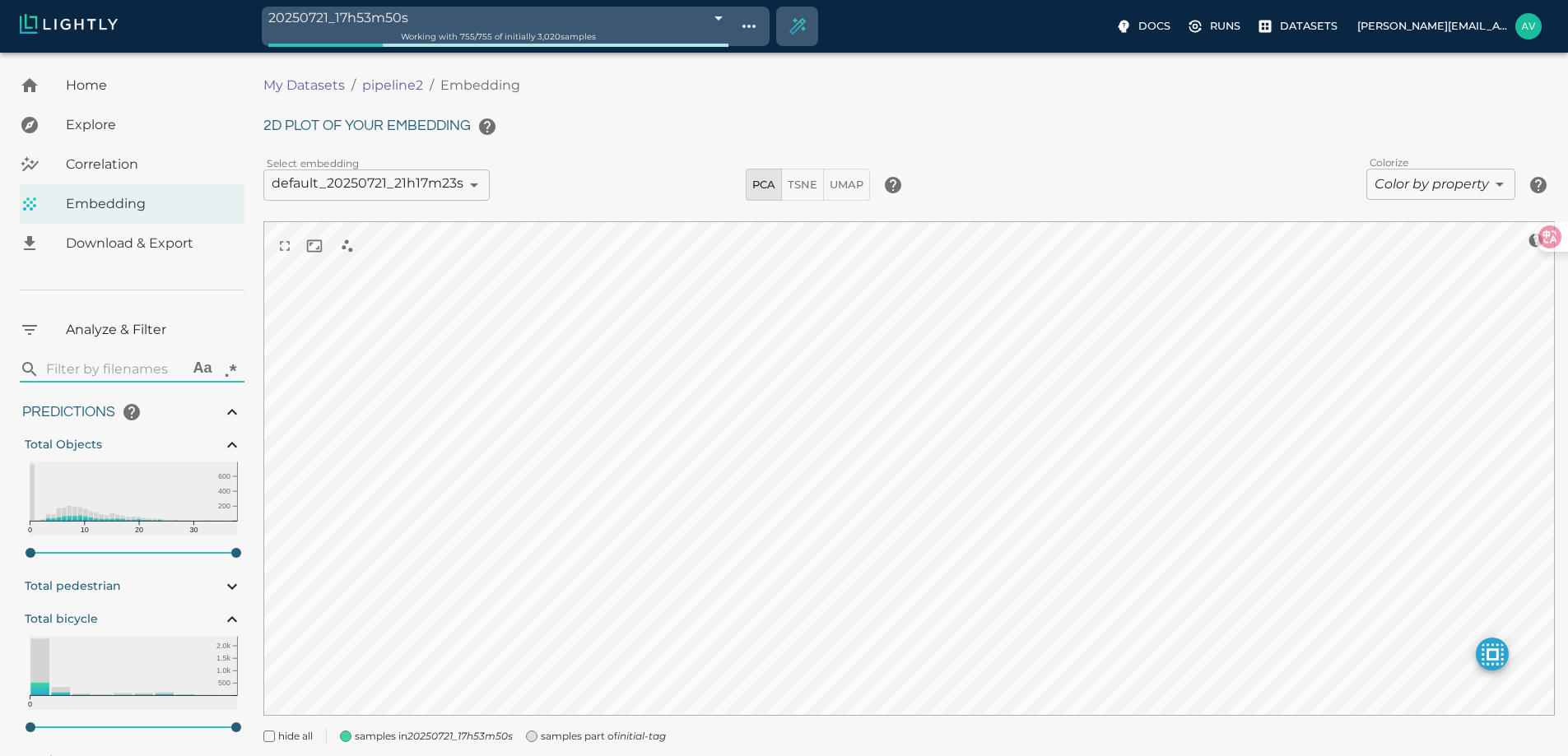 type on "0.890561496250079" 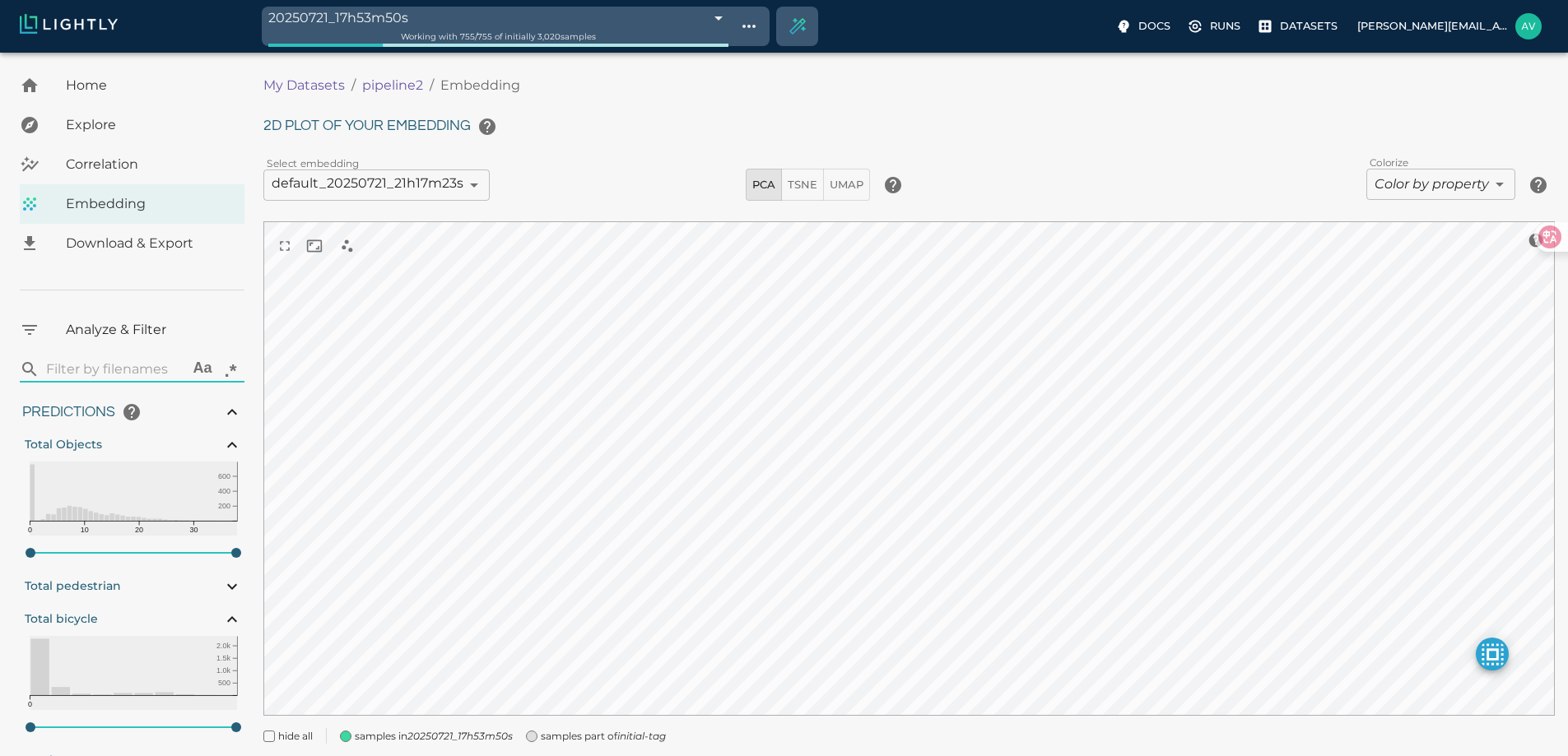 type on "0.890561496250079" 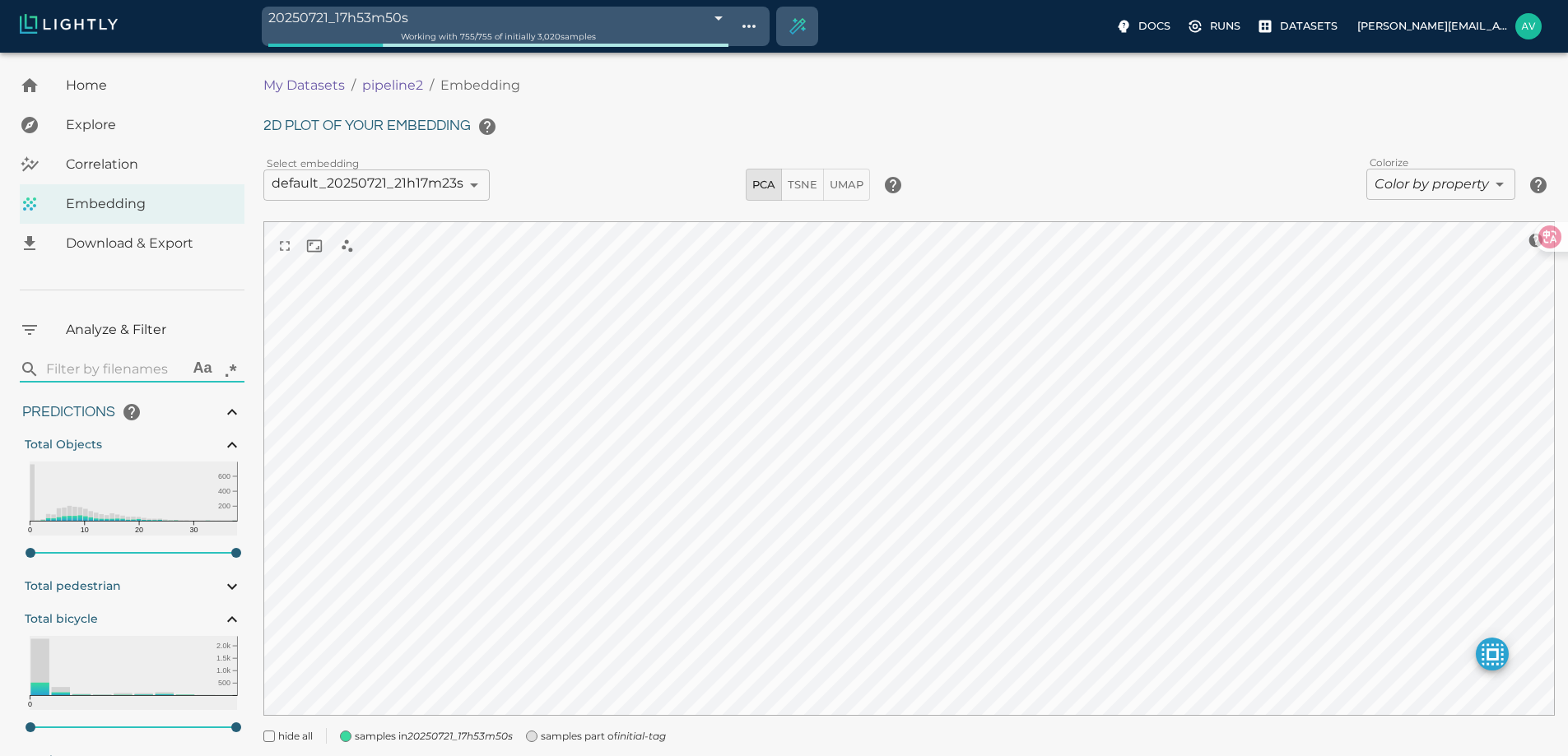 click on "20250721_17h53m50s 687e7eaf55b9bc3486d246f0 Working with   755  /  755   of initially 3,020  samples Docs Runs Datasets avgustavo@alu.ufc.br   Dataset loading completed! It seems like  lightly-serve  is not running. Please start  lightly-serve  and    forward ports if you are using a remote machine .   For more information and solutions to common issues, please see our    documentation . lightly-serve   input_mount =' /home/path/to/input_folder '   lightly_mount =' /home/path/to/lightly_folder '   Home Explore Correlation Embedding Download & Export Analyze & Filter ​ Aa .* Predictions  Total Objects 0 10 20 30 200 400 600 0 38  Total pedestrian  Total bicycle 0 500 1.0k 1.5k 2.0k 0 9  Total car 0 10 20 30 200 400 600 0 32  Total cart 0 500 1.0k 1.5k 2.0k 2.5k 0 9 Active Learning  object_frequency 0 2 4 6 8 10 200 400 600 0.00 11.00  objectness_least_confidence 0.00 1.00  uncertainty_entropy 0.0 0.2 0.4 0.6 0.8 1.0 500 1.0k 1.5k 0.00 1.00  uncertainty_least_confidence 0.00 1.00  uncertainty_margin 0.00 1" at bounding box center [784, 428] 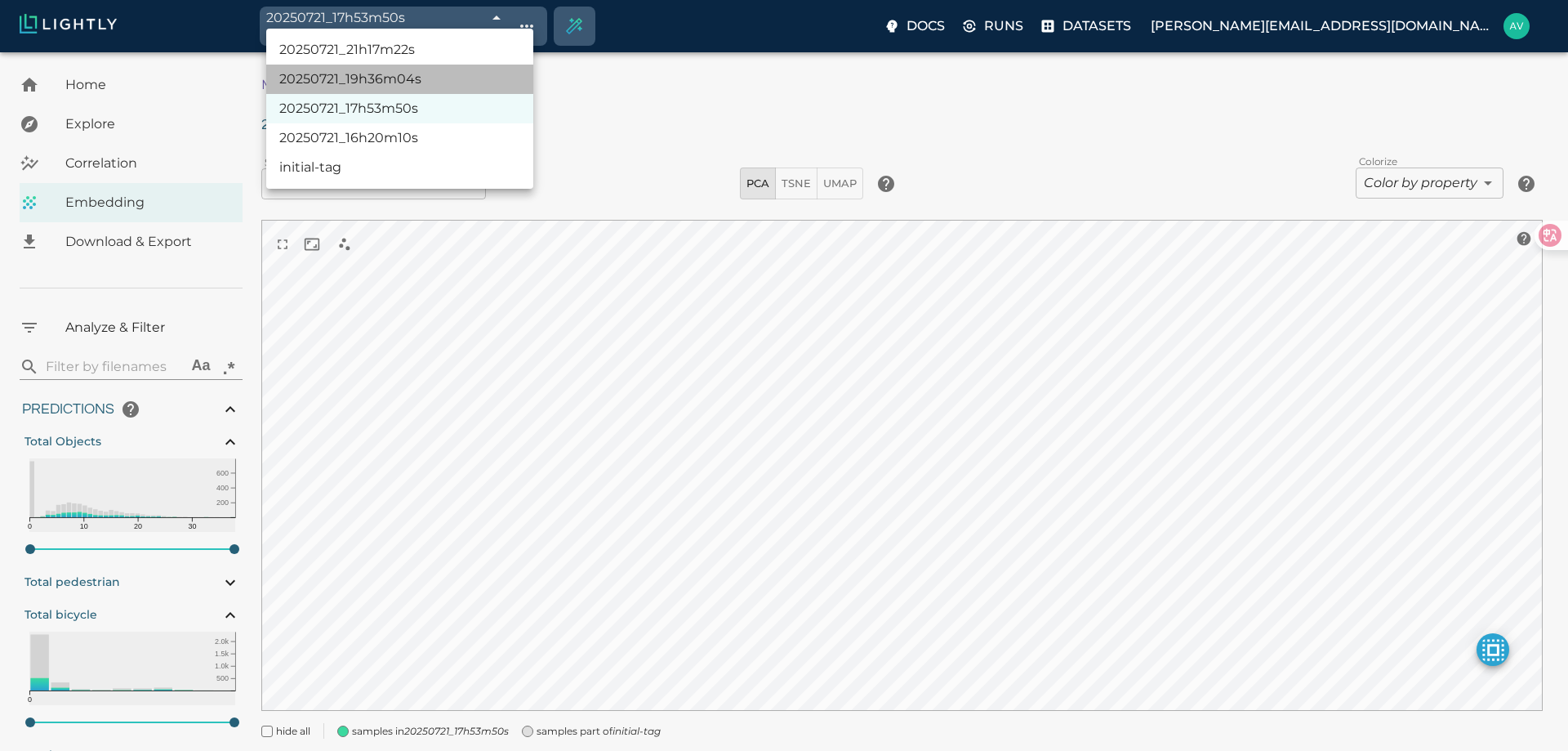 click on "20250721_19h36m04s" at bounding box center [399, 79] 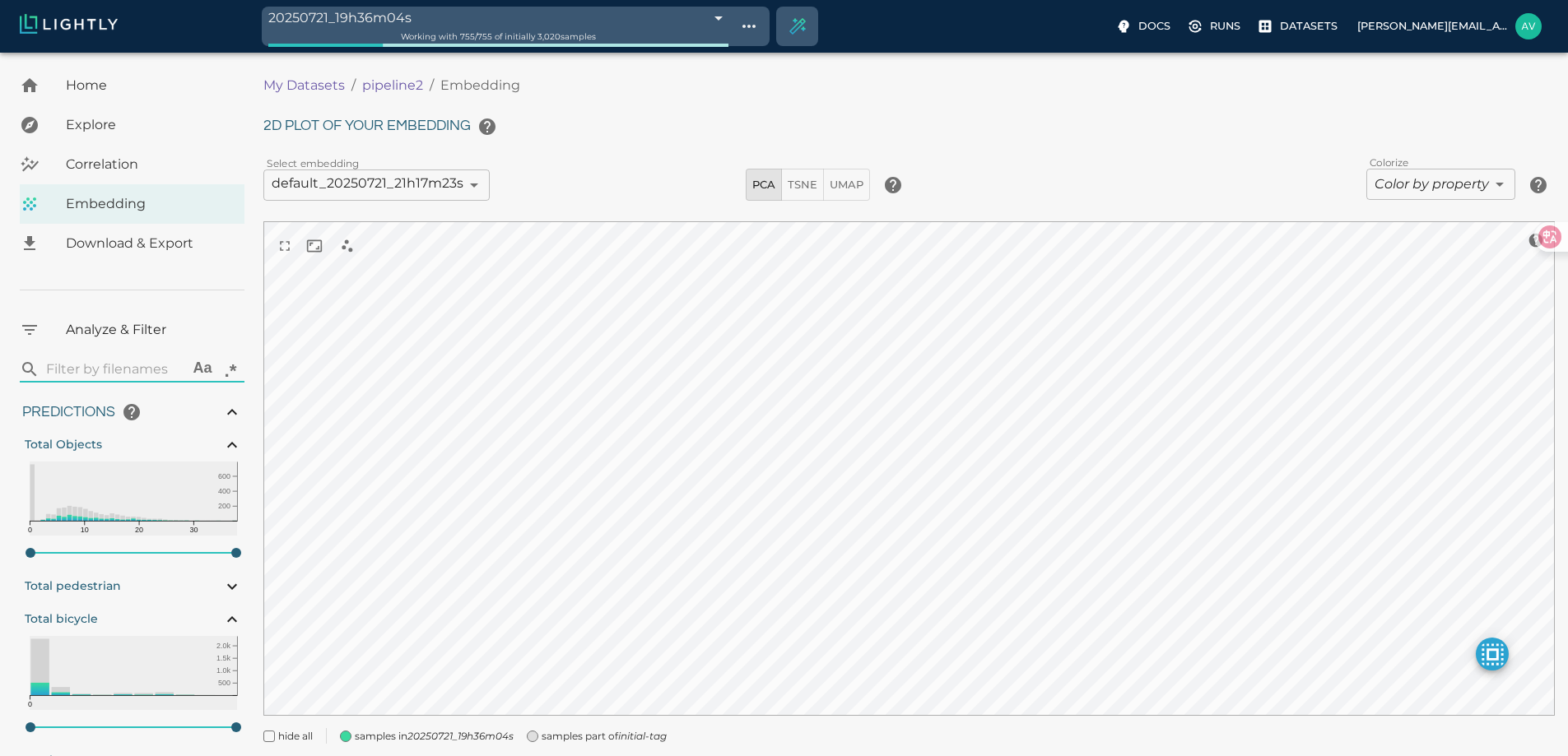 type on "0.890561496250079" 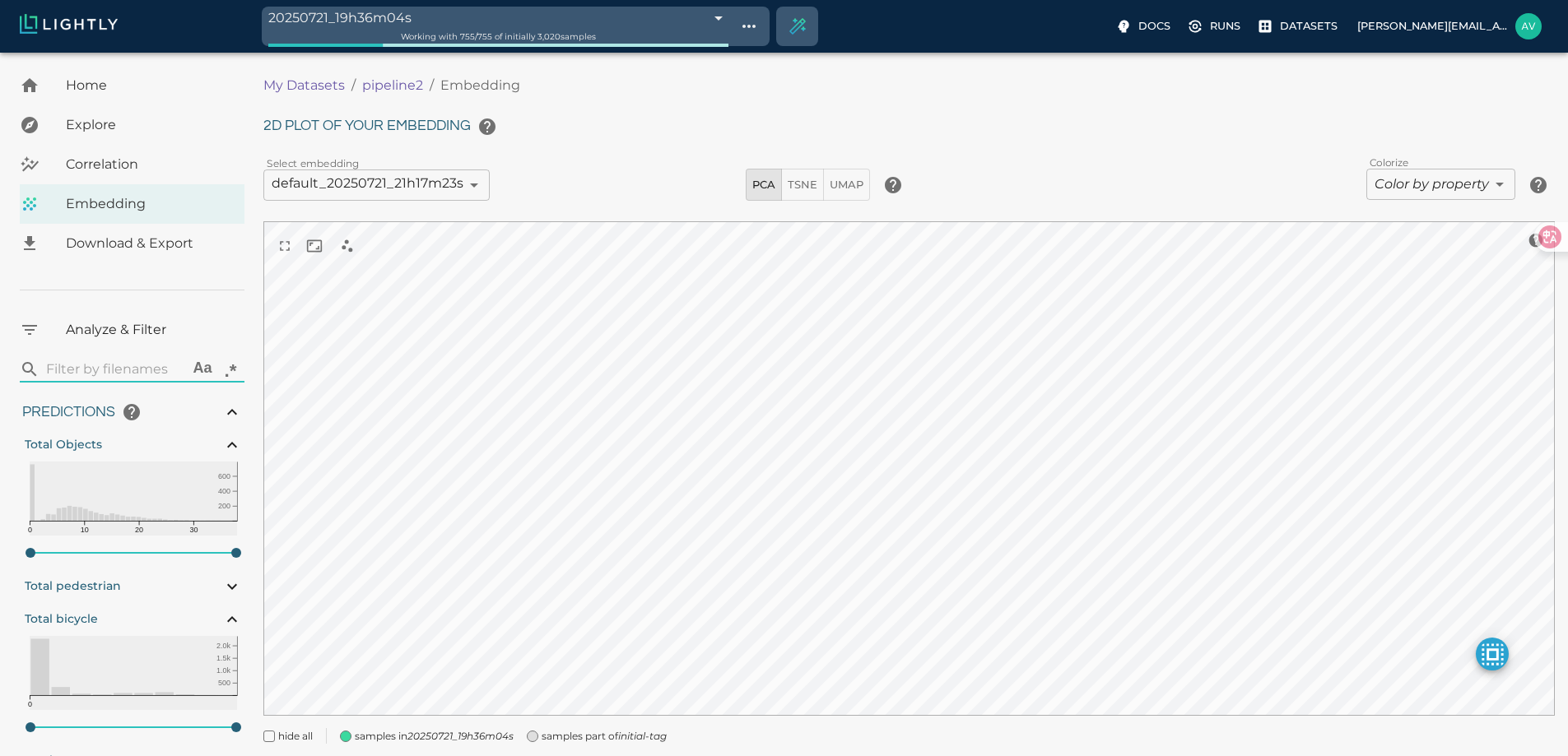 type on "0.890561496250079" 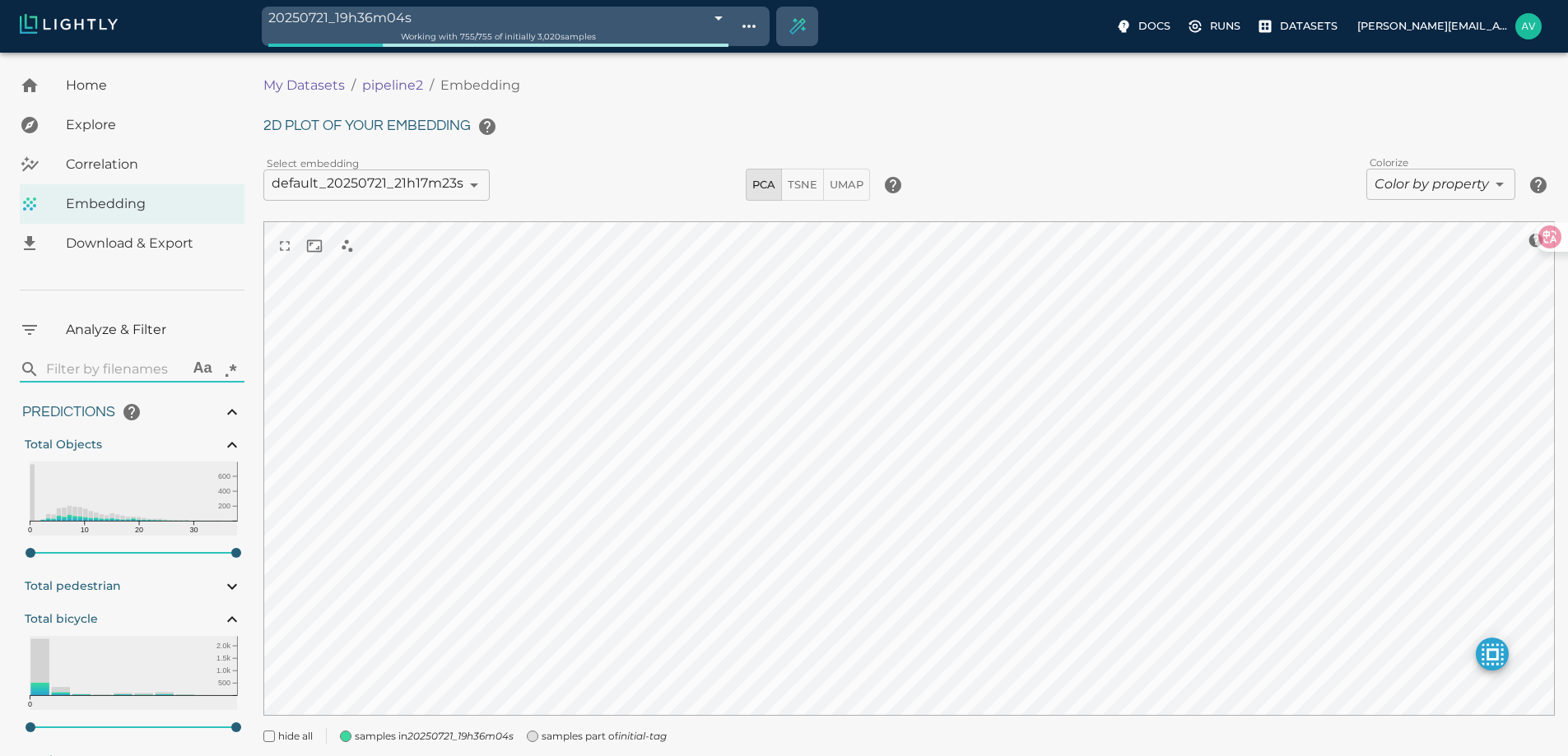 click on "20250721_19h36m04s 687e96a455b9bc3486d77781 Working with   755  /  755   of initially 3,020  samples Docs Runs Datasets avgustavo@alu.ufc.br   Dataset loading completed! It seems like  lightly-serve  is not running. Please start  lightly-serve  and    forward ports if you are using a remote machine .   For more information and solutions to common issues, please see our    documentation . lightly-serve   input_mount =' /home/path/to/input_folder '   lightly_mount =' /home/path/to/lightly_folder '   Home Explore Correlation Embedding Download & Export Analyze & Filter ​ Aa .* Predictions  Total Objects 0 10 20 30 200 400 600 0 38  Total pedestrian  Total bicycle 0 500 1.0k 1.5k 2.0k 0 9  Total car 0 10 20 30 200 400 600 0 32  Total cart 0 500 1.0k 1.5k 2.0k 2.5k 0 9 Active Learning  object_frequency 0 2 4 6 8 10 200 400 600 0.00 11.00  objectness_least_confidence 0.00 1.00  uncertainty_entropy 0.0 0.2 0.4 0.6 0.8 1.0 500 1.0k 1.5k 0.00 1.00  uncertainty_least_confidence 0.00 1.00  uncertainty_margin 0.00 1" at bounding box center [784, 428] 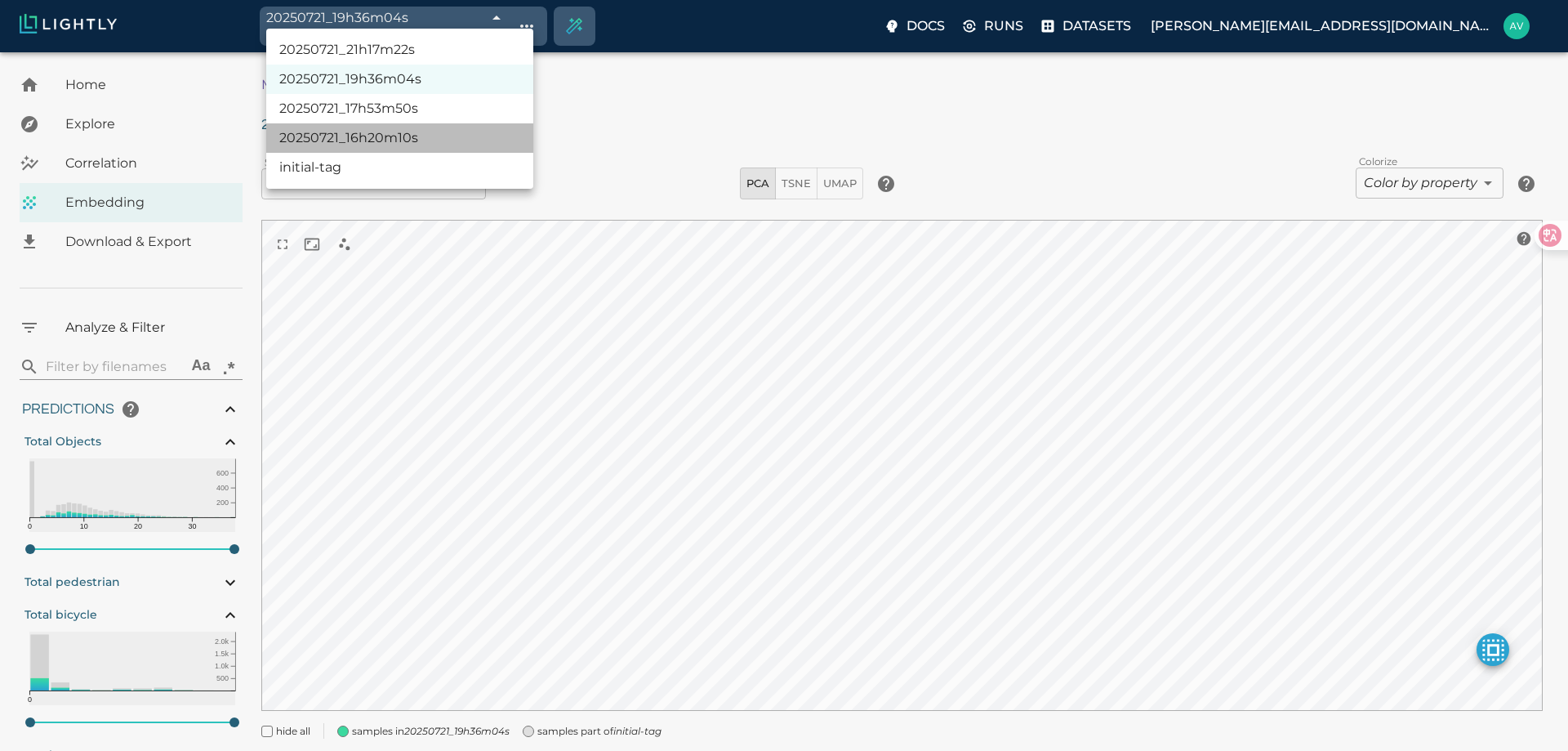 click on "20250721_16h20m10s" at bounding box center (399, 138) 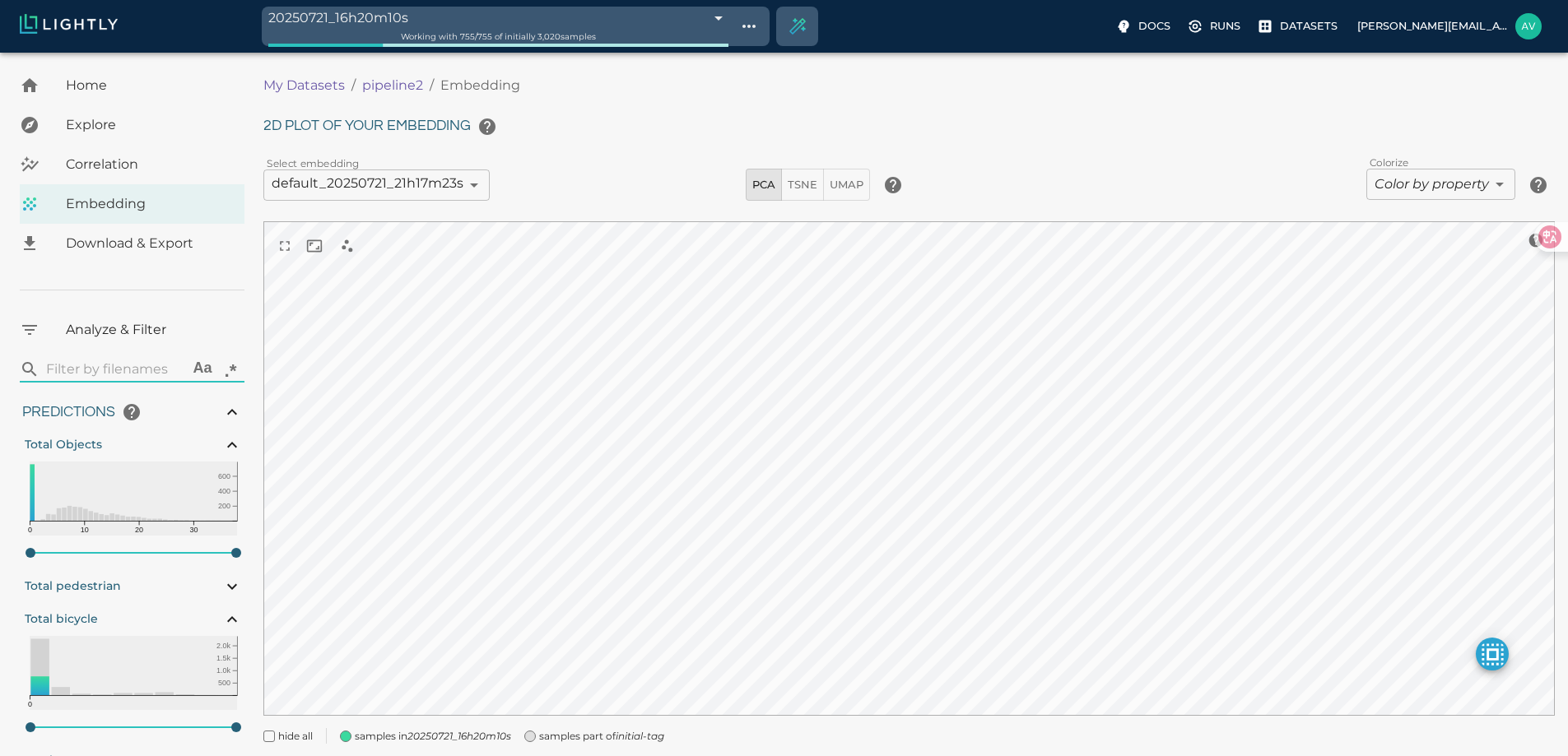 type on "0.890561496250079" 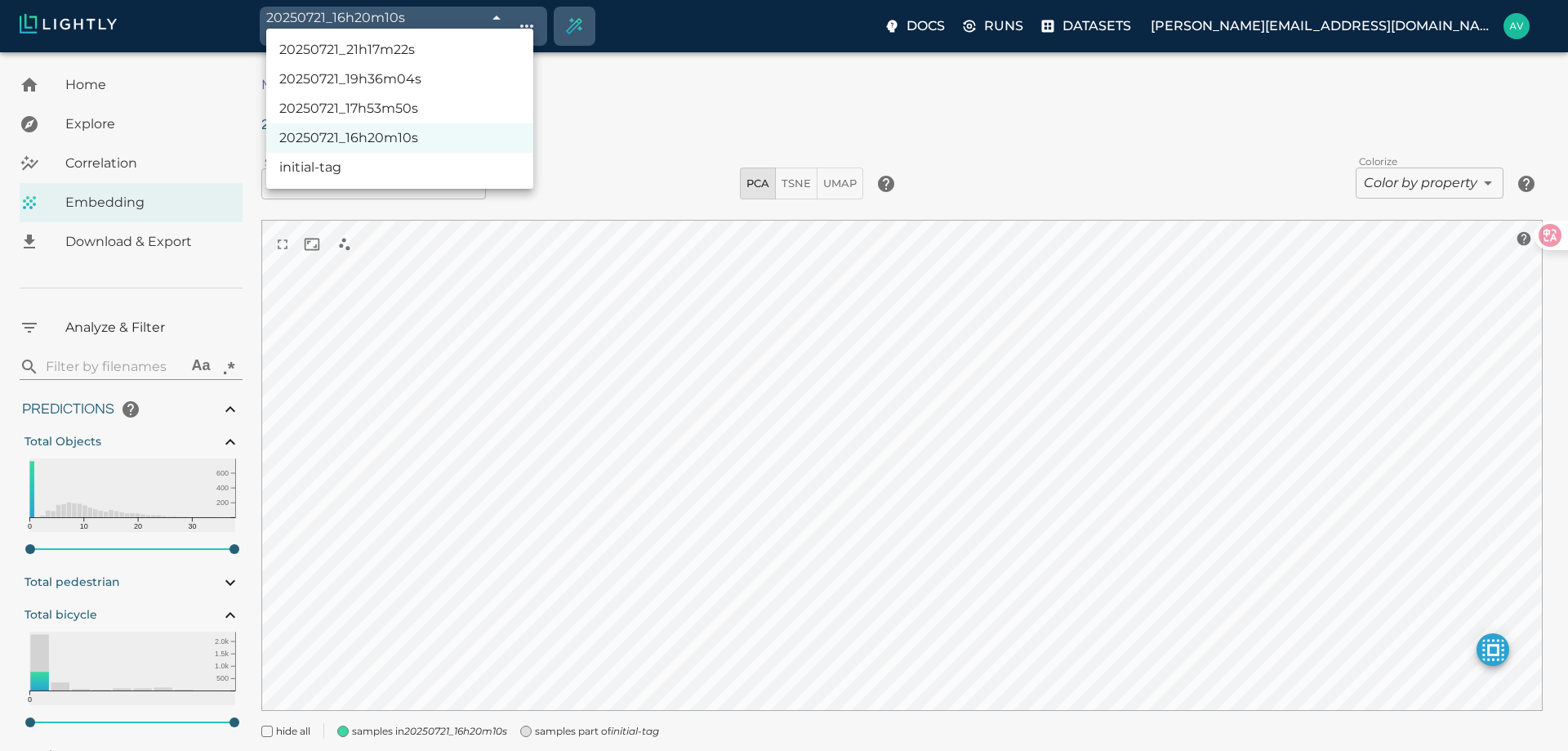 click on "20250721_17h53m50s" at bounding box center [399, 109] 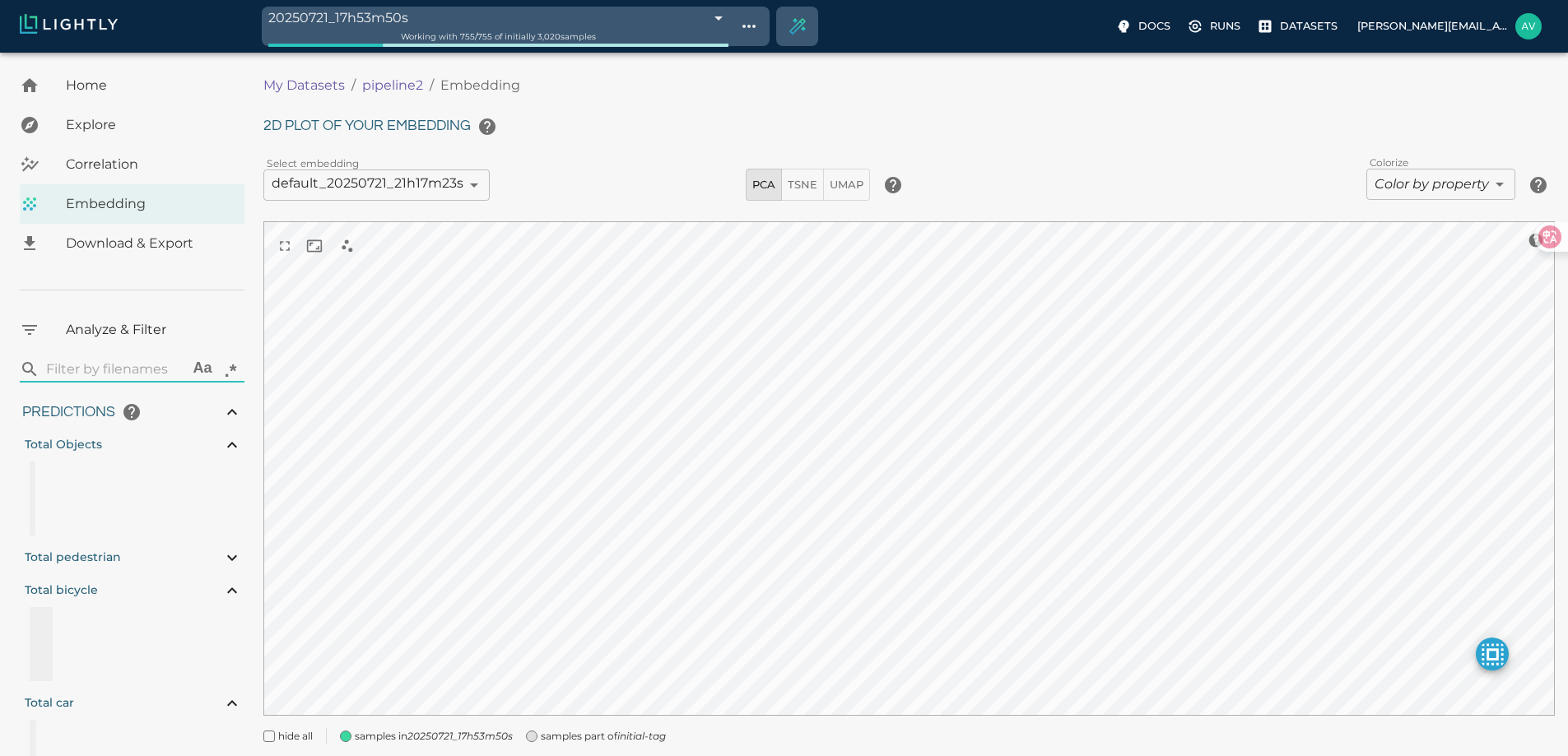 type on "0.890561496250079" 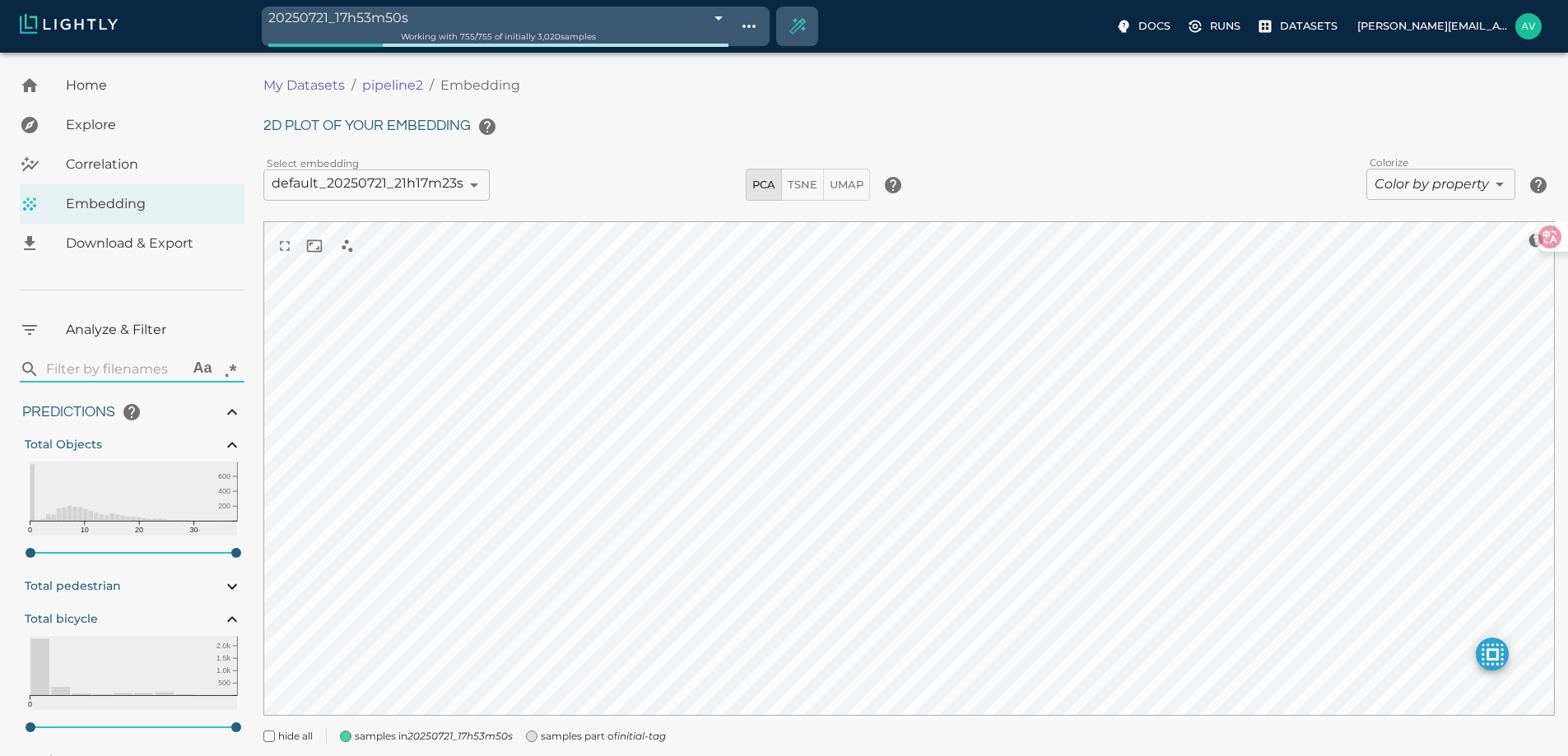 type on "0.890561496250079" 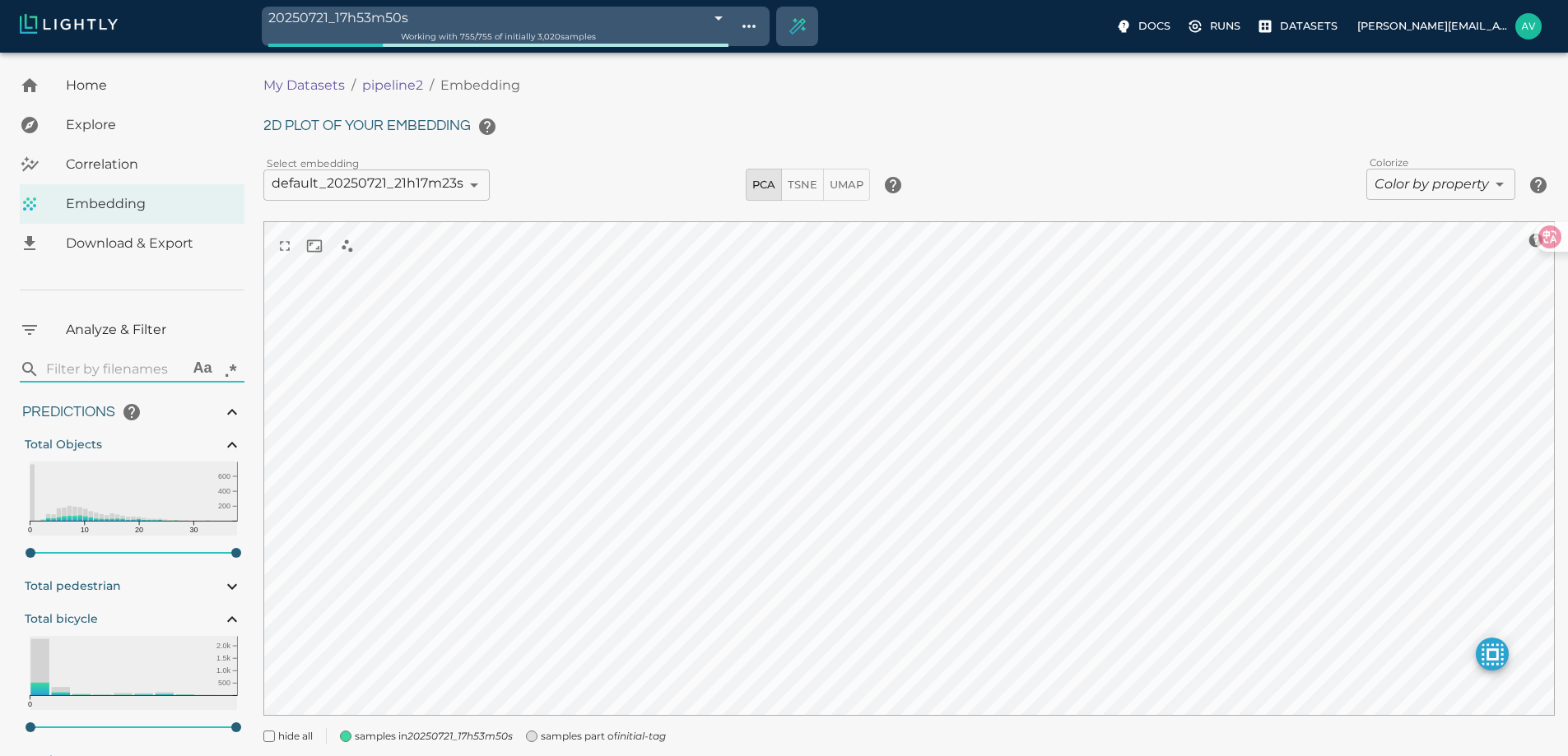 click on "20250721_17h53m50s 687e7eaf55b9bc3486d246f0 Working with   755  /  755   of initially 3,020  samples Docs Runs Datasets avgustavo@alu.ufc.br   Dataset loading completed! It seems like  lightly-serve  is not running. Please start  lightly-serve  and    forward ports if you are using a remote machine .   For more information and solutions to common issues, please see our    documentation . lightly-serve   input_mount =' /home/path/to/input_folder '   lightly_mount =' /home/path/to/lightly_folder '   Home Explore Correlation Embedding Download & Export Analyze & Filter ​ Aa .* Predictions  Total Objects 0 10 20 30 200 400 600 0 38  Total pedestrian  Total bicycle 0 500 1.0k 1.5k 2.0k 0 9  Total car 0 10 20 30 200 400 600 0 32  Total cart 0 500 1.0k 1.5k 2.0k 2.5k 0 9 Active Learning  object_frequency 0 2 4 6 8 10 200 400 600 0.00 11.00  objectness_least_confidence 0.00 1.00  uncertainty_entropy 0.0 0.2 0.4 0.6 0.8 1.0 500 1.0k 1.5k 0.00 1.00  uncertainty_least_confidence 0.00 1.00  uncertainty_margin 0.00 1" at bounding box center (784, 428) 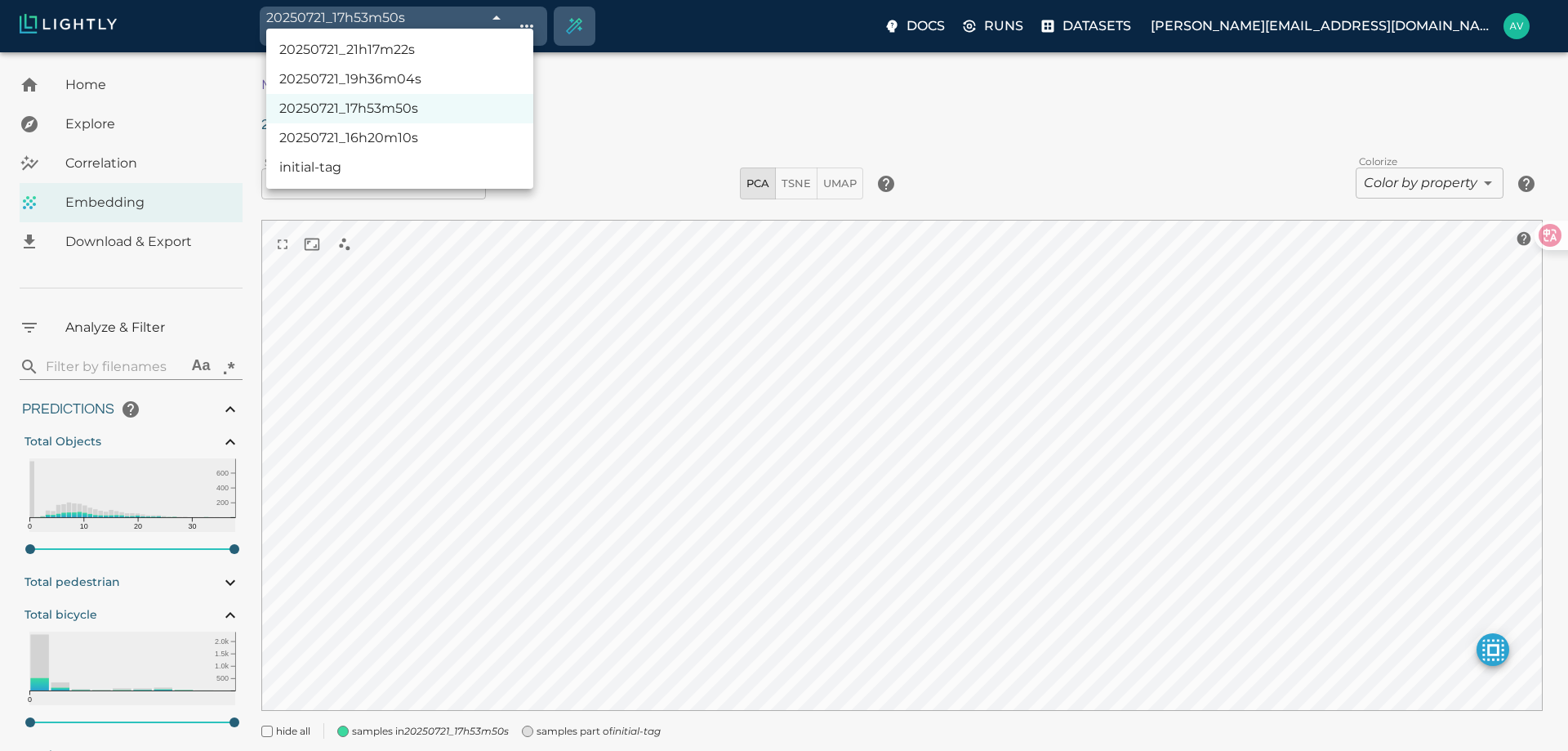 click on "20250721_19h36m04s" at bounding box center [399, 79] 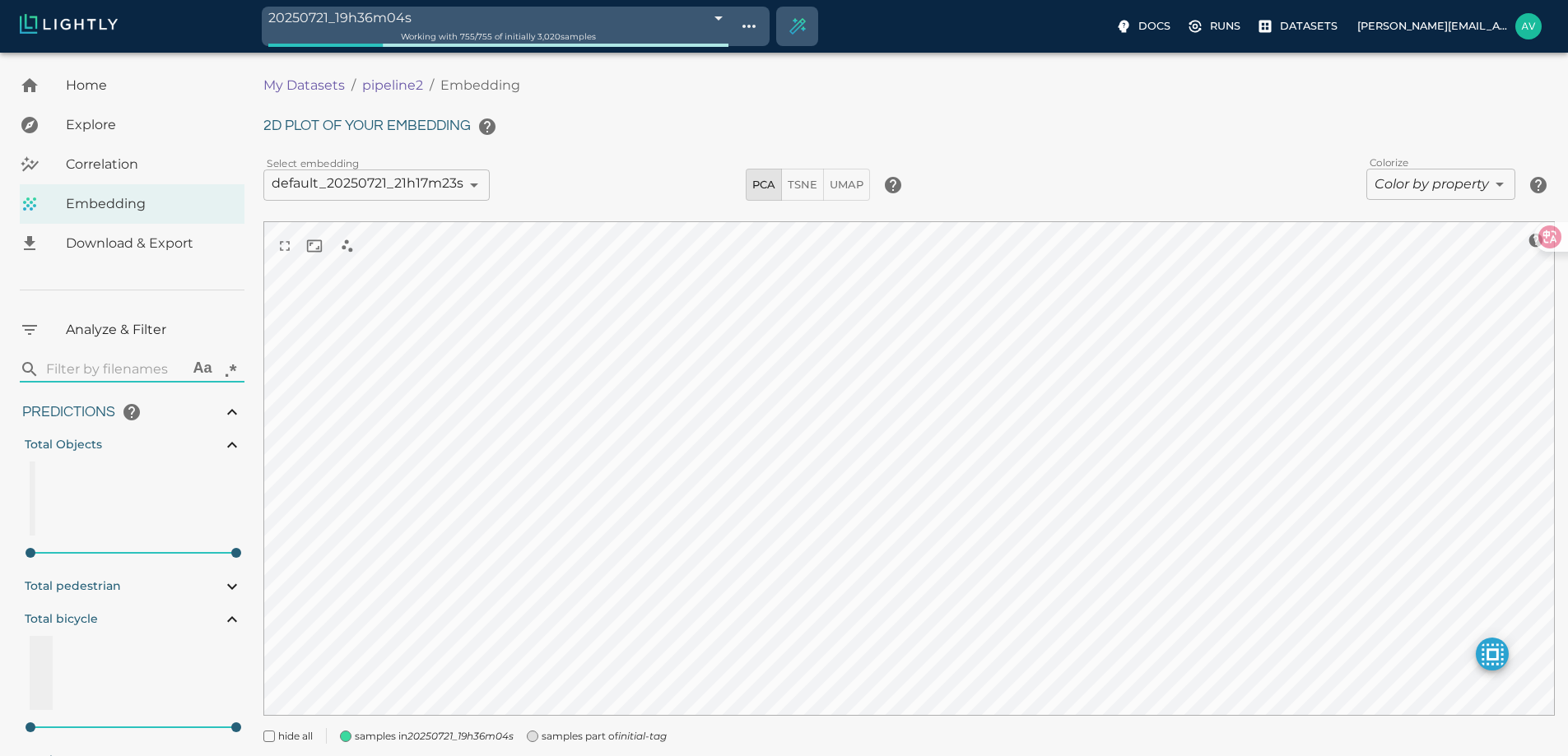 type on "0.890561496250079" 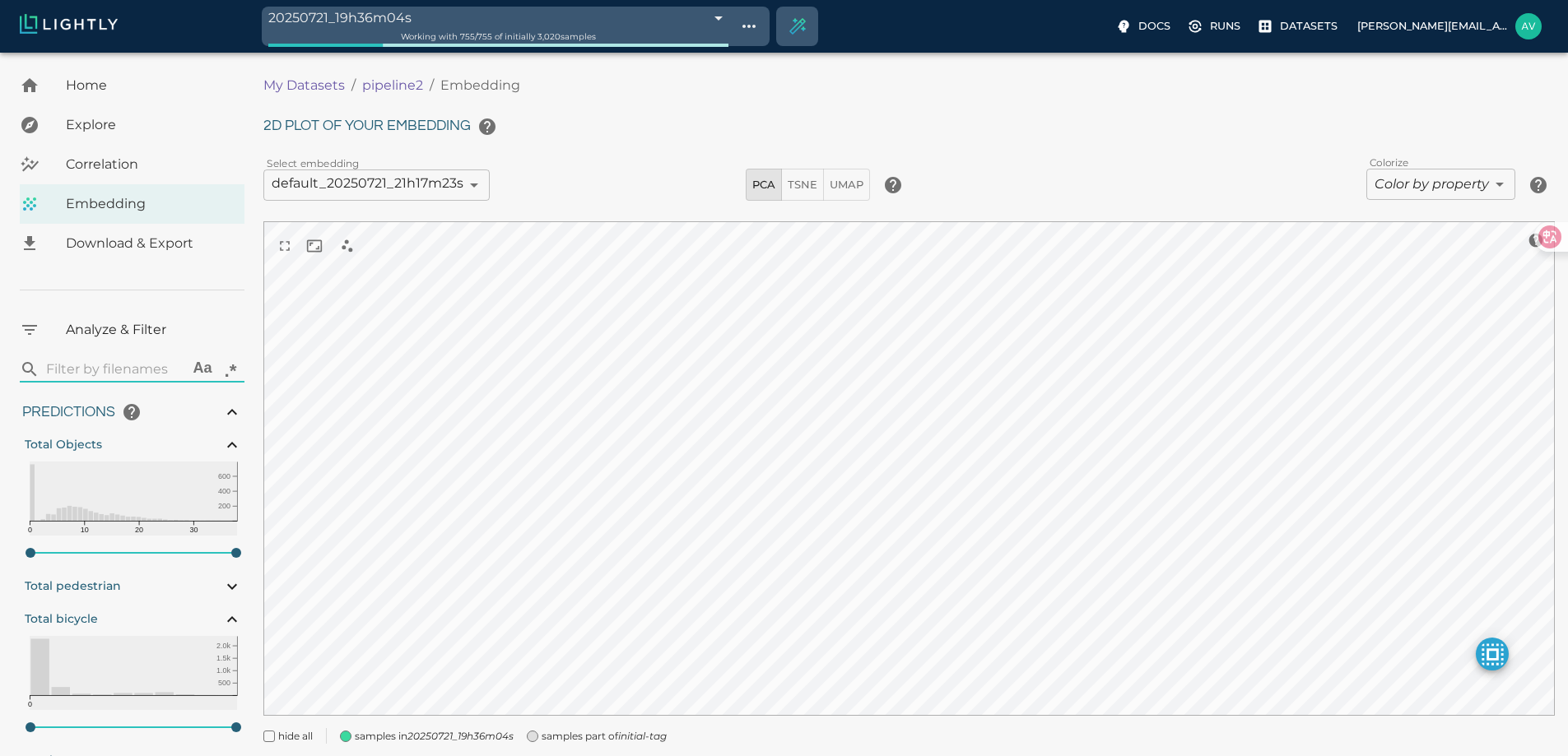 type on "0.890561496250079" 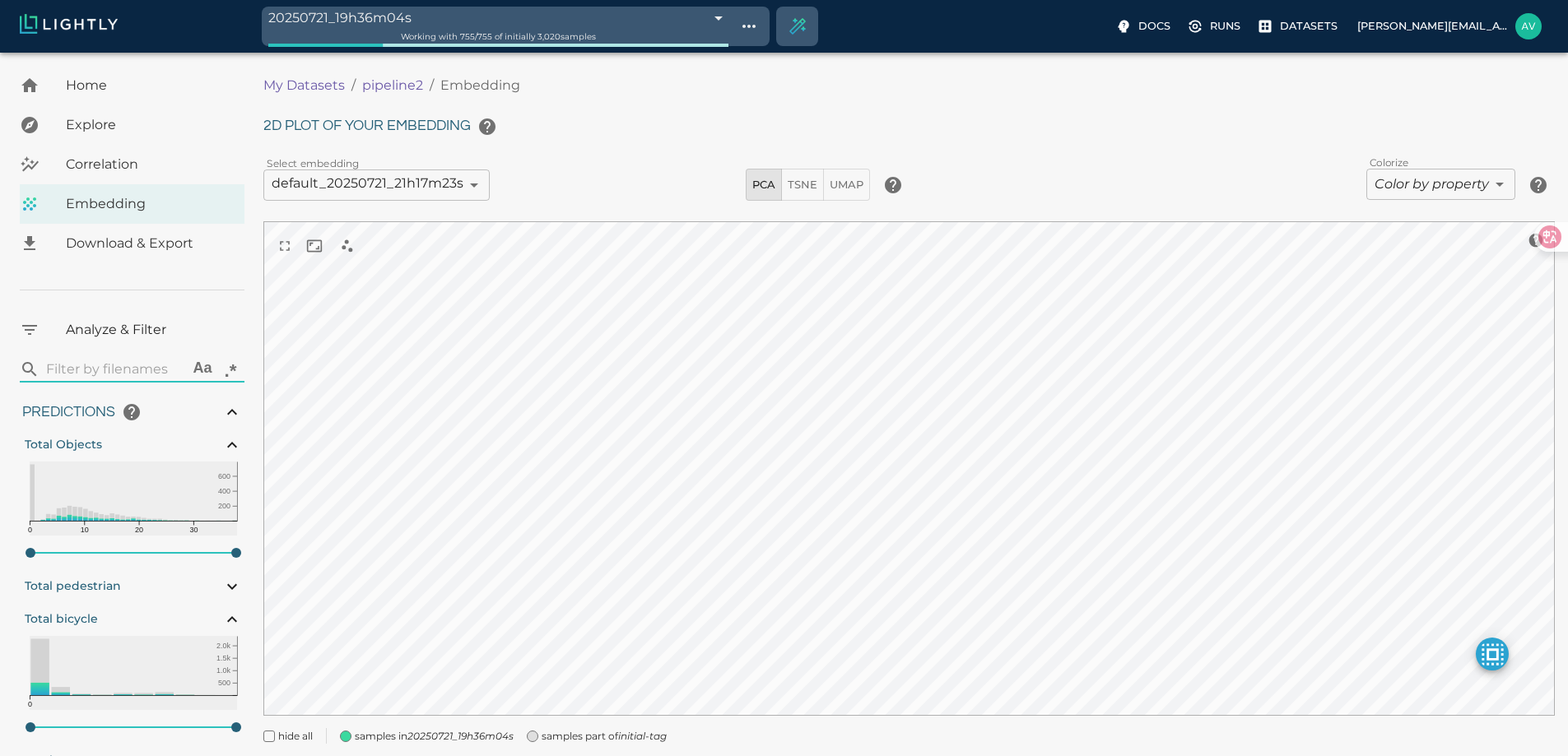click on "20250721_19h36m04s 687e96a455b9bc3486d77781 Working with   755  /  755   of initially 3,020  samples Docs Runs Datasets avgustavo@alu.ufc.br   Dataset loading completed! It seems like  lightly-serve  is not running. Please start  lightly-serve  and    forward ports if you are using a remote machine .   For more information and solutions to common issues, please see our    documentation . lightly-serve   input_mount =' /home/path/to/input_folder '   lightly_mount =' /home/path/to/lightly_folder '   Home Explore Correlation Embedding Download & Export Analyze & Filter ​ Aa .* Predictions  Total Objects 0 10 20 30 200 400 600 0 38  Total pedestrian  Total bicycle 0 500 1.0k 1.5k 2.0k 0 9  Total car 0 10 20 30 200 400 600 0 32  Total cart 0 500 1.0k 1.5k 2.0k 2.5k 0 9 Active Learning  object_frequency 0 2 4 6 8 10 200 400 600 0.00 11.00  objectness_least_confidence 0.00 1.00  uncertainty_entropy 0.0 0.2 0.4 0.6 0.8 1.0 500 1.0k 1.5k 0.00 1.00  uncertainty_least_confidence 0.00 1.00  uncertainty_margin 0.00 1" at bounding box center [784, 428] 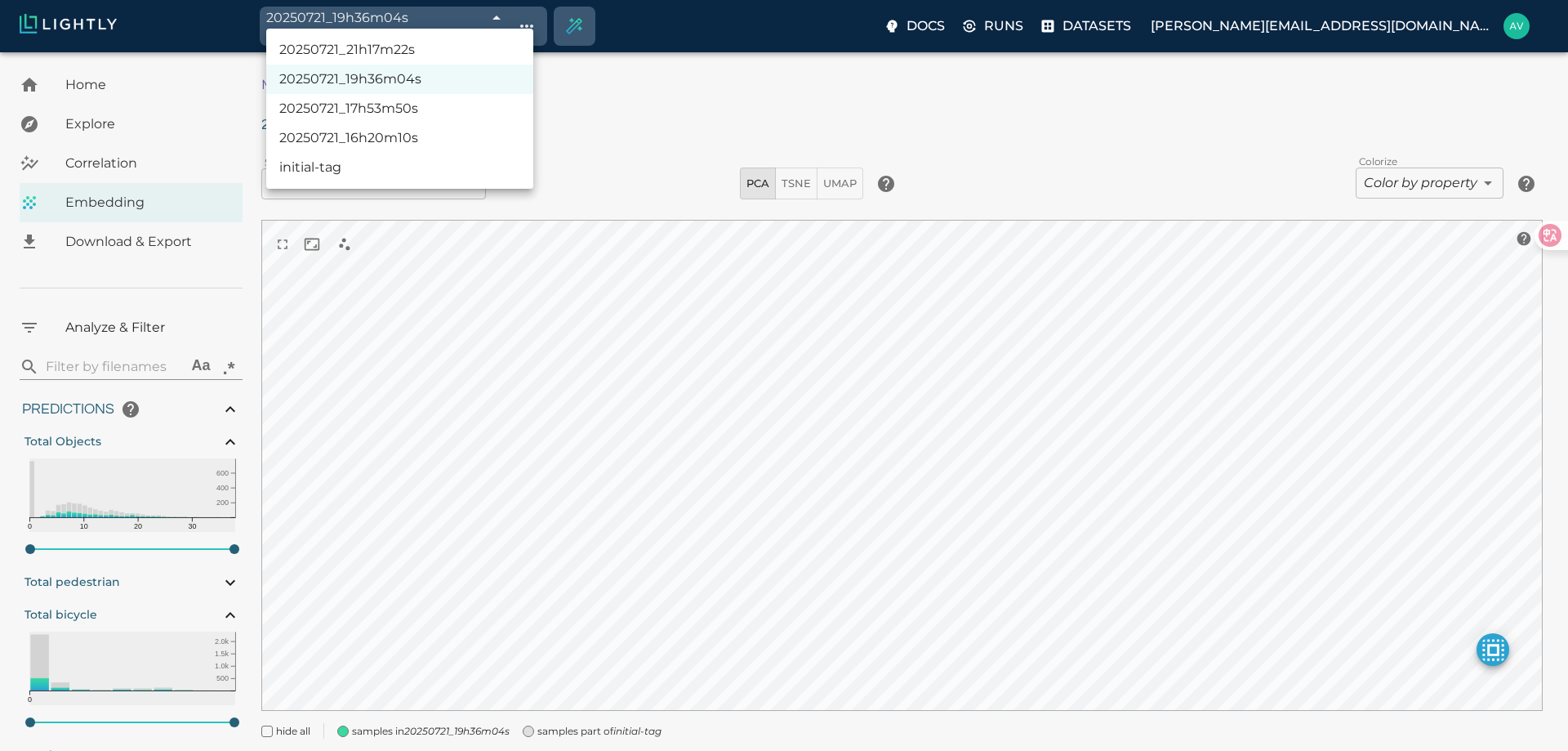 click on "20250721_21h17m22s" at bounding box center (399, 50) 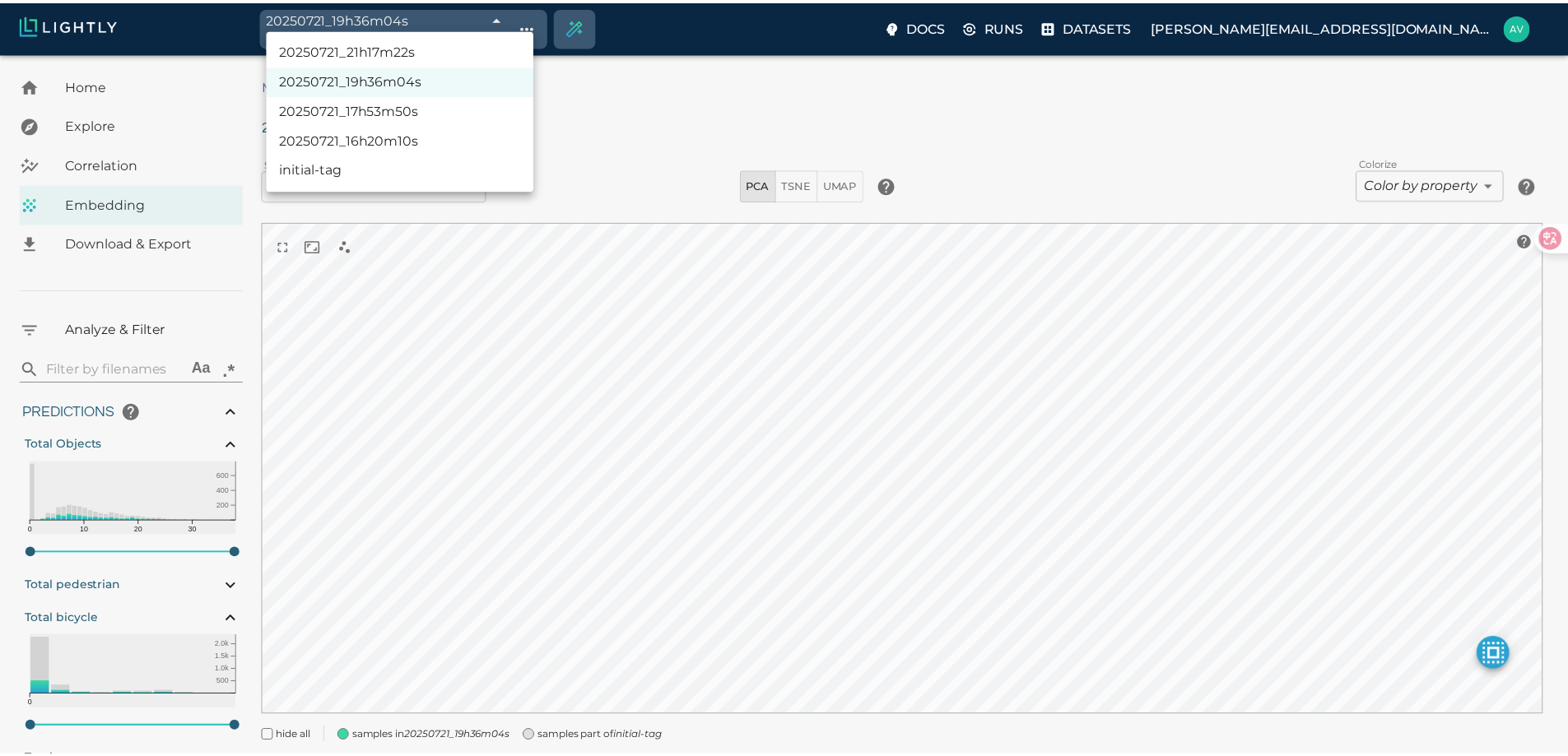 type 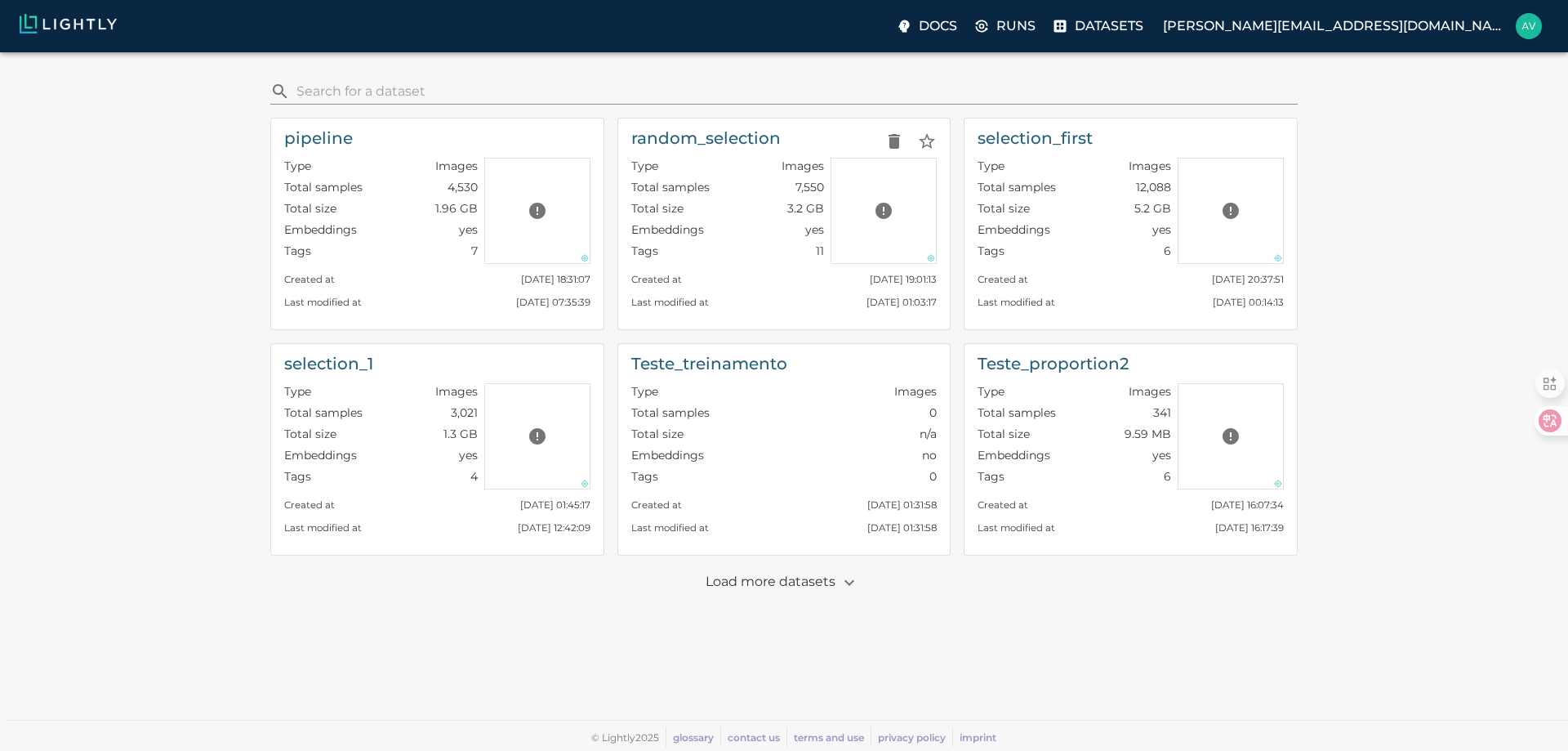 scroll, scrollTop: 0, scrollLeft: 0, axis: both 